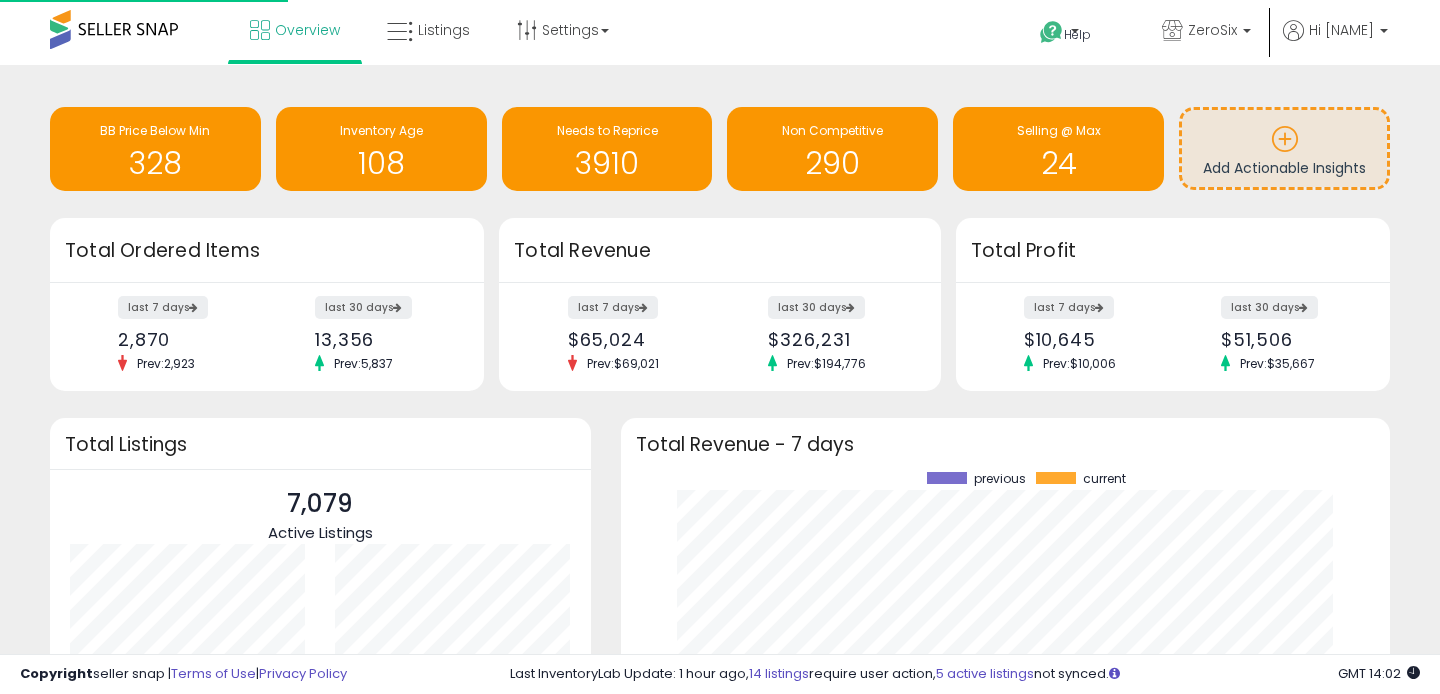 scroll, scrollTop: 0, scrollLeft: 0, axis: both 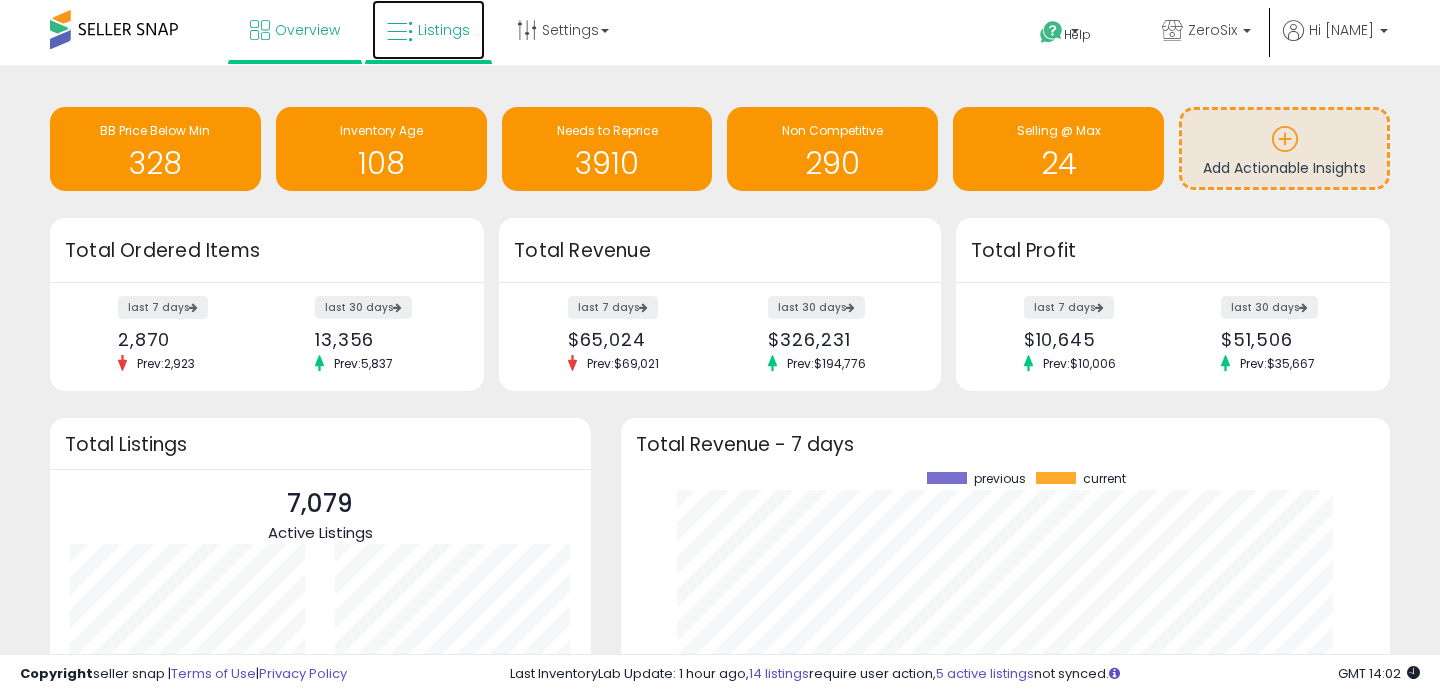 click on "Listings" at bounding box center [428, 30] 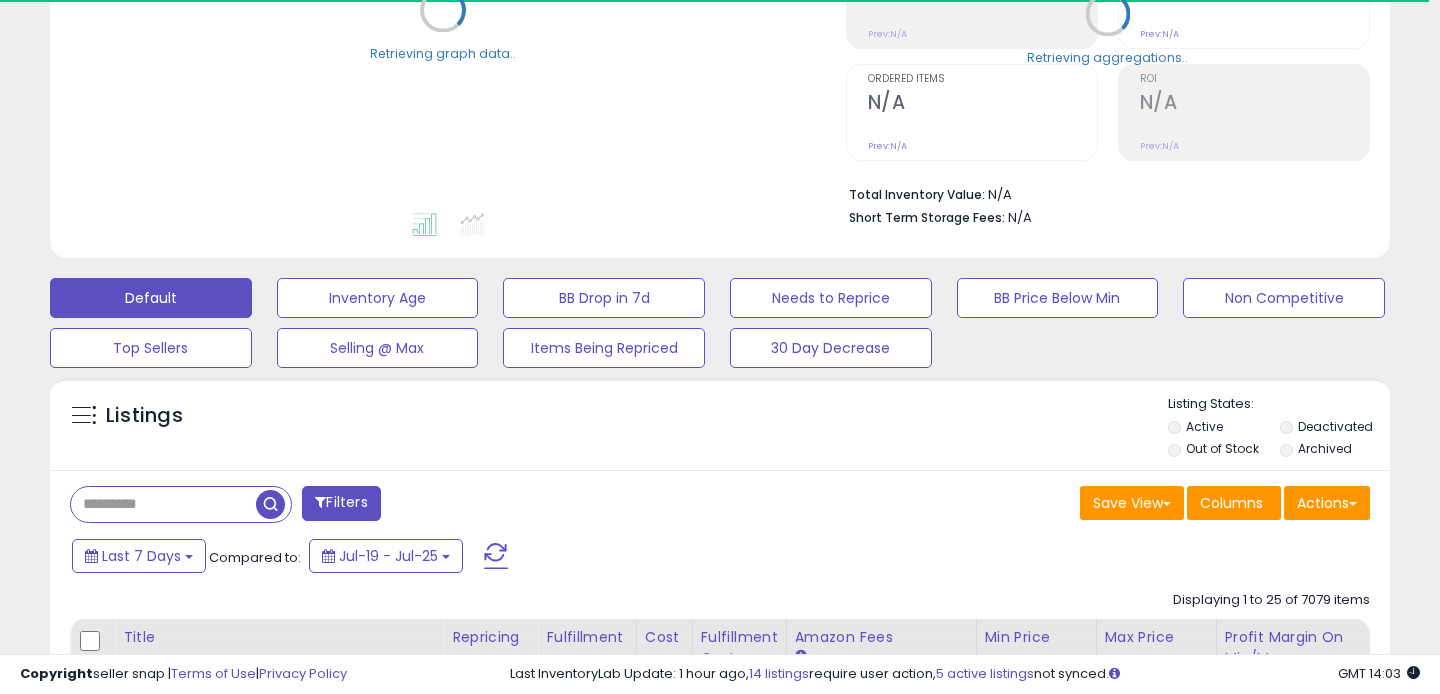 scroll, scrollTop: 474, scrollLeft: 0, axis: vertical 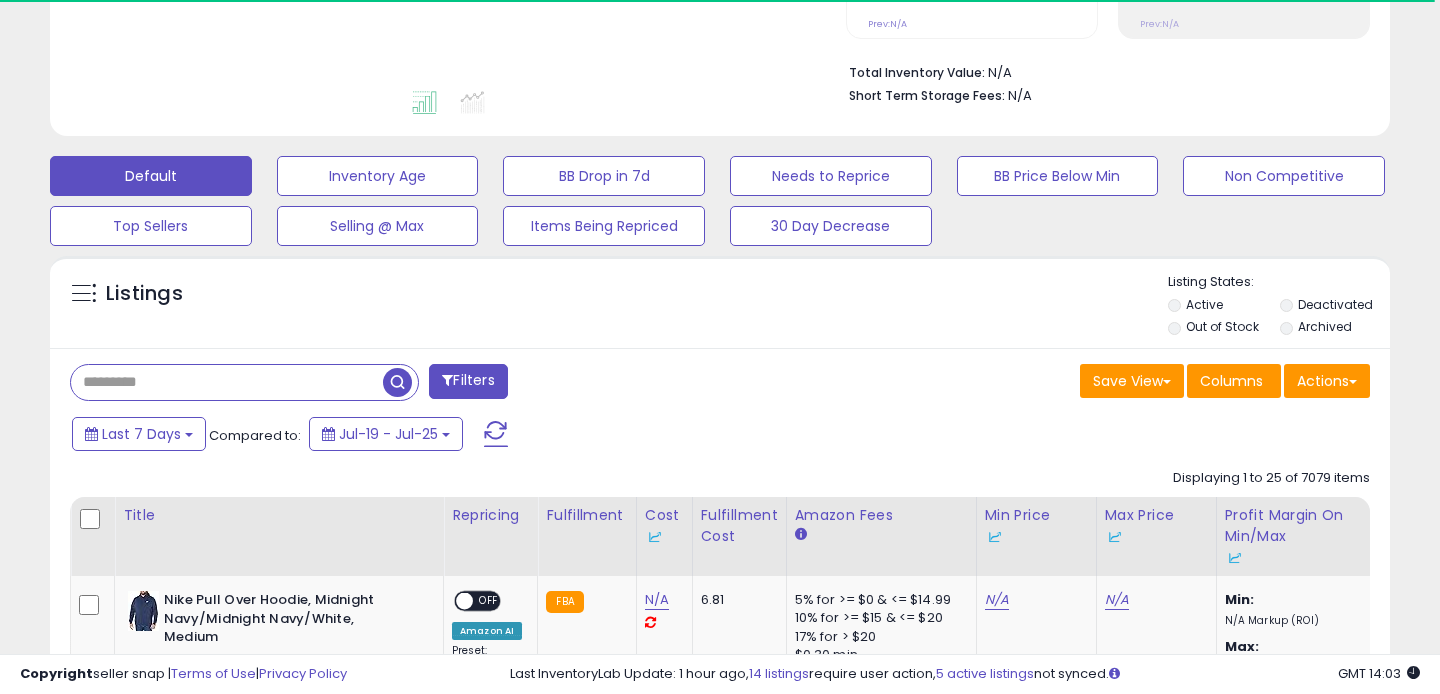 click at bounding box center (227, 382) 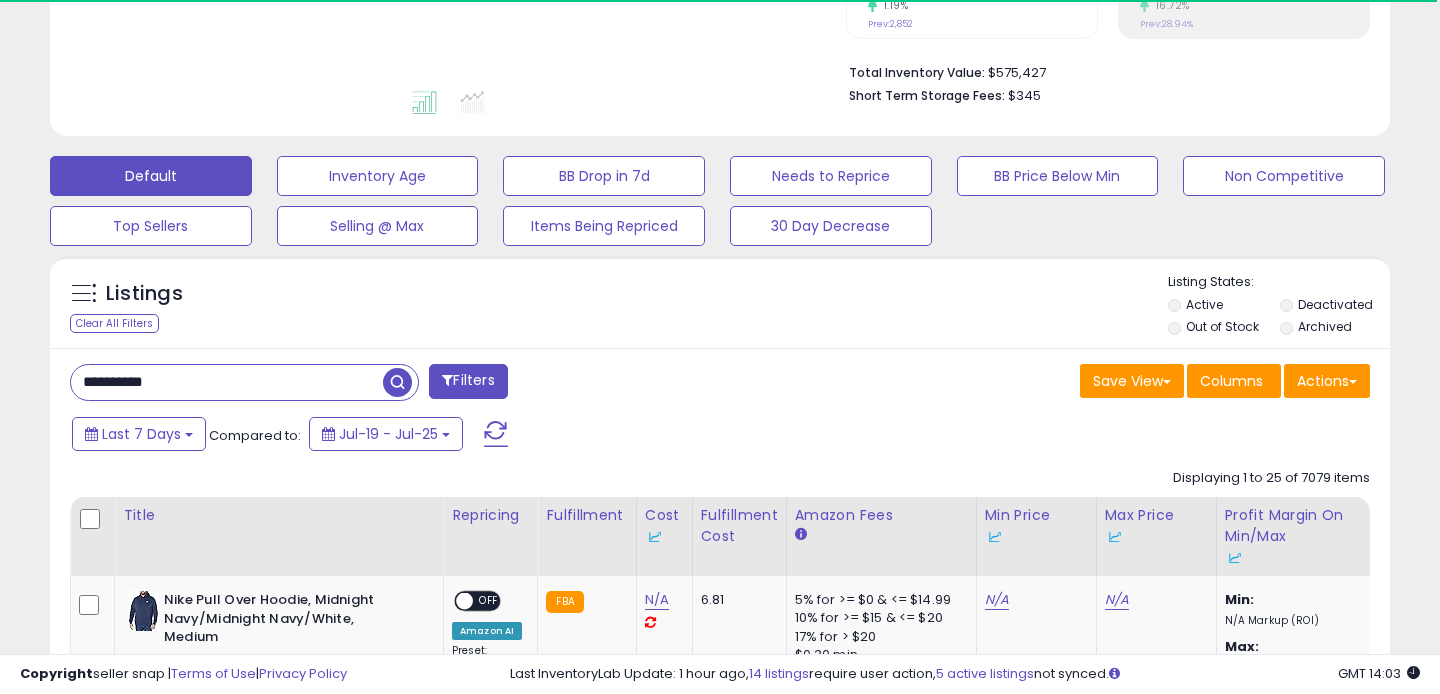 type on "**********" 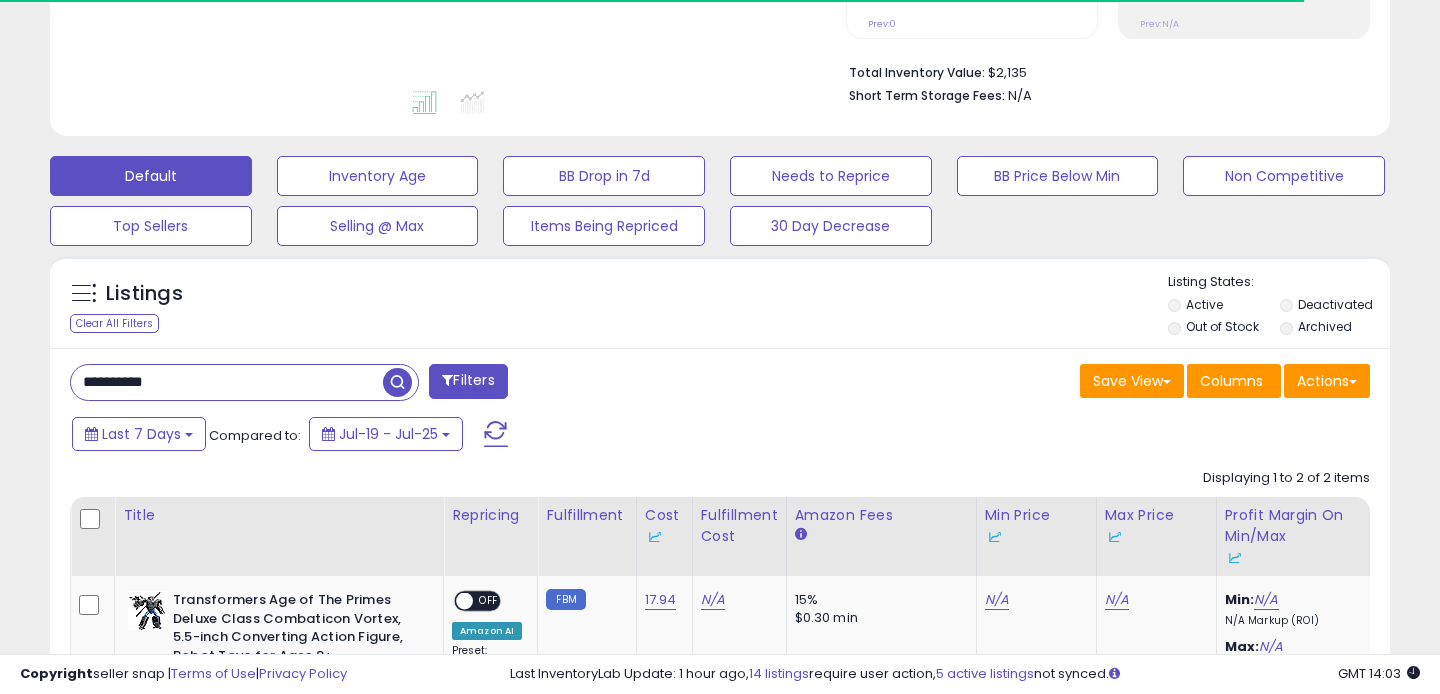 scroll, scrollTop: 683, scrollLeft: 0, axis: vertical 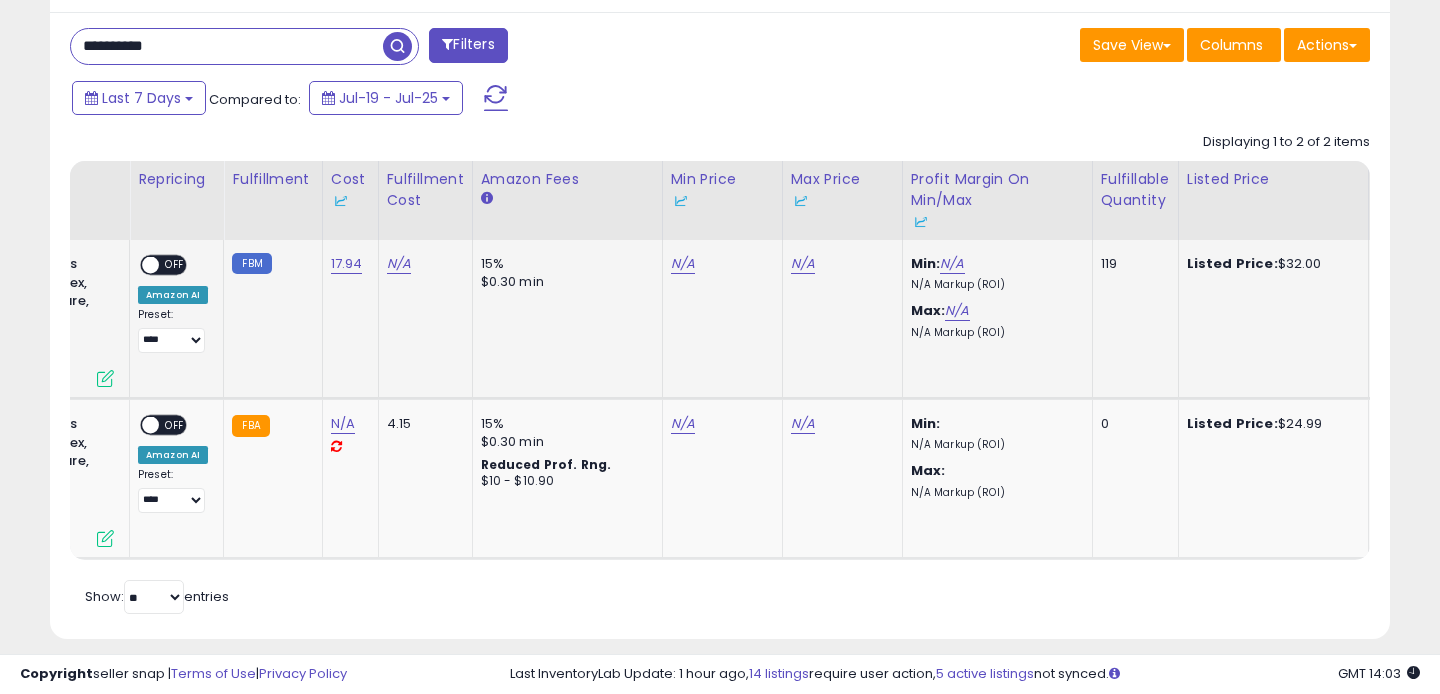 type 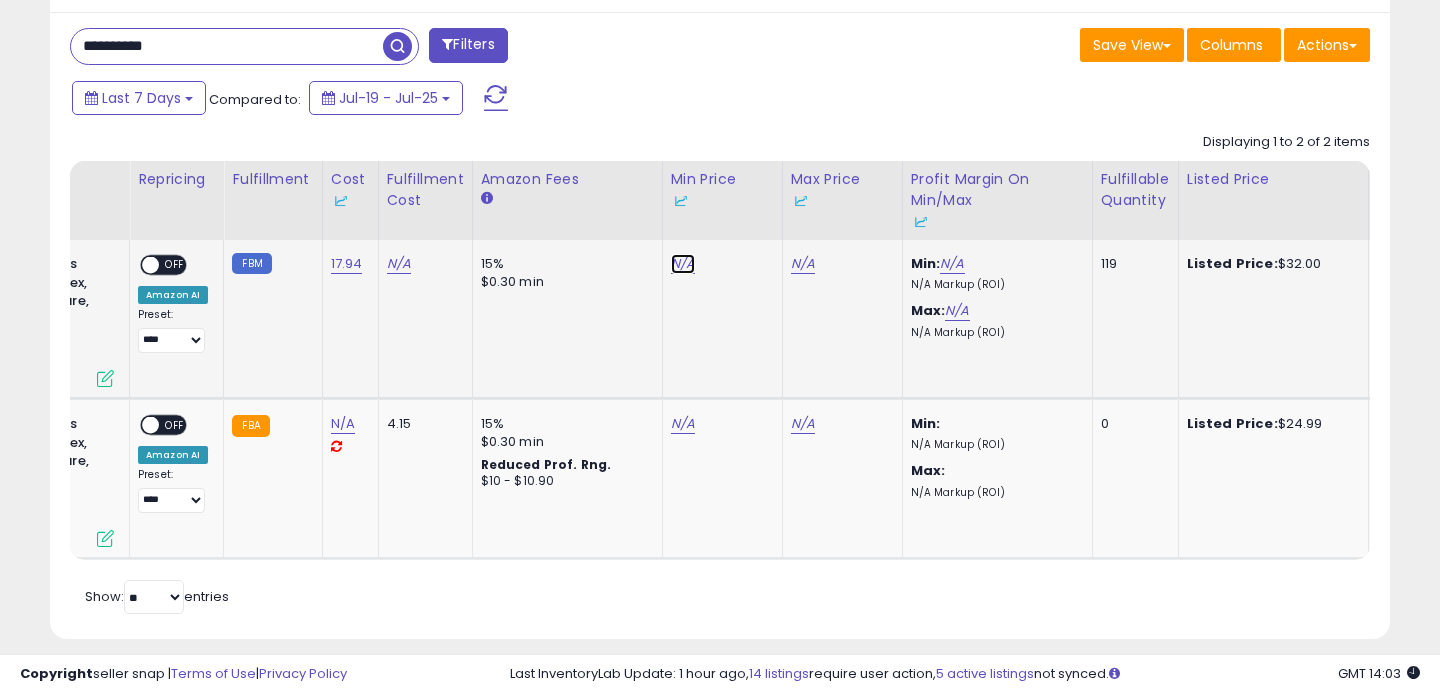 click on "N/A" at bounding box center [683, 264] 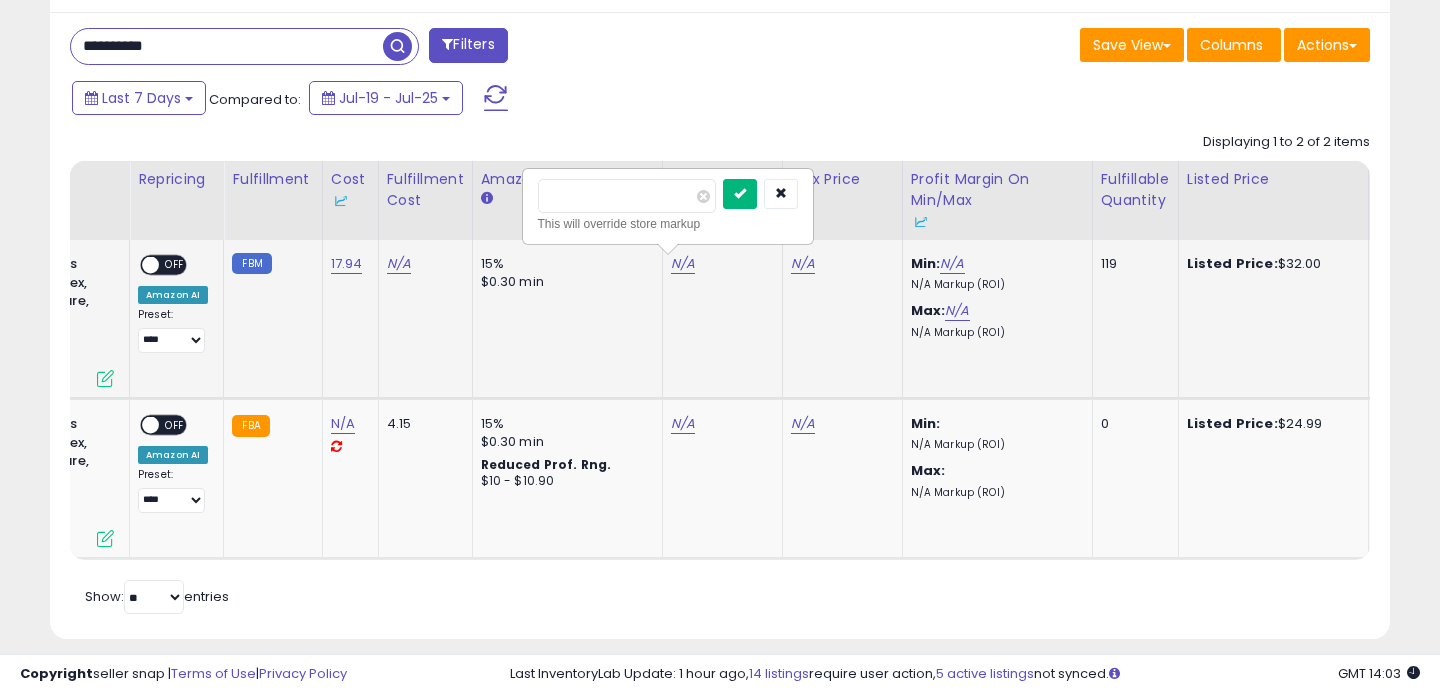type on "**" 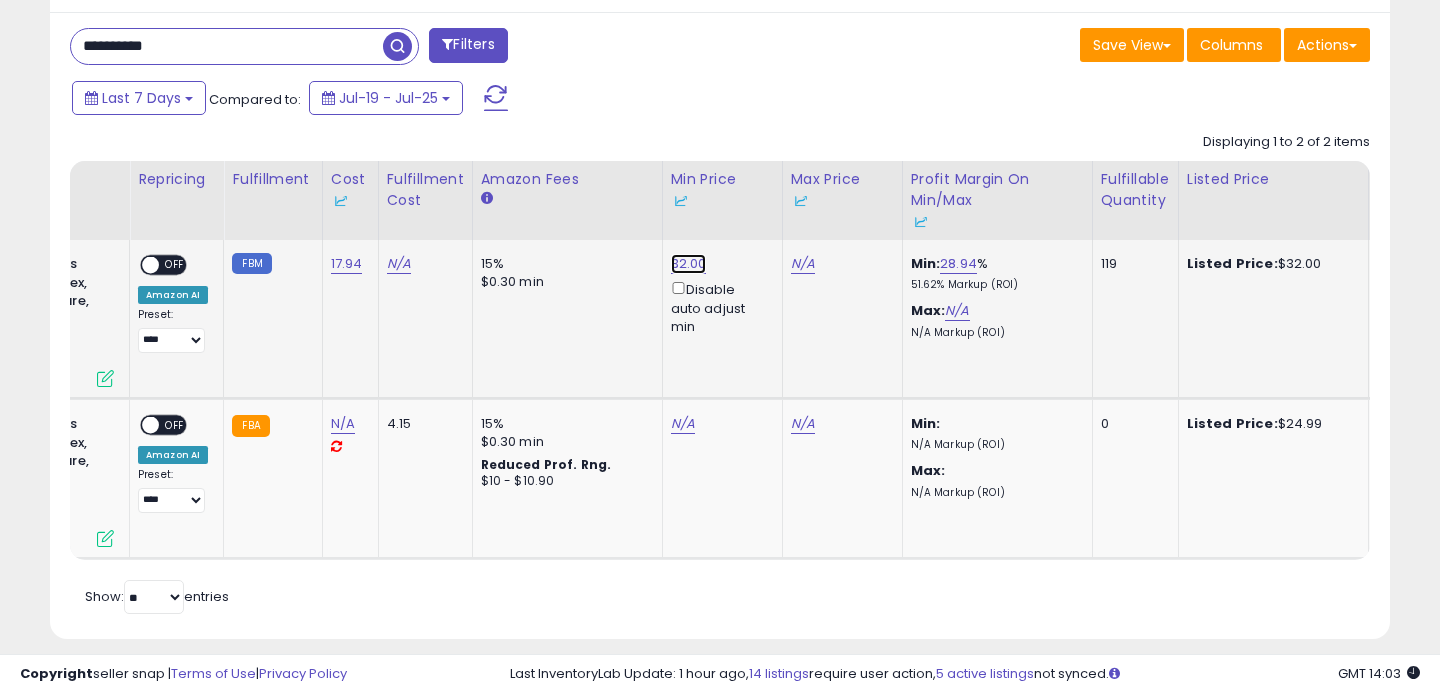 click on "32.00" at bounding box center (689, 264) 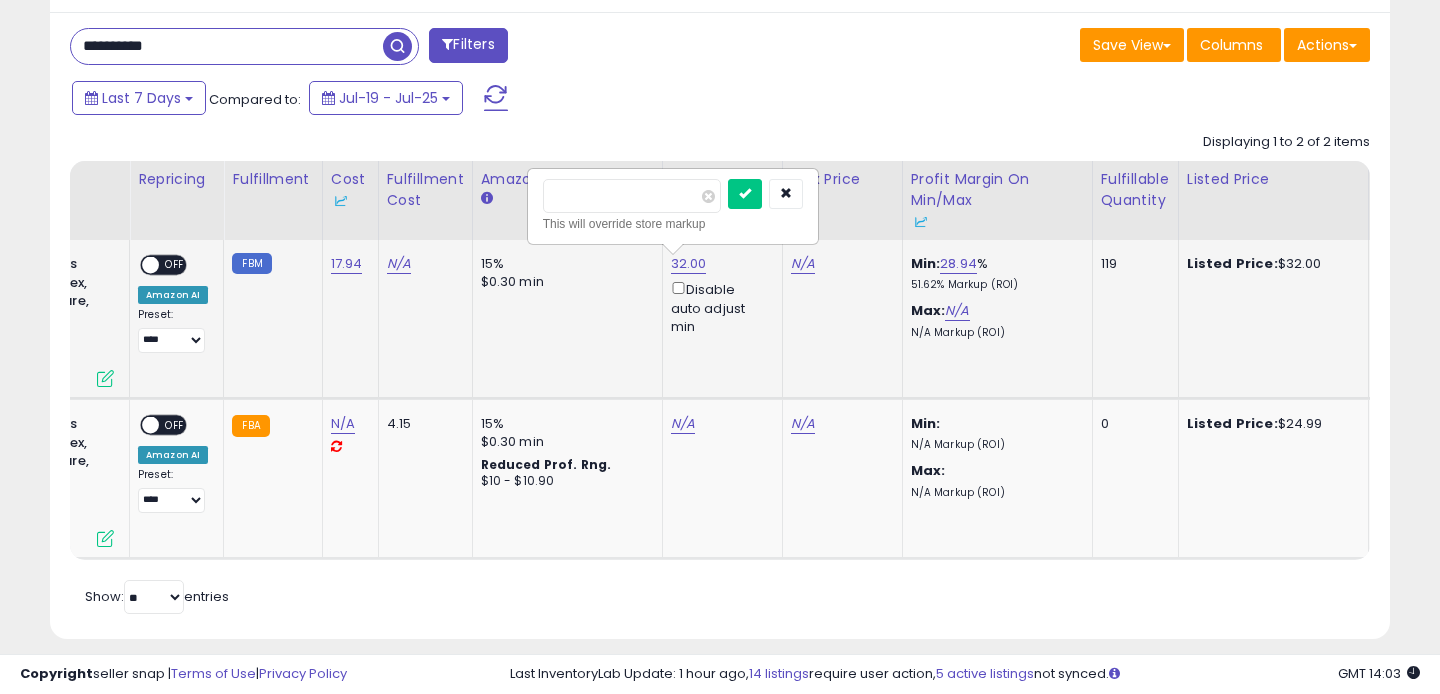 click on "*****" at bounding box center (632, 196) 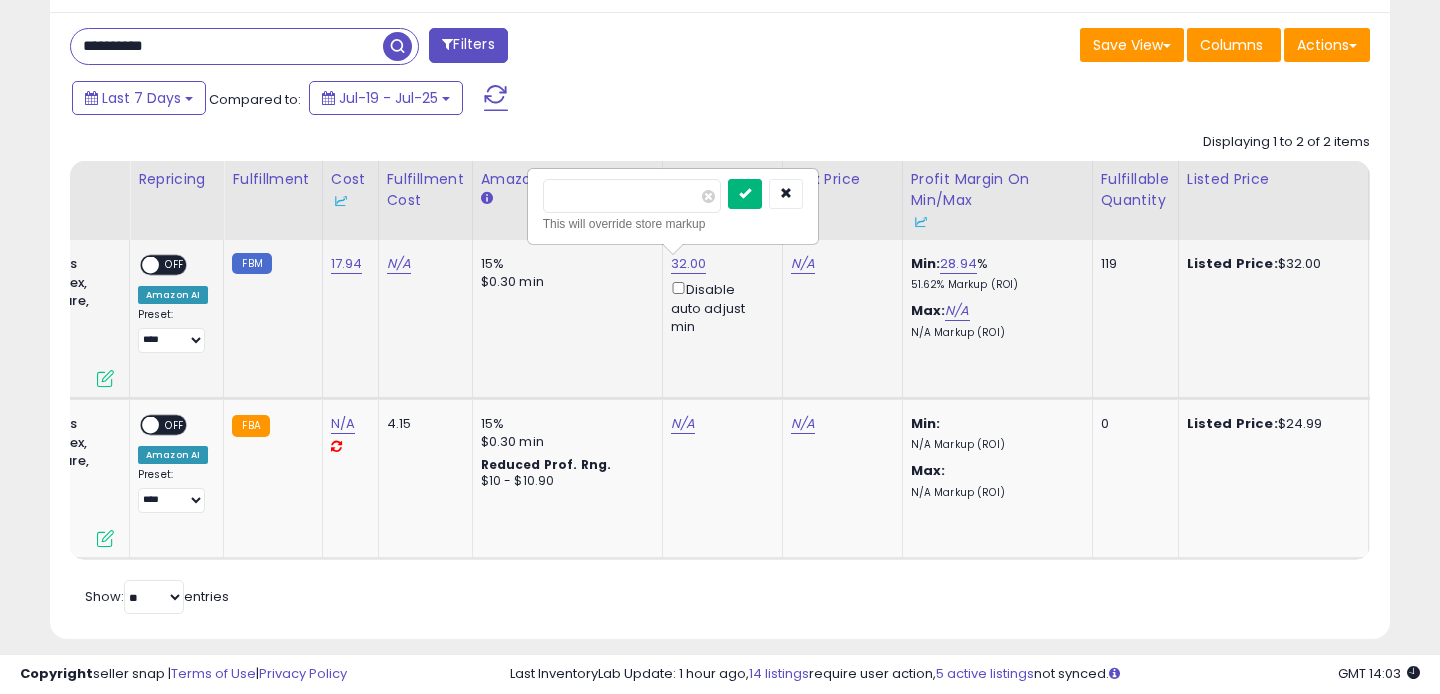 type on "**" 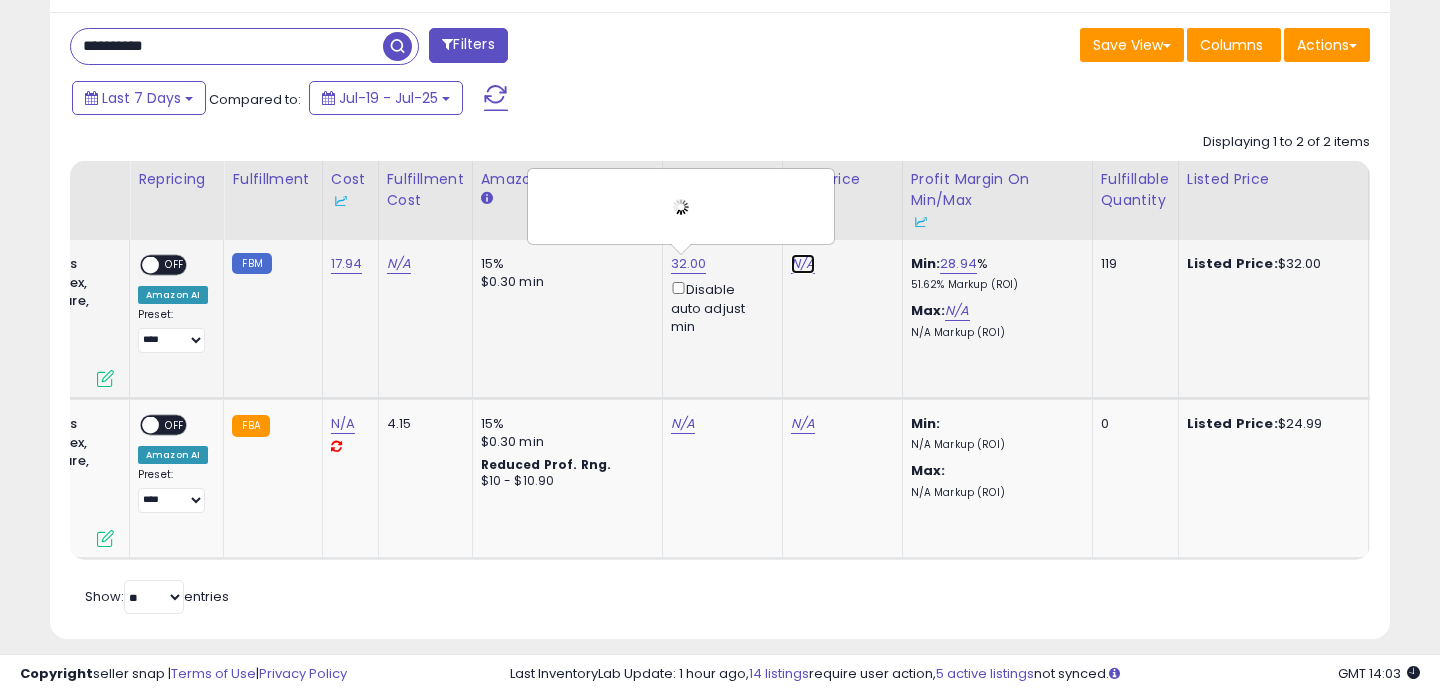 click on "N/A" at bounding box center [803, 264] 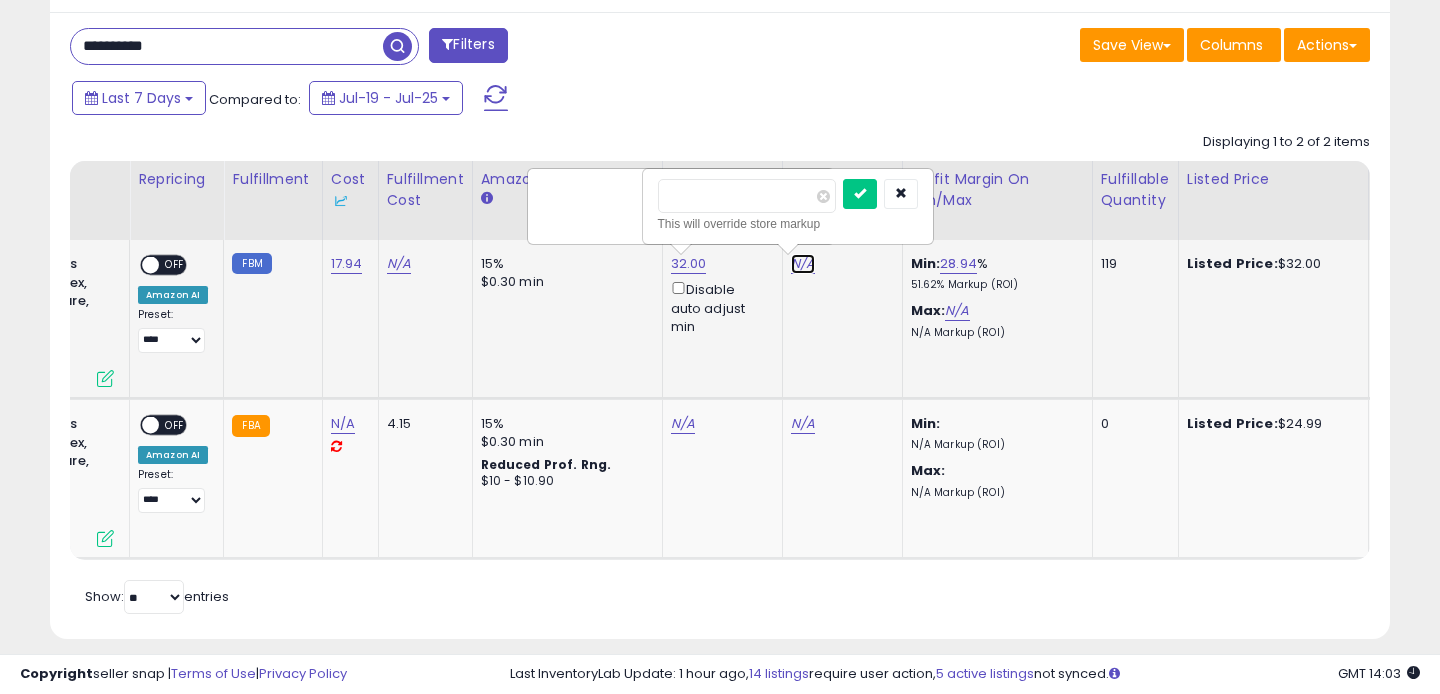 click on "N/A" at bounding box center [803, 264] 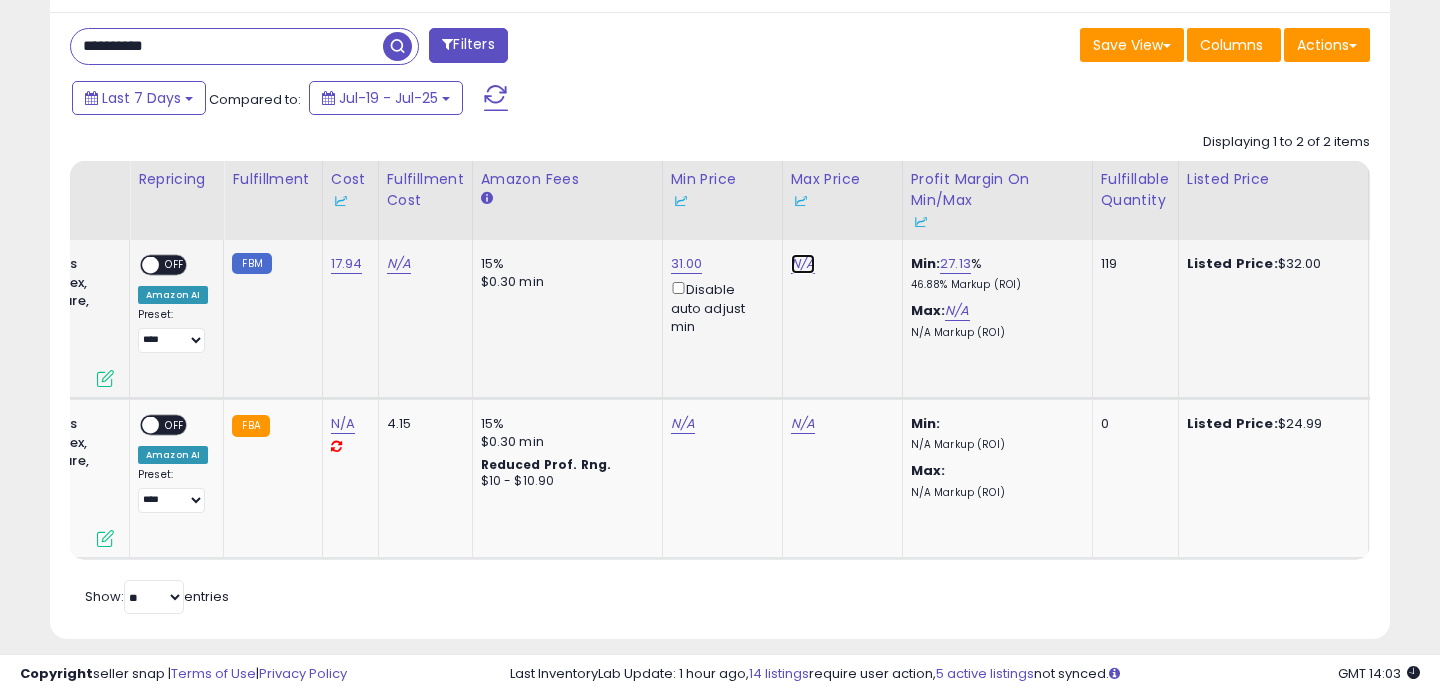 click on "N/A" at bounding box center [803, 264] 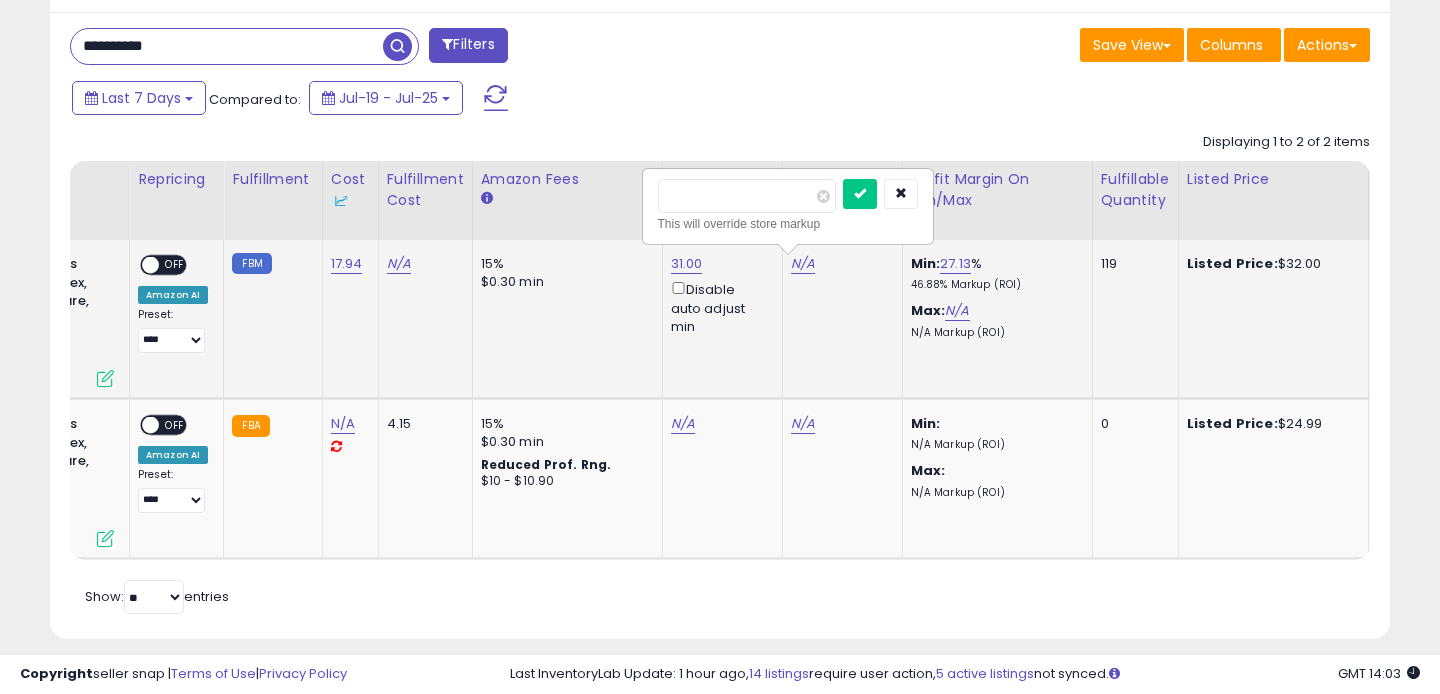 type on "**" 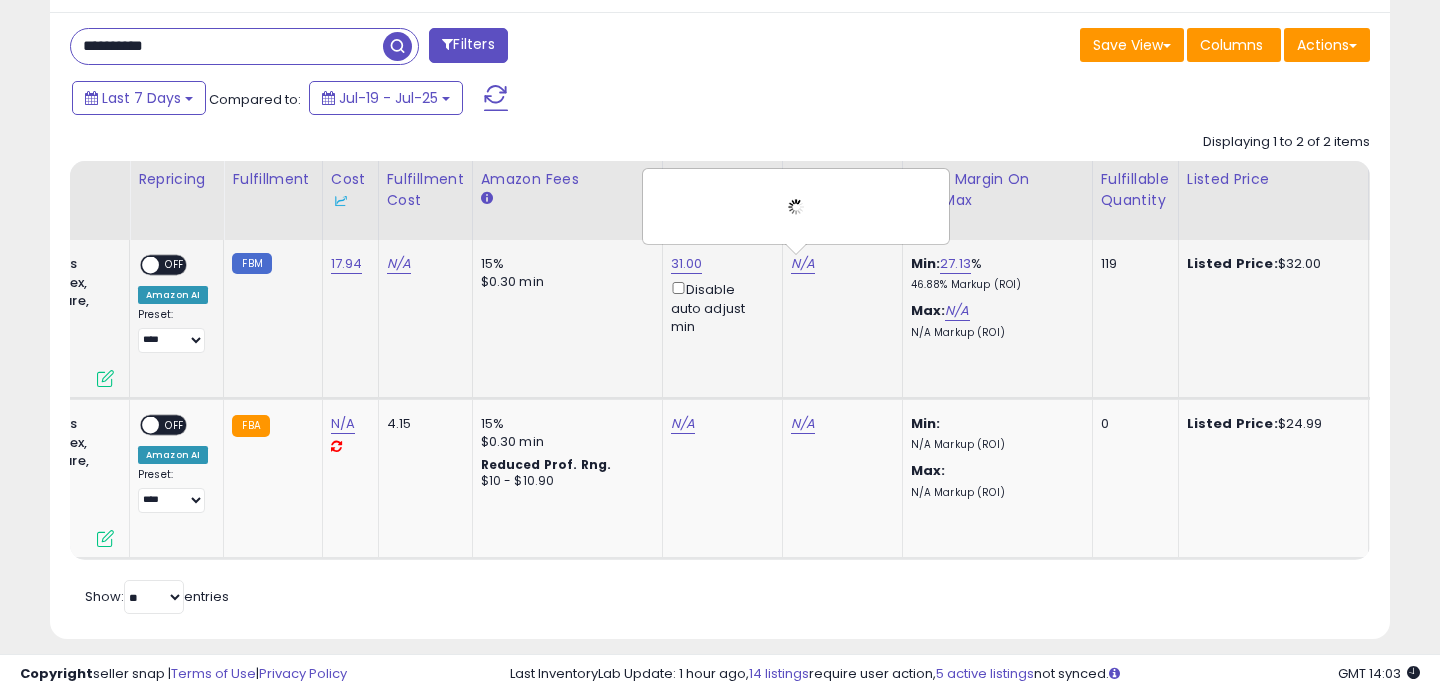 click on "ON   OFF" at bounding box center (163, 265) 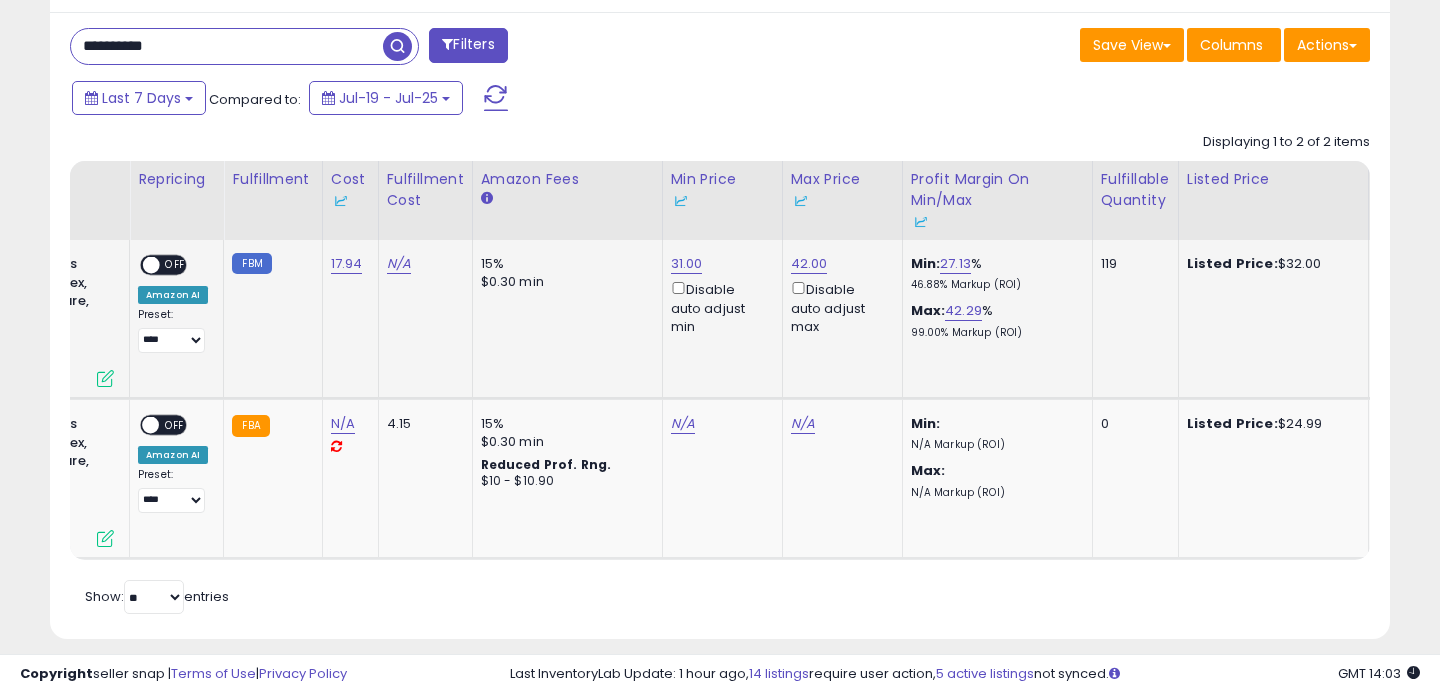 click at bounding box center (151, 265) 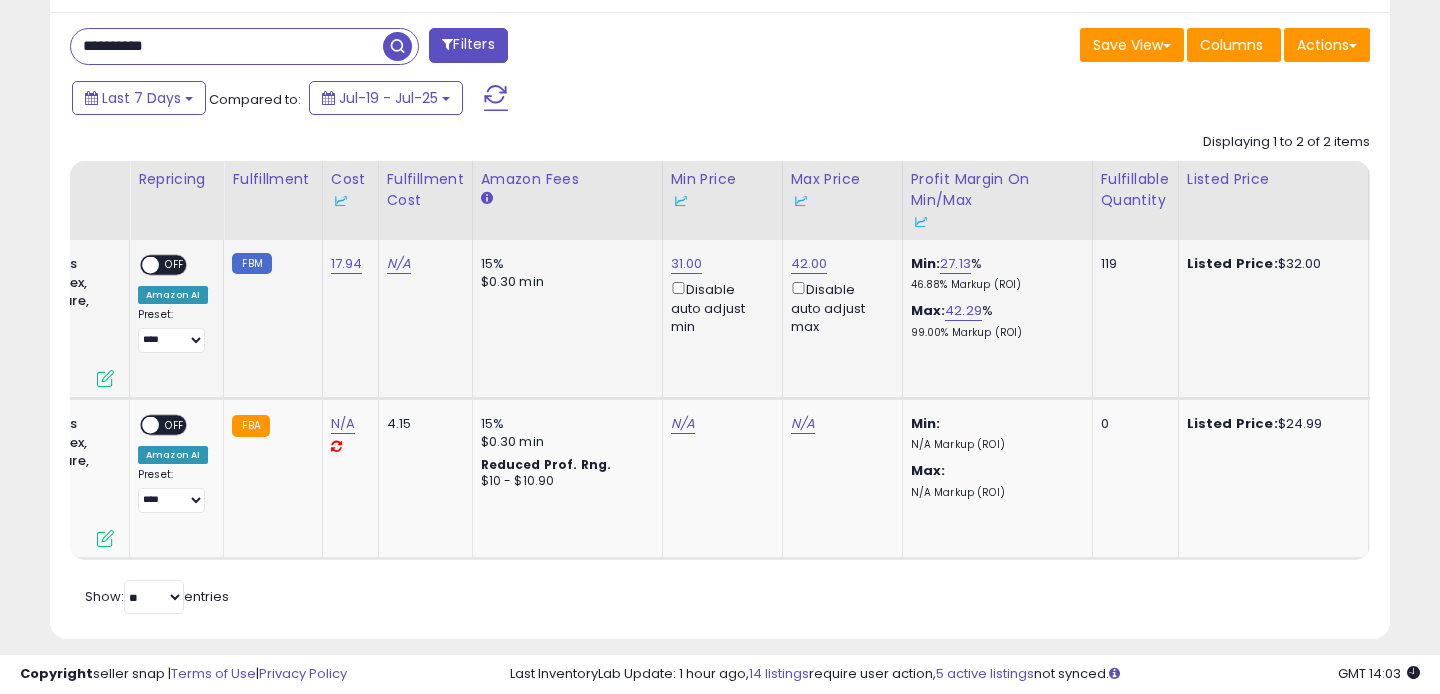 click on "OFF" at bounding box center (175, 265) 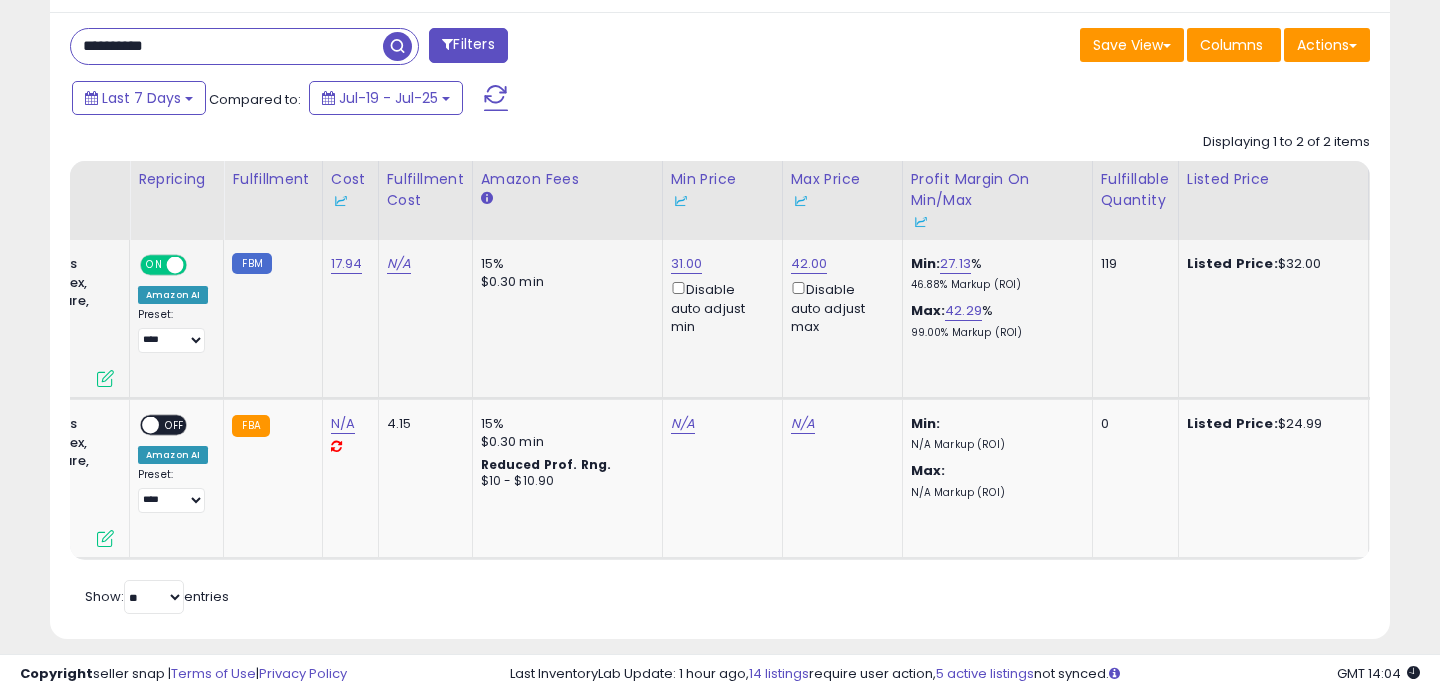 scroll, scrollTop: 0, scrollLeft: 0, axis: both 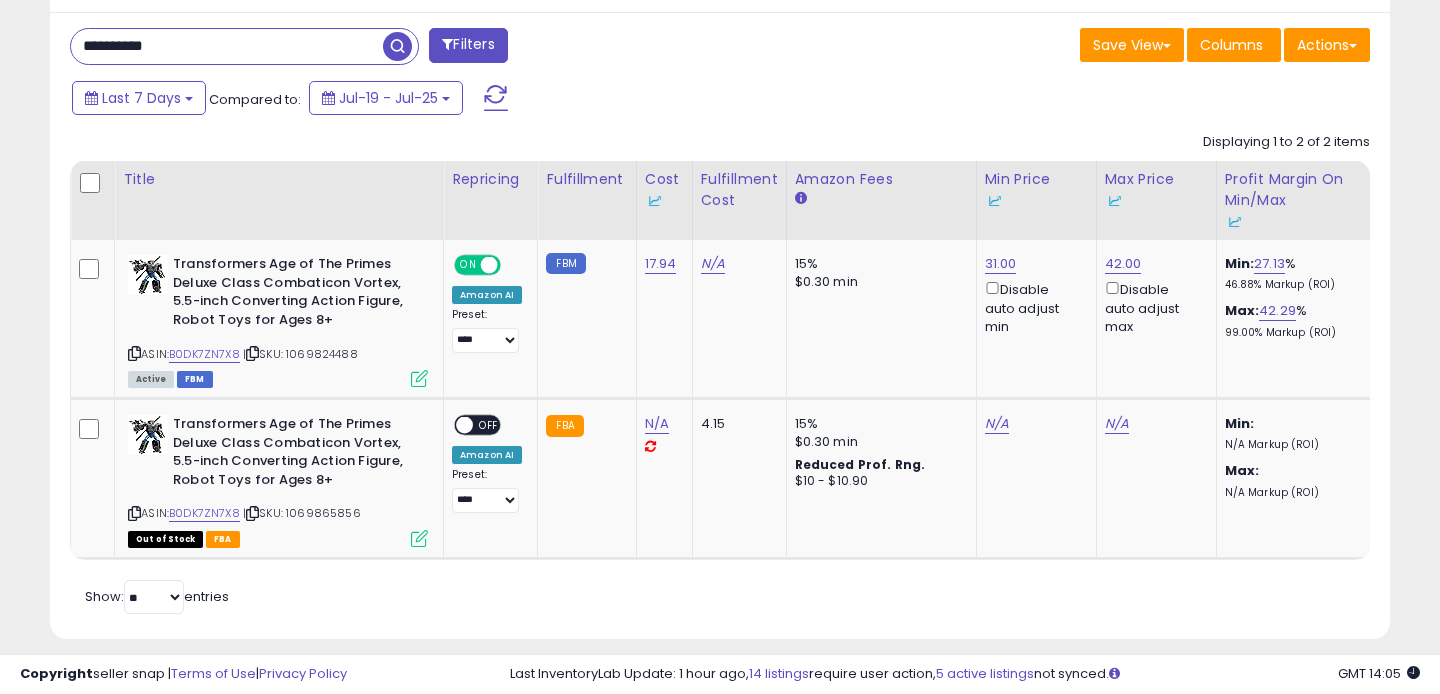 click on "**********" at bounding box center [227, 46] 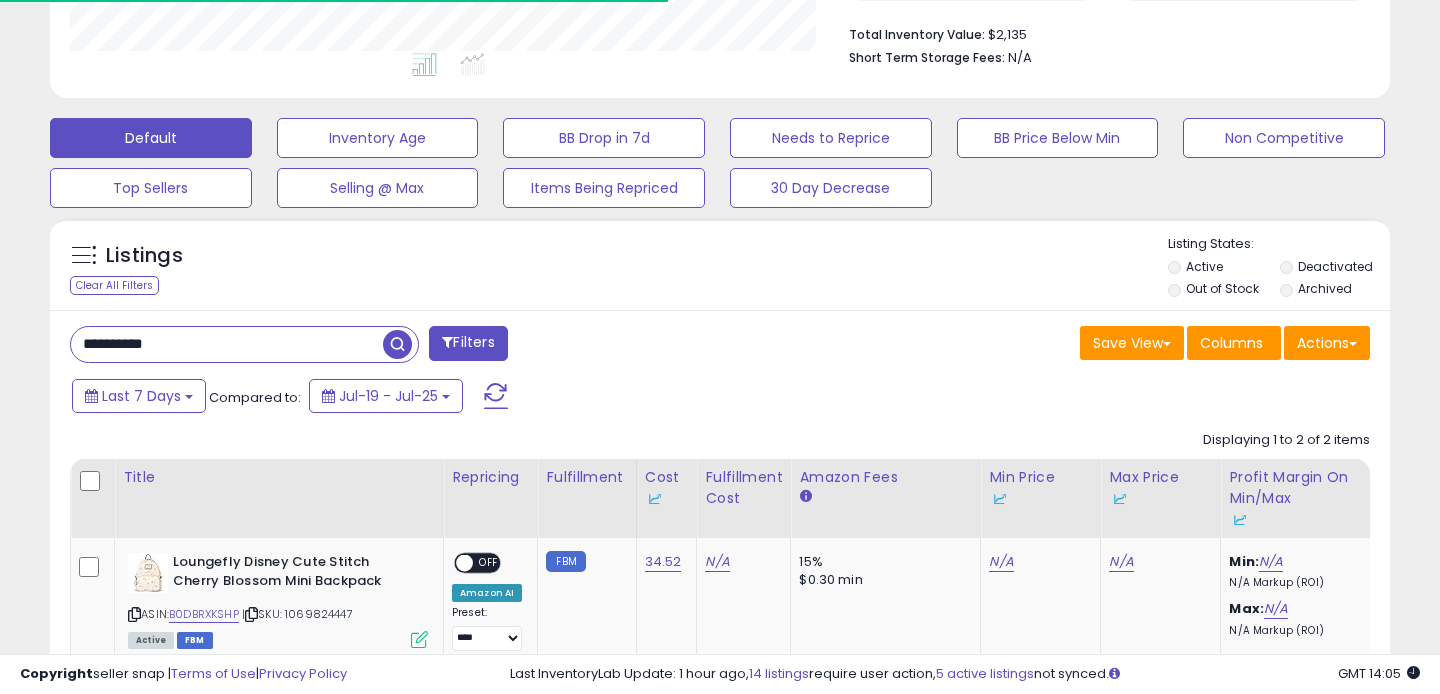 scroll, scrollTop: 758, scrollLeft: 0, axis: vertical 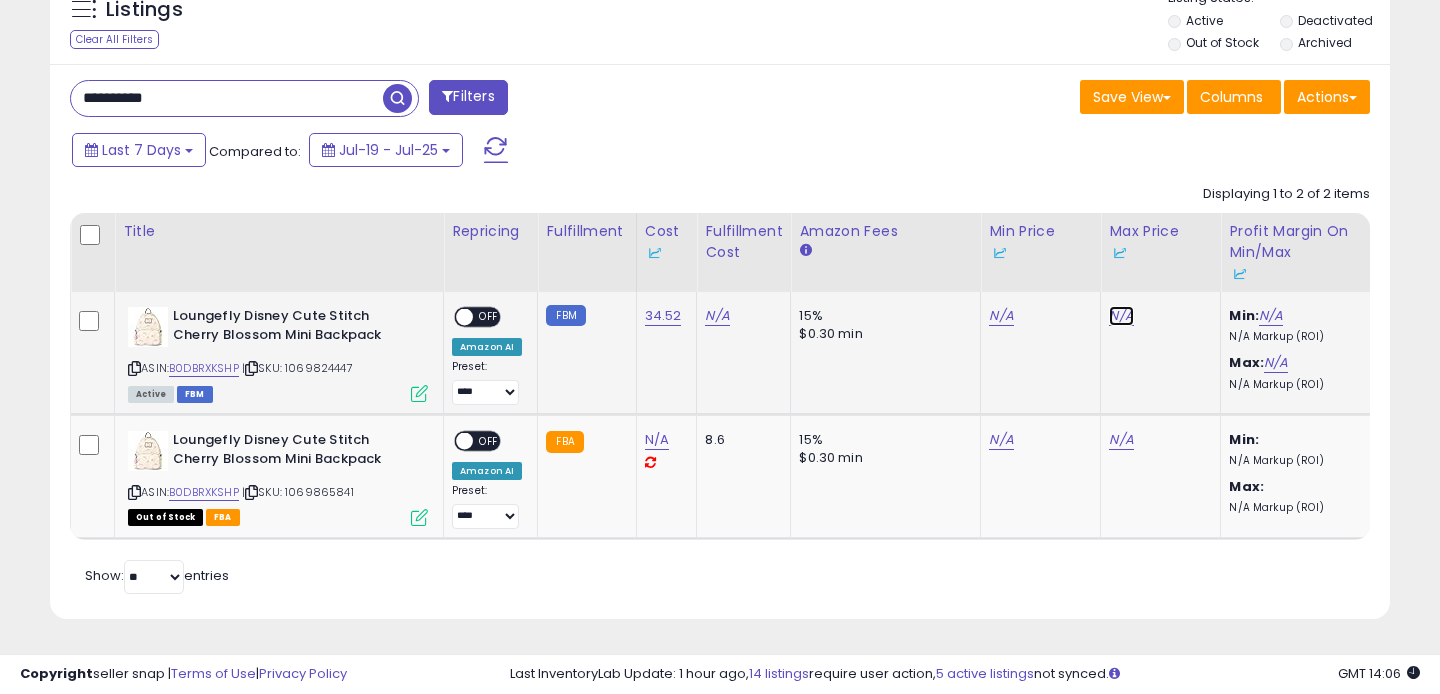 click on "N/A" at bounding box center (1121, 316) 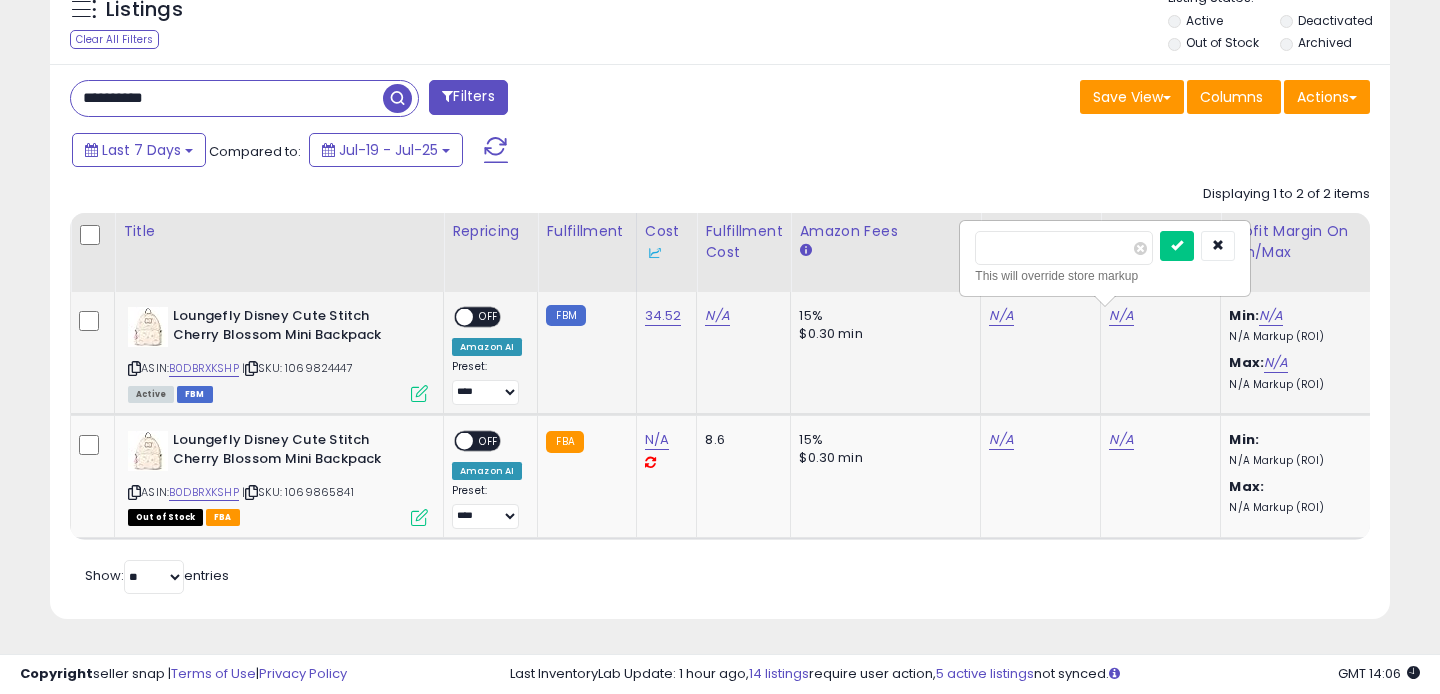 type on "*****" 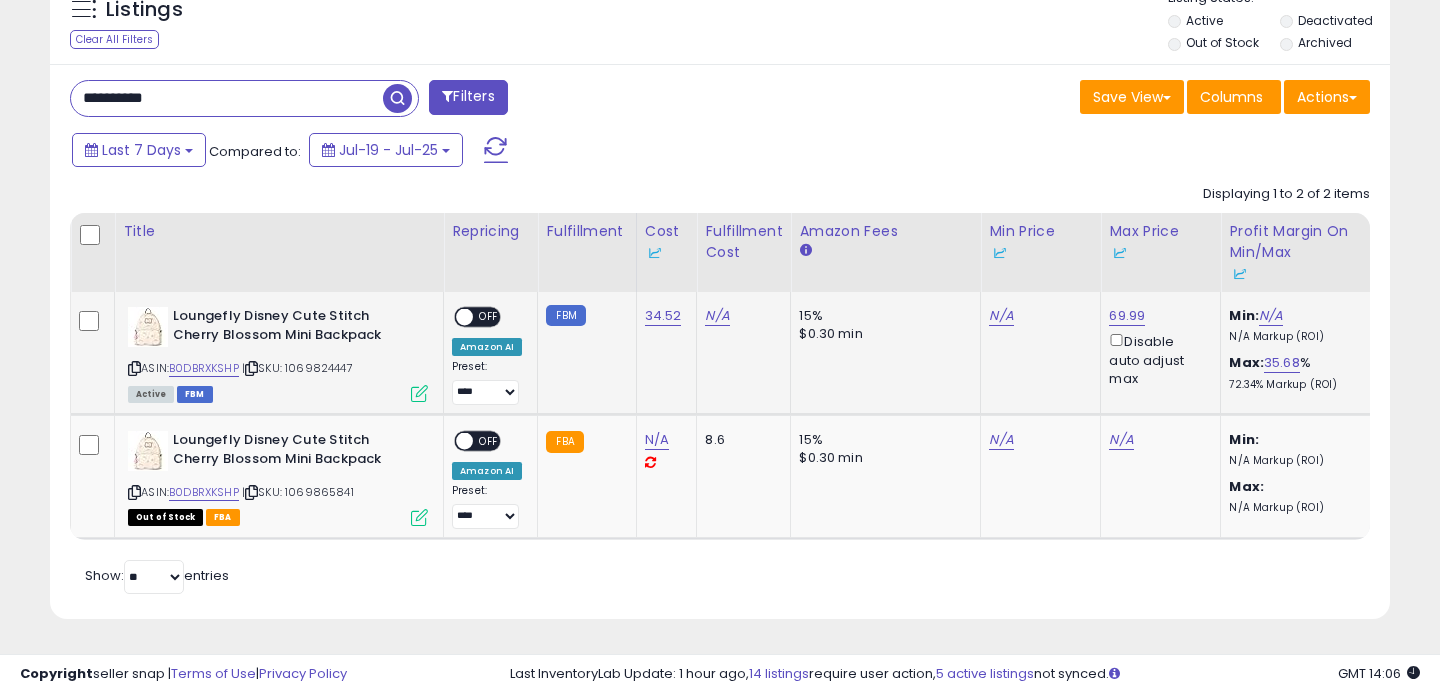 click on "N/A" 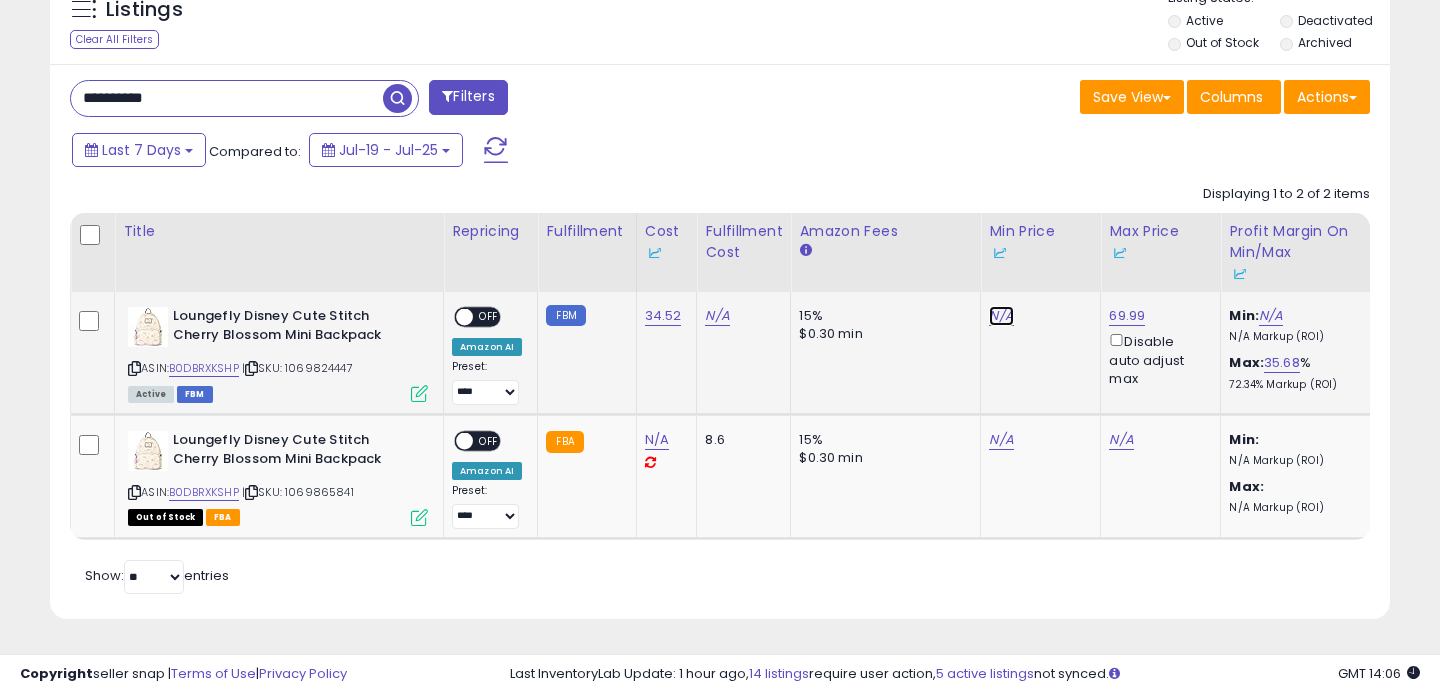 click on "N/A" at bounding box center [1001, 316] 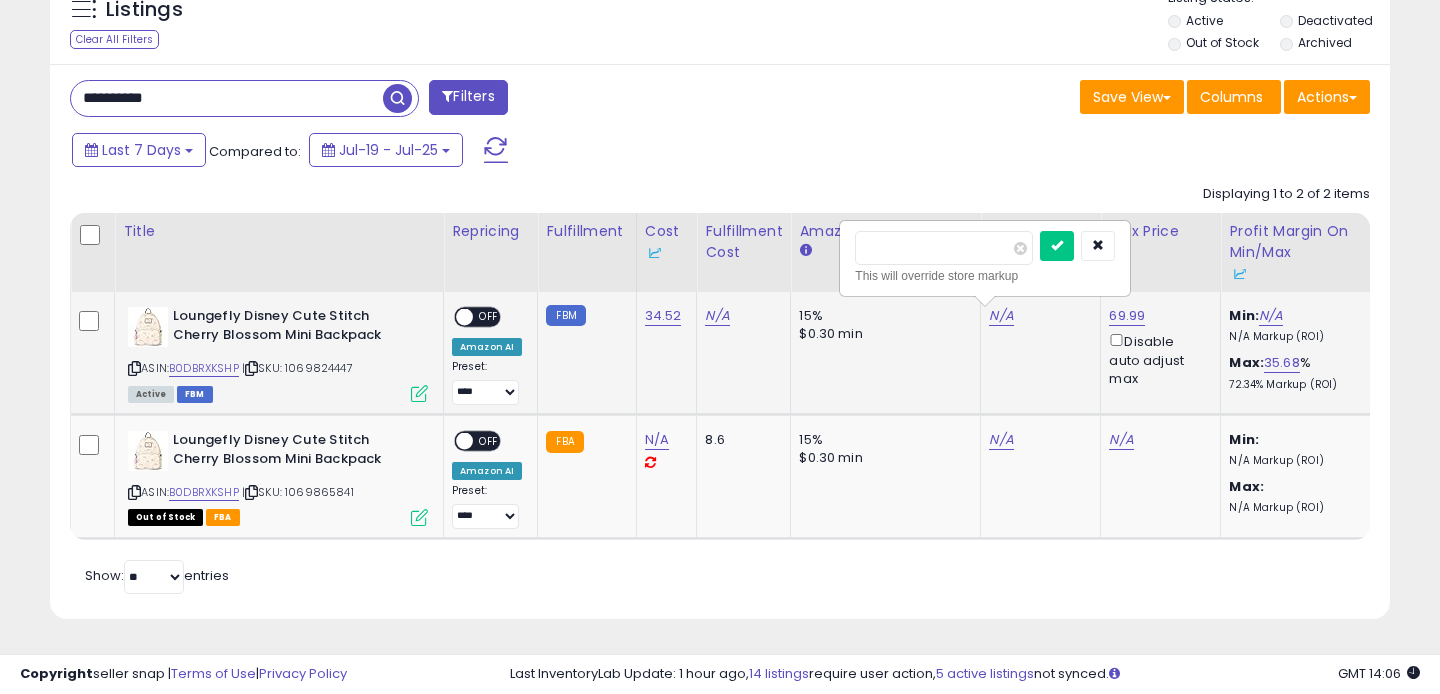 type on "*" 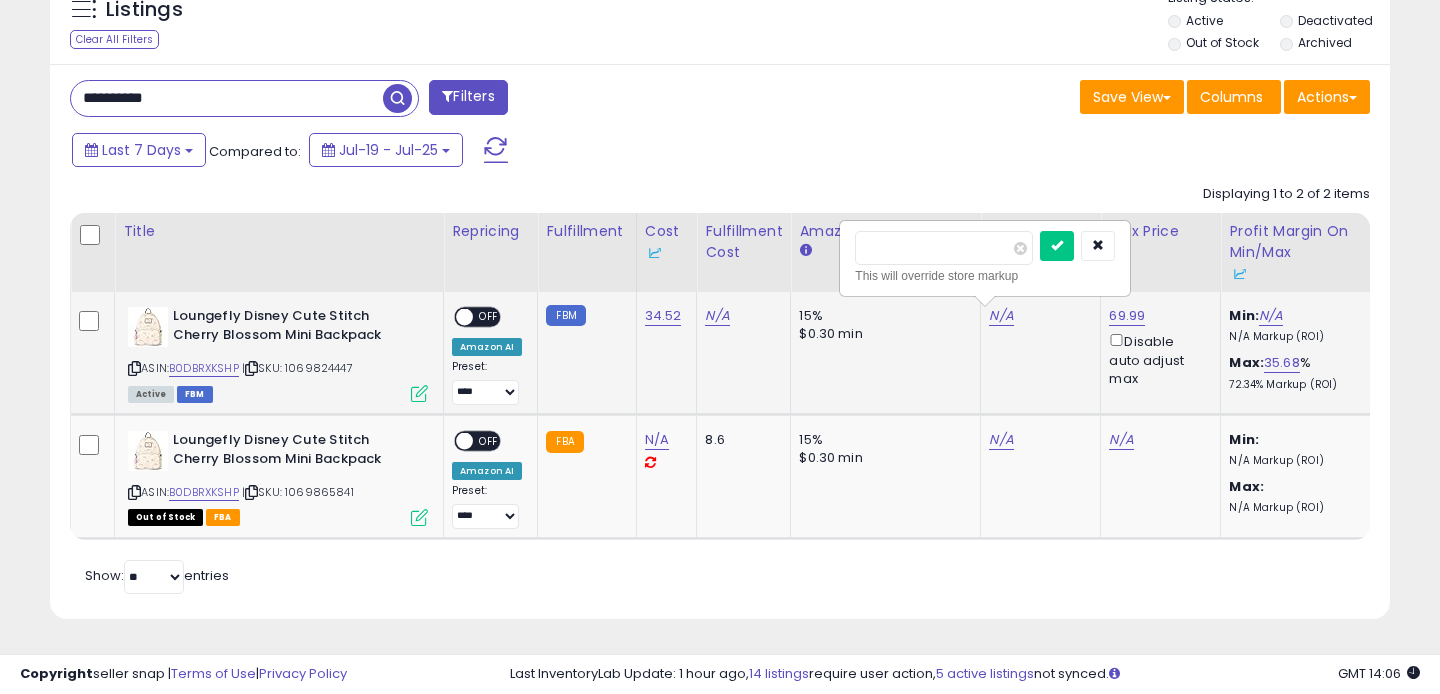 click at bounding box center [1057, 246] 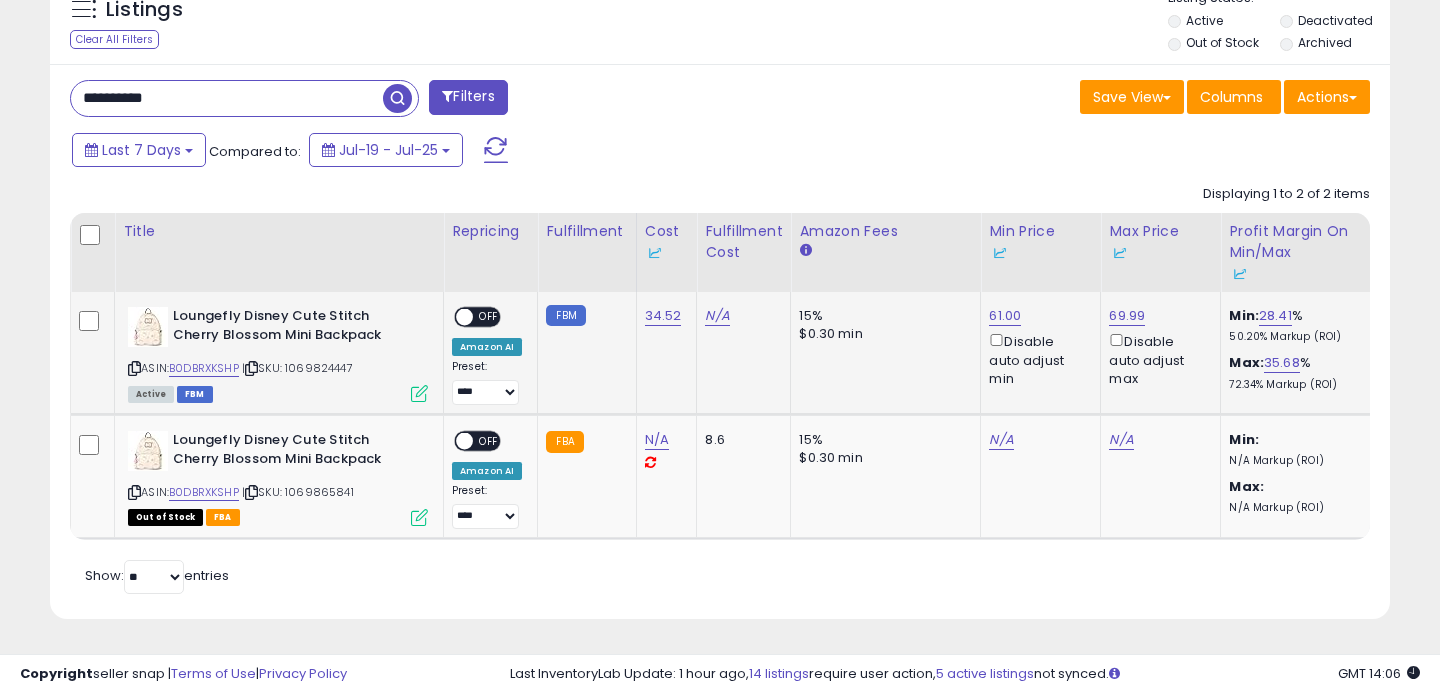 click at bounding box center [464, 317] 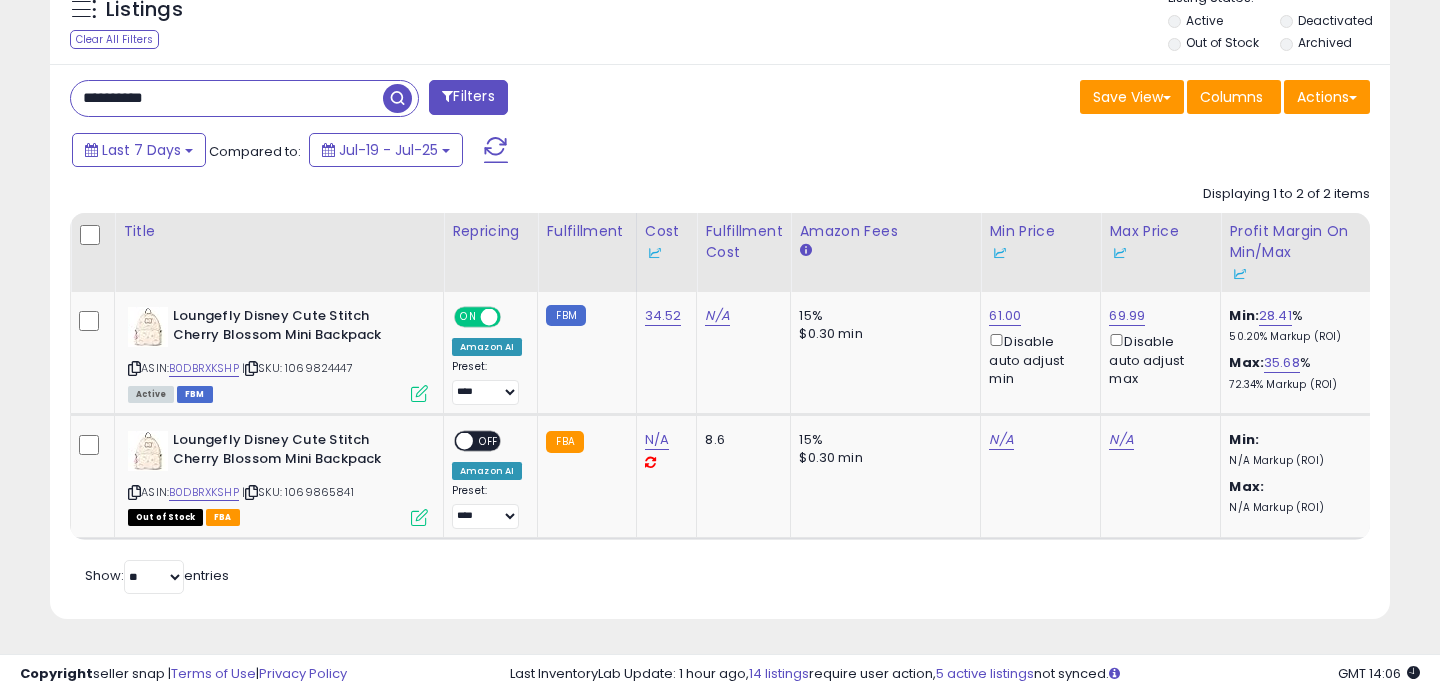 click on "**********" at bounding box center [227, 98] 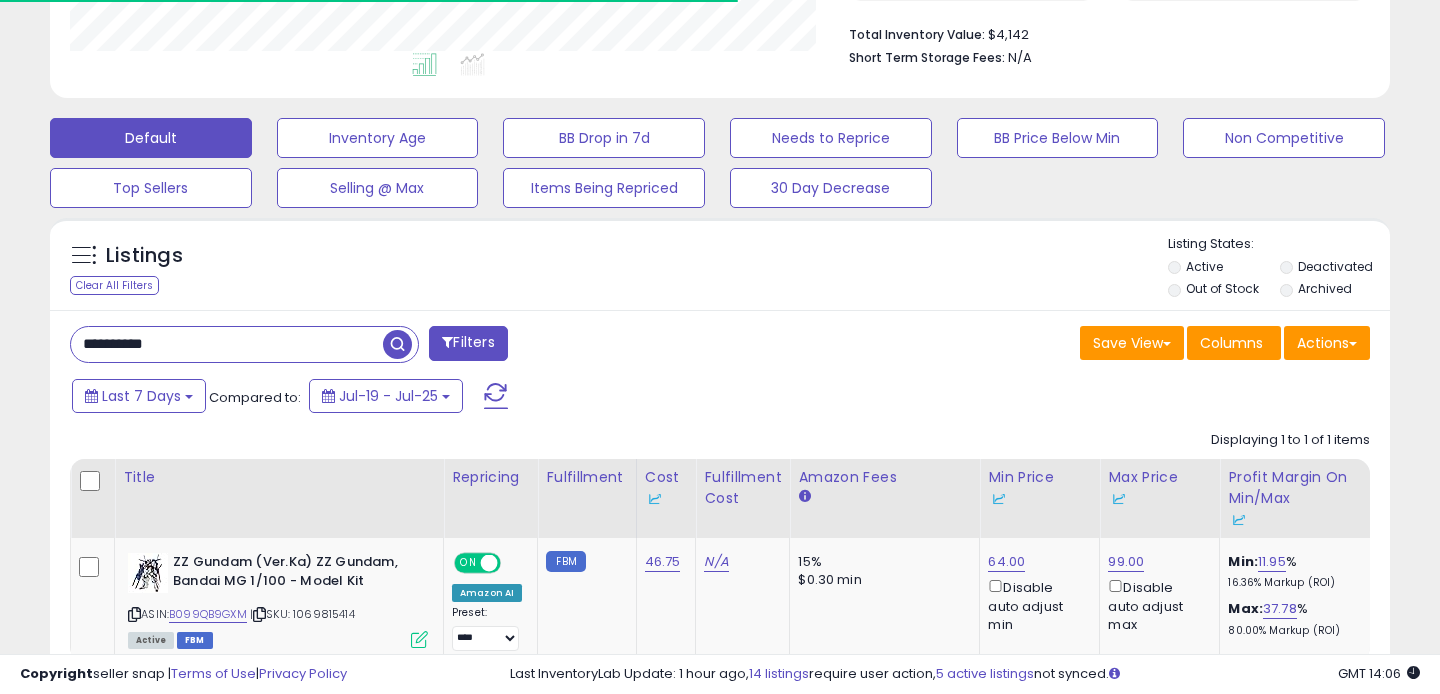 scroll, scrollTop: 634, scrollLeft: 0, axis: vertical 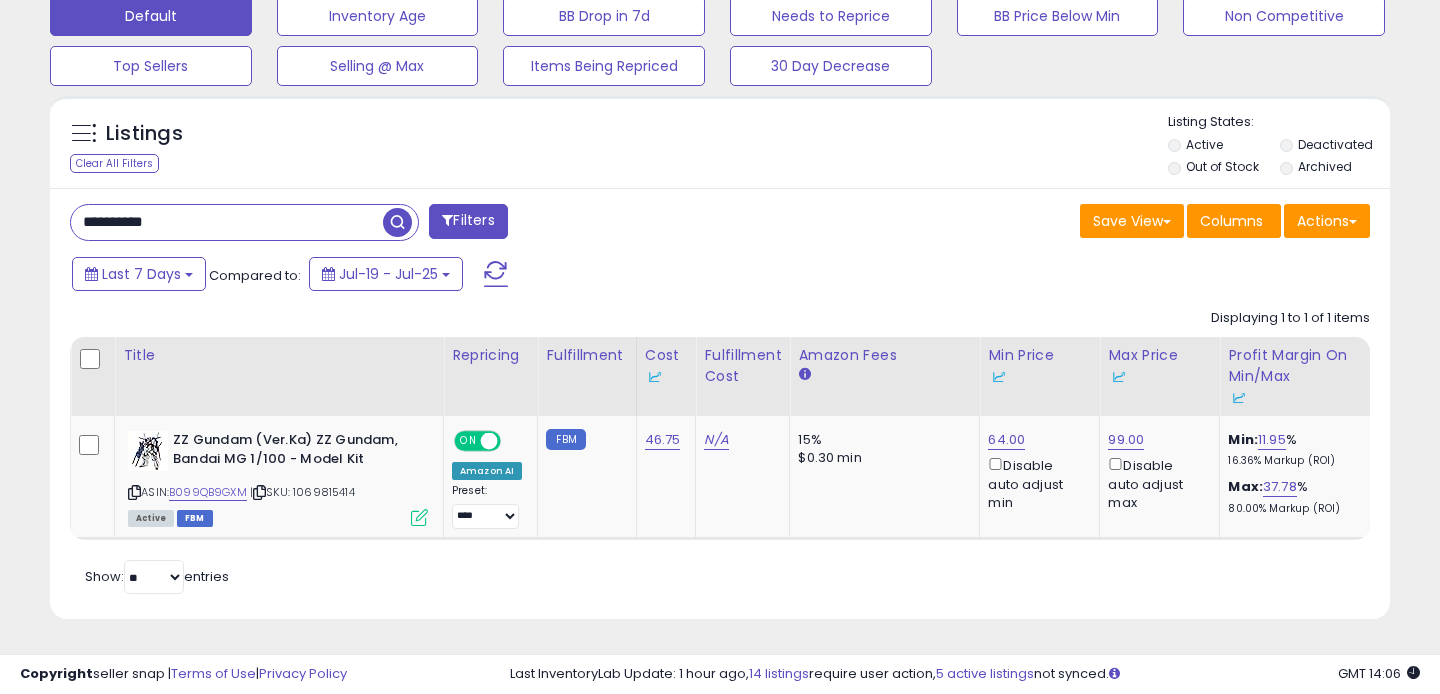 click on "**********" at bounding box center [227, 222] 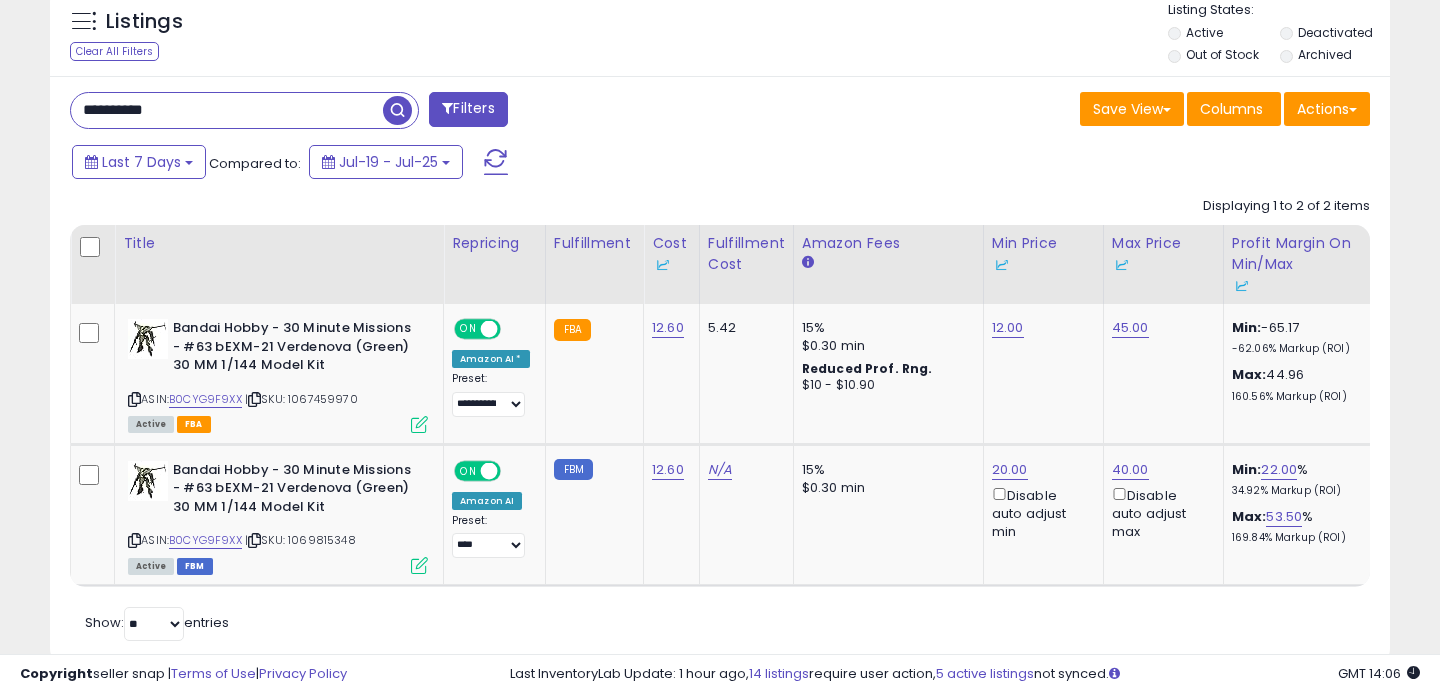 scroll, scrollTop: 780, scrollLeft: 0, axis: vertical 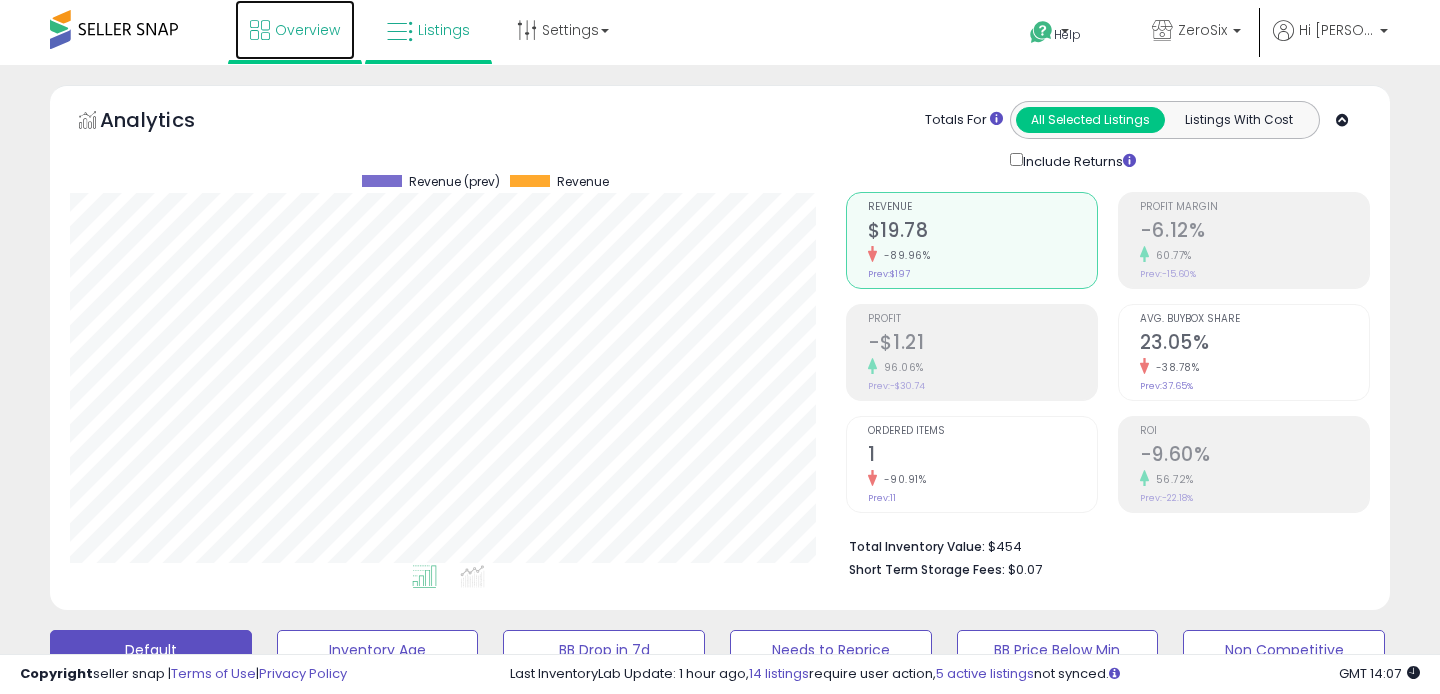 click on "Overview" at bounding box center [295, 30] 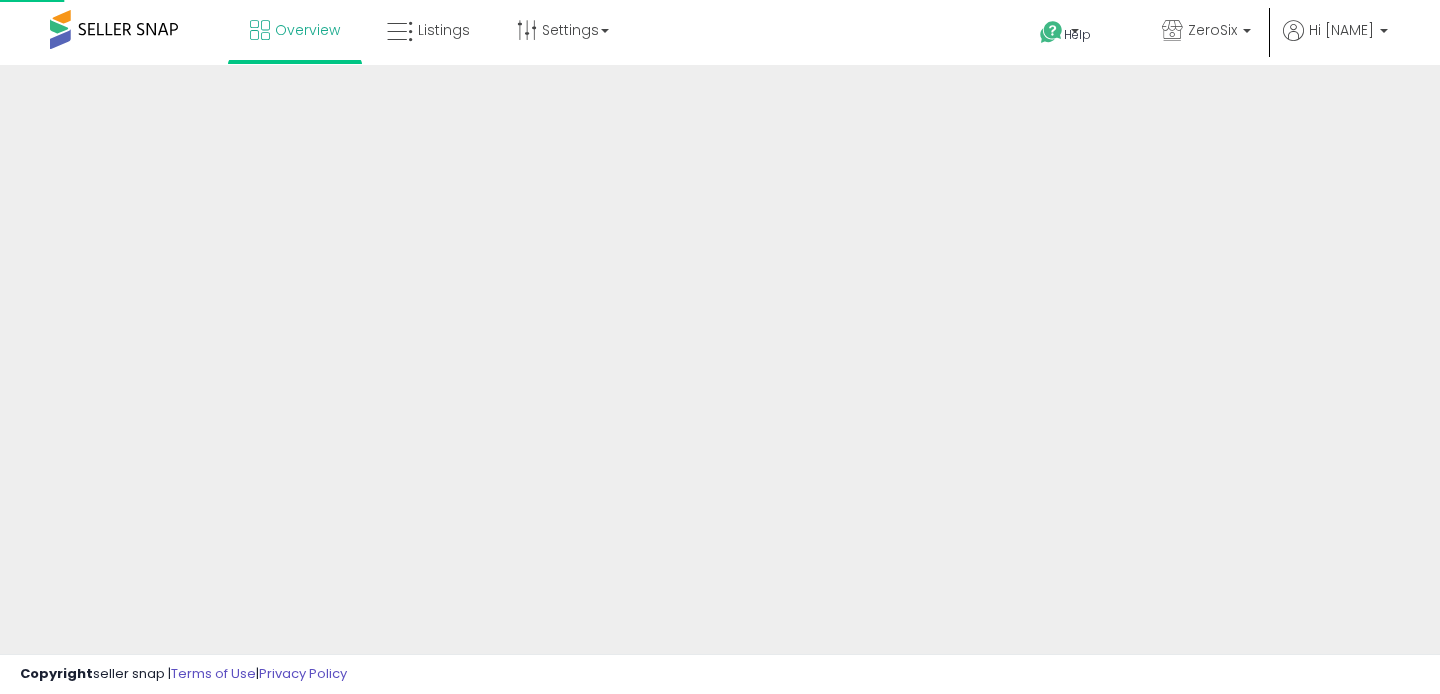 scroll, scrollTop: 0, scrollLeft: 0, axis: both 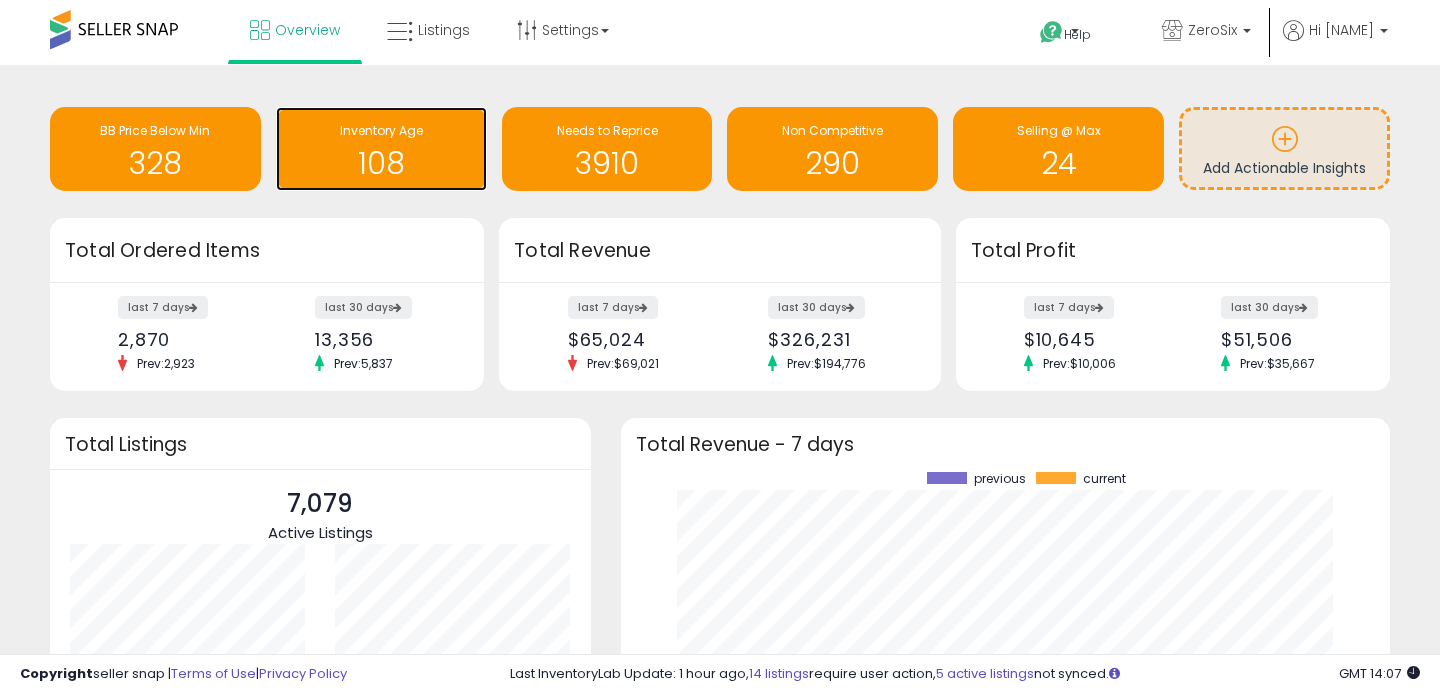 click on "Inventory Age" at bounding box center [381, 130] 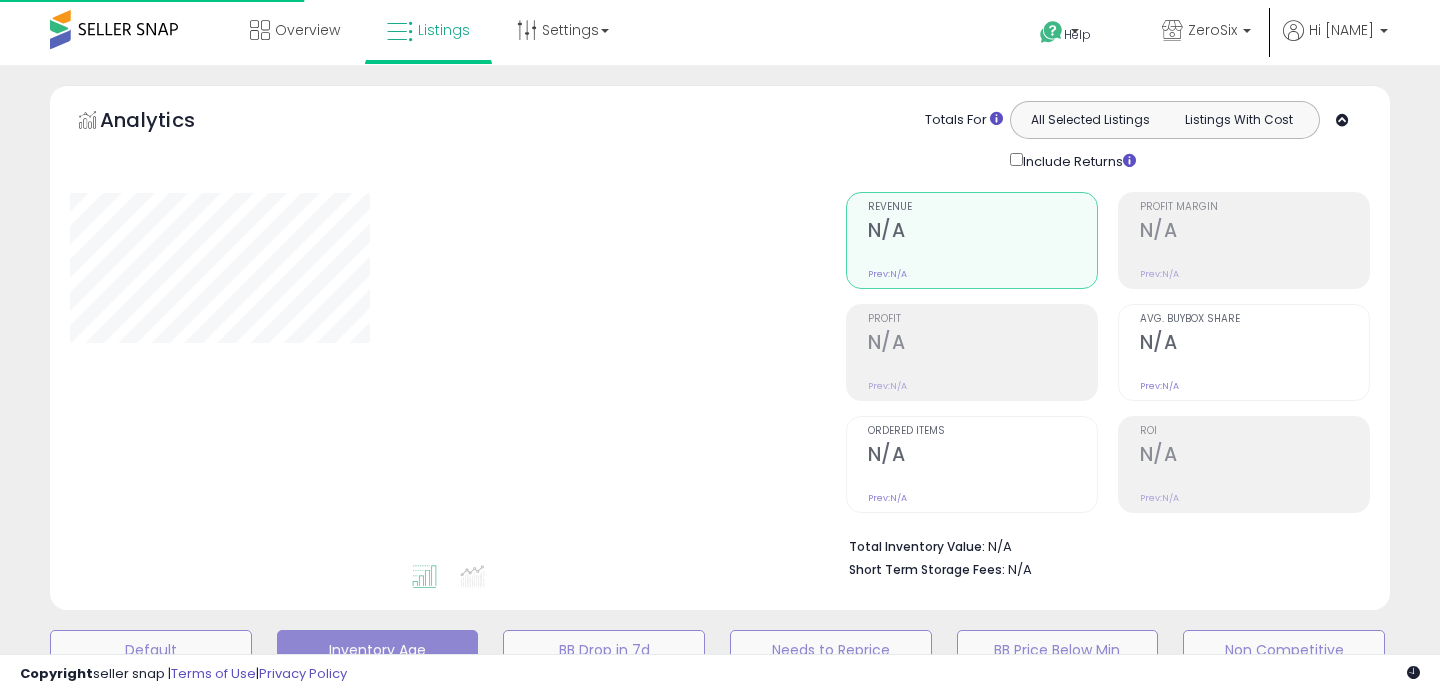 scroll, scrollTop: 0, scrollLeft: 0, axis: both 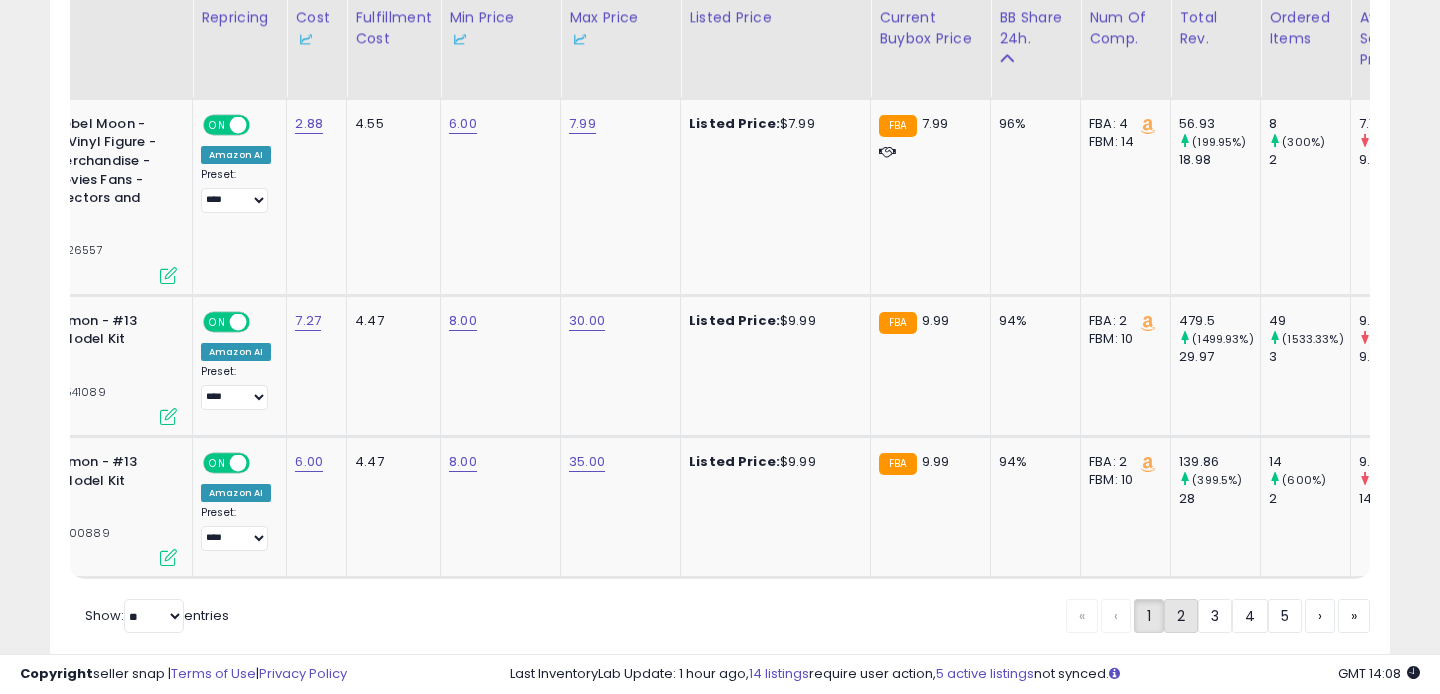 click on "2" 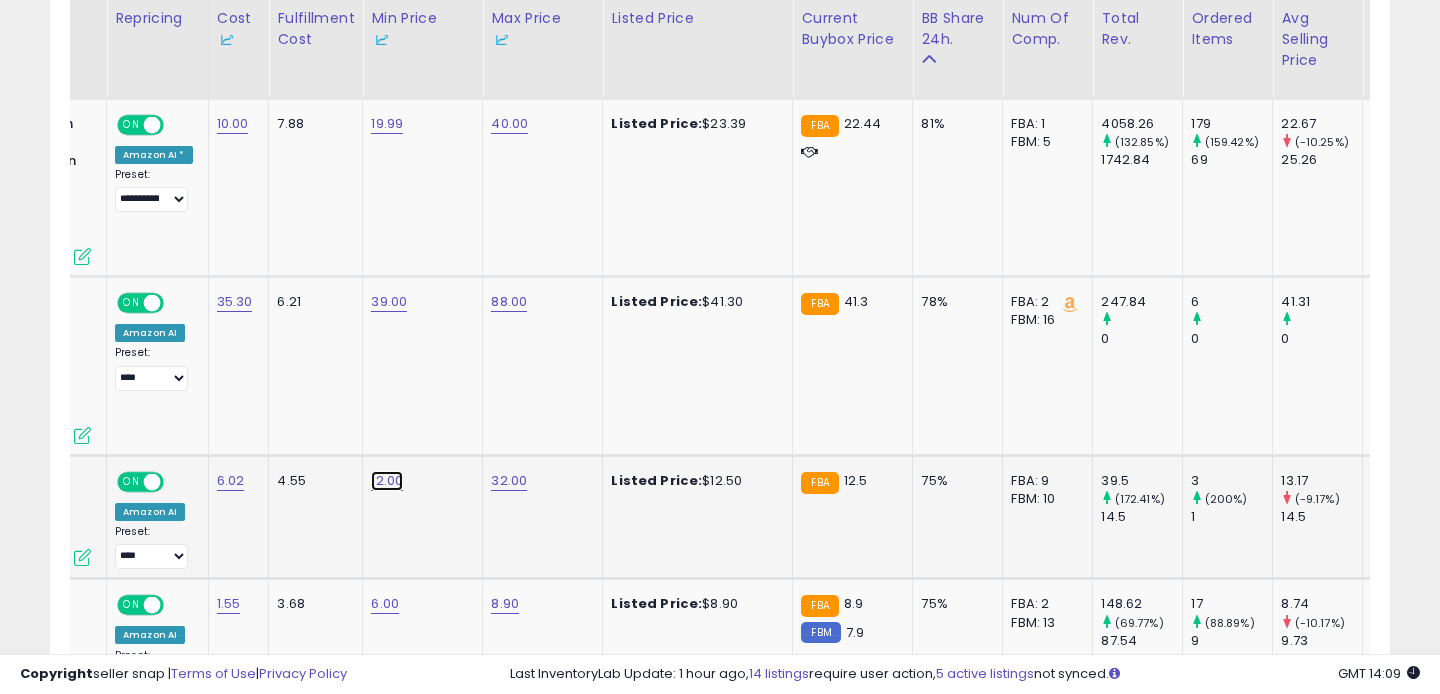 click on "12.00" at bounding box center (389, -319) 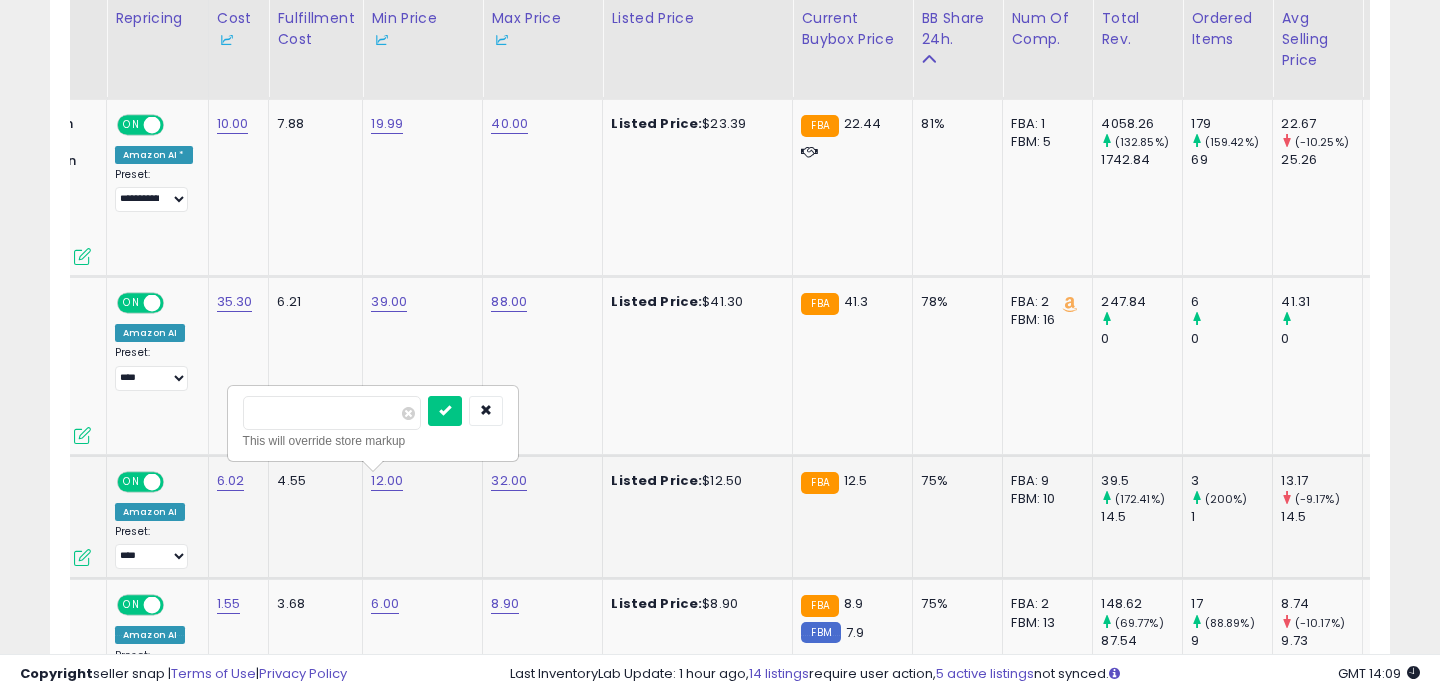 click on "This will override store markup" at bounding box center (373, 441) 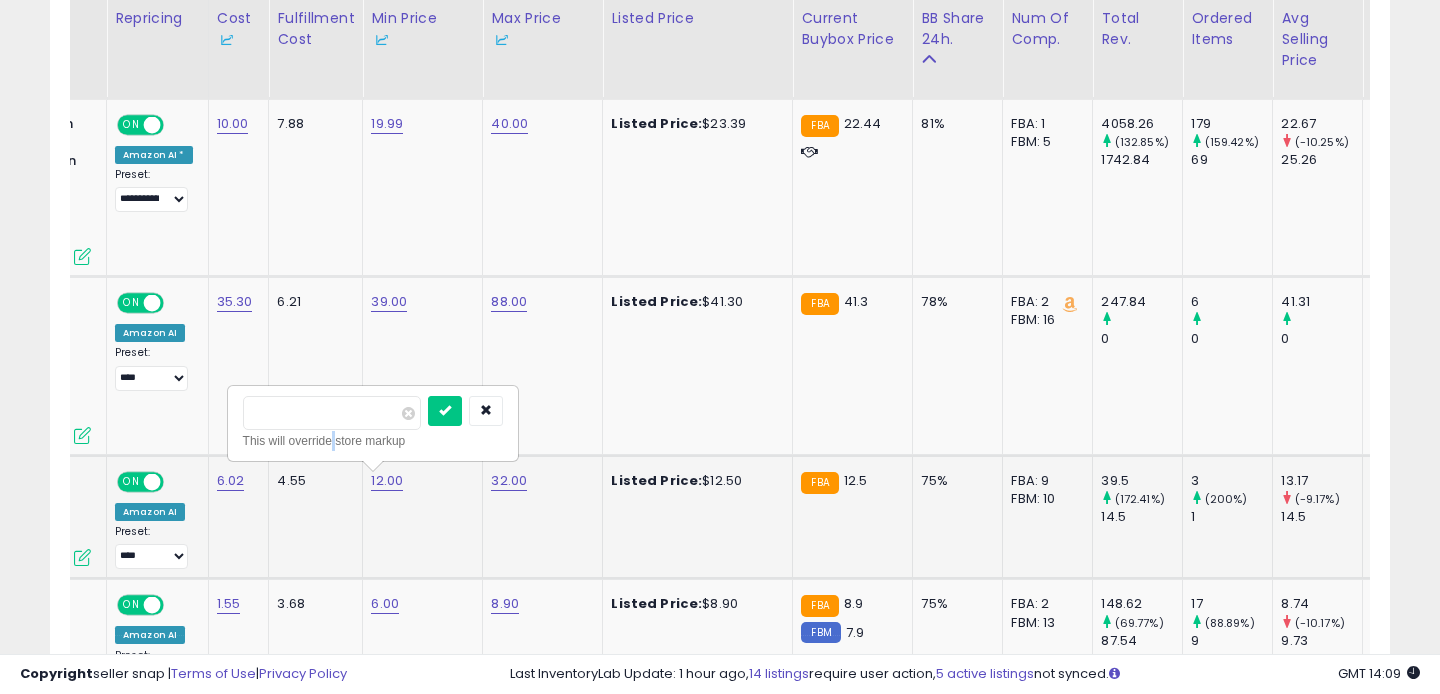 click on "This will override store markup" at bounding box center [373, 441] 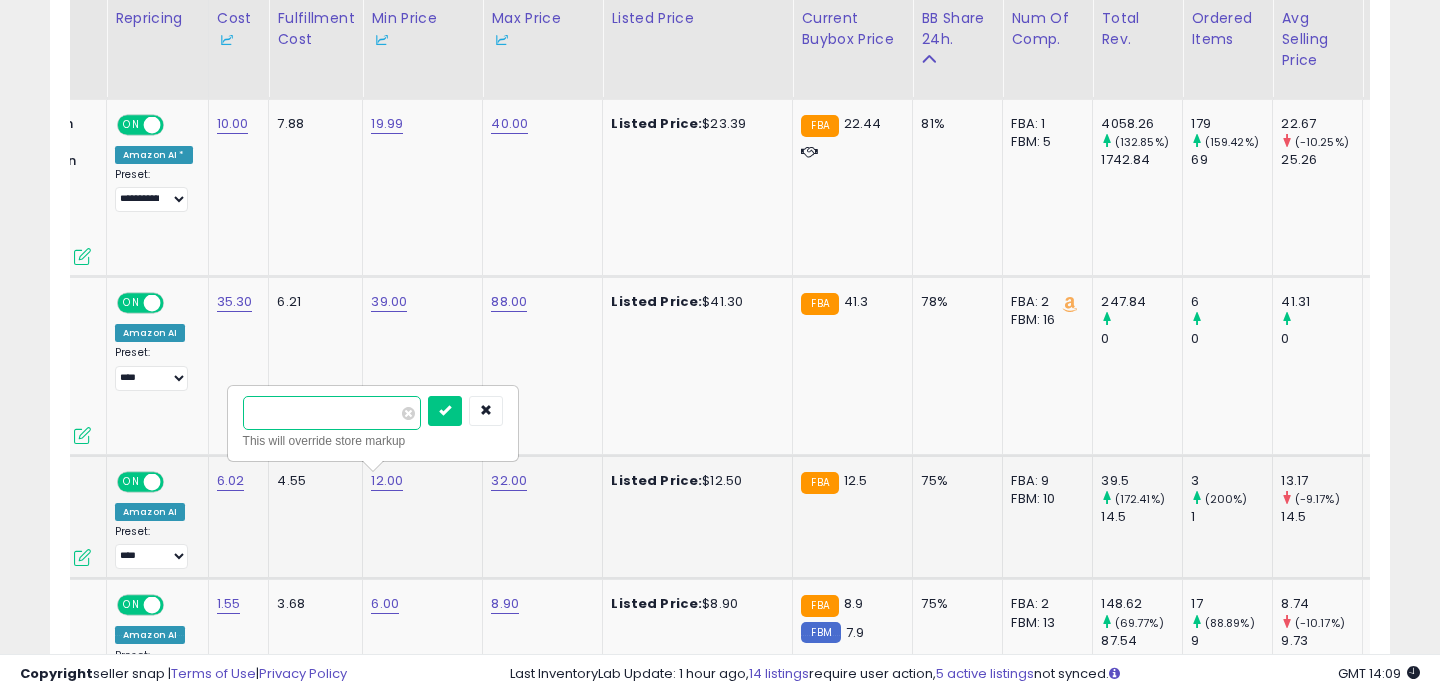 click on "*******" at bounding box center [332, 413] 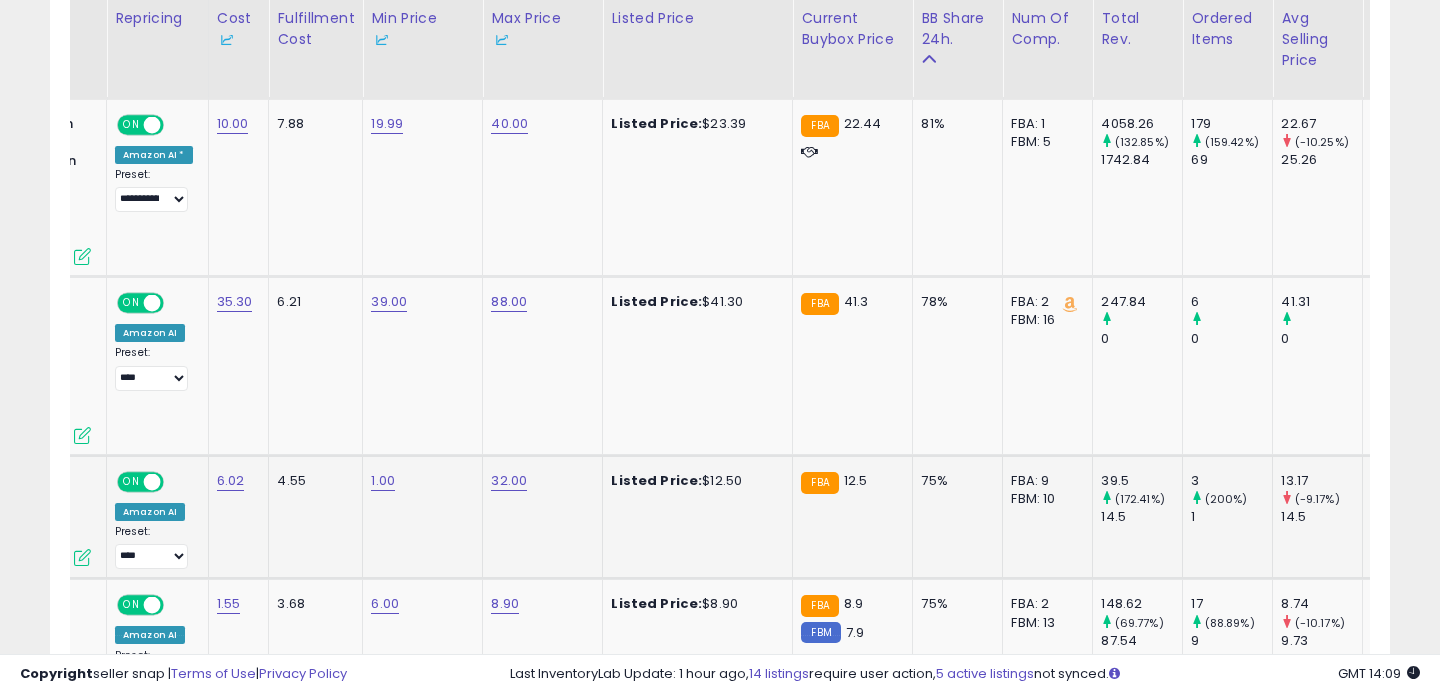 click on "* 1.00" 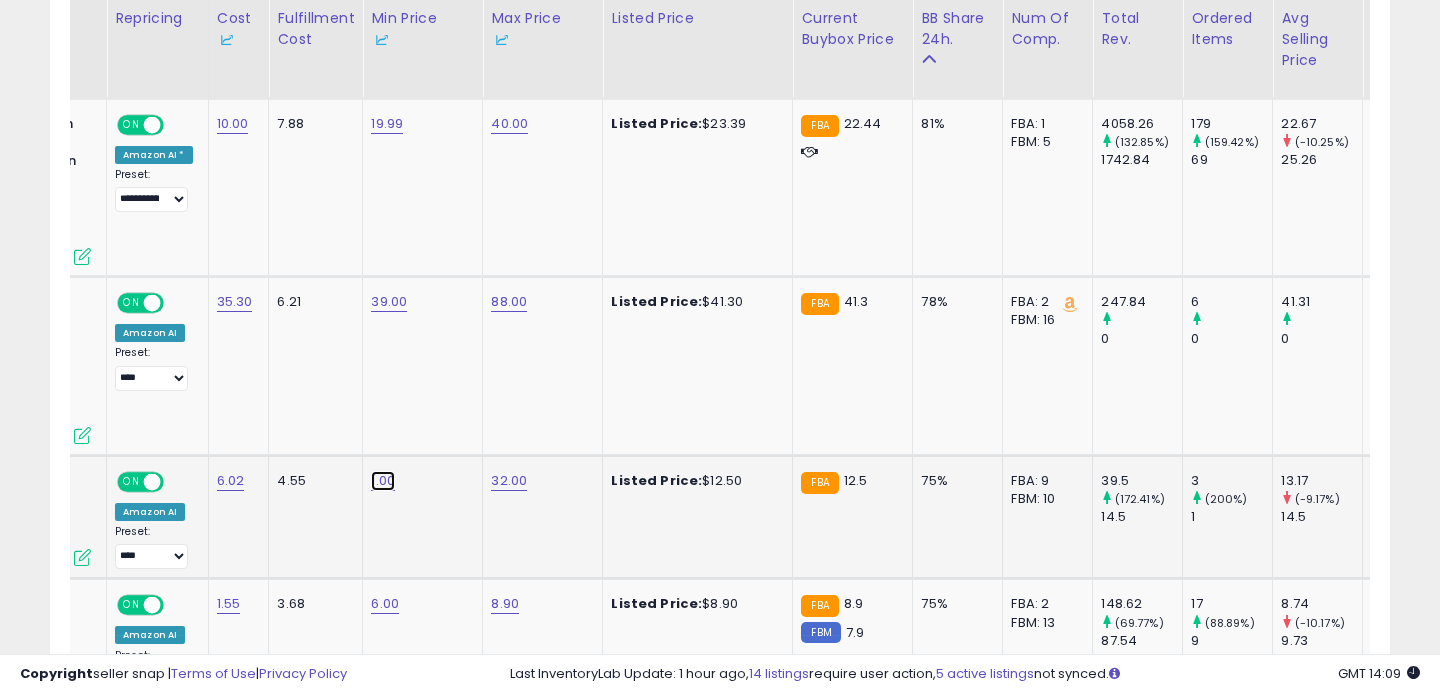 click on "1.00" at bounding box center [389, -319] 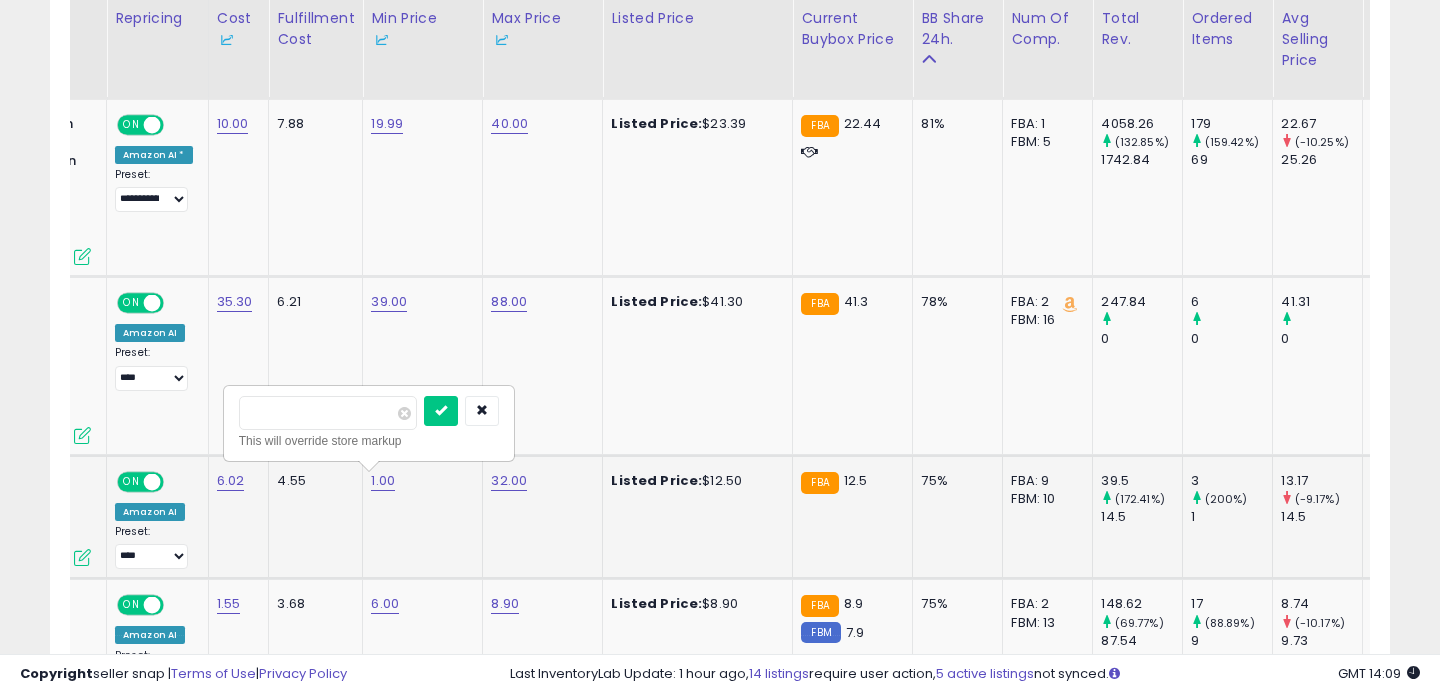 click on "****" at bounding box center (328, 413) 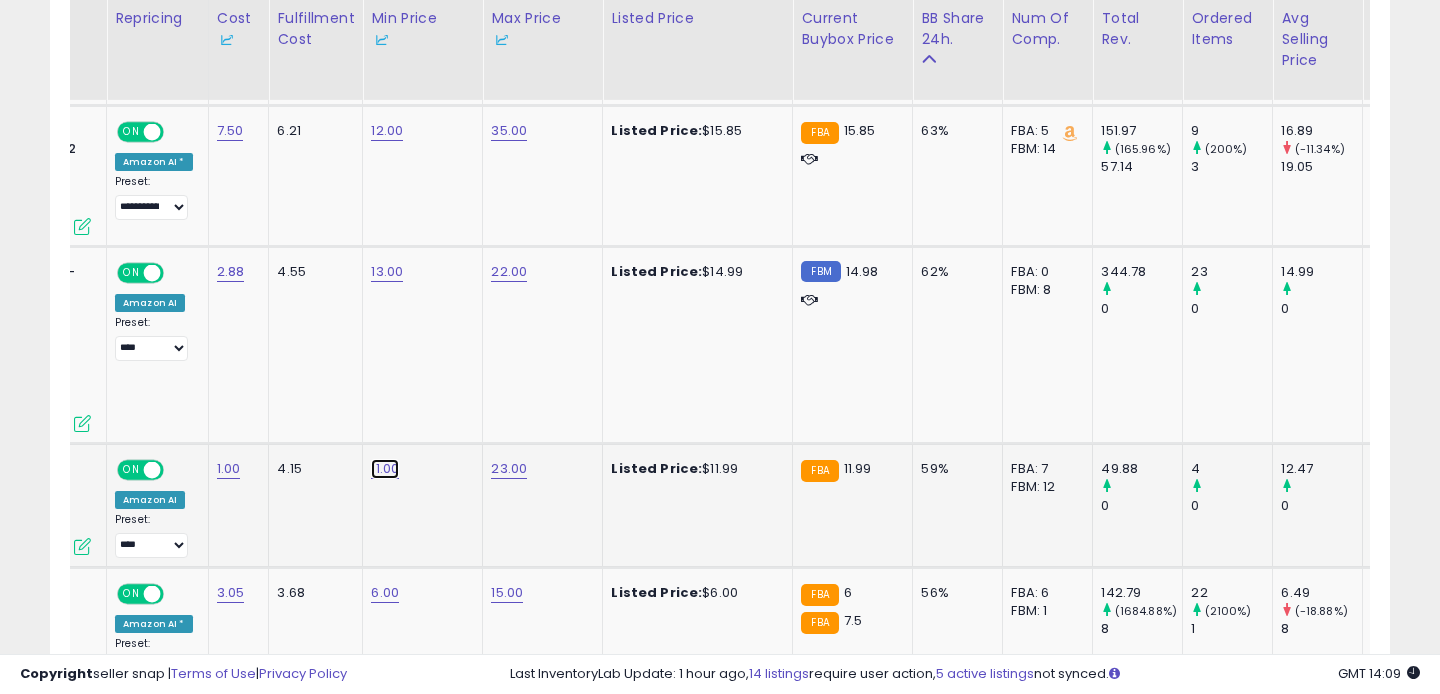 click on "11.00" at bounding box center (389, -1328) 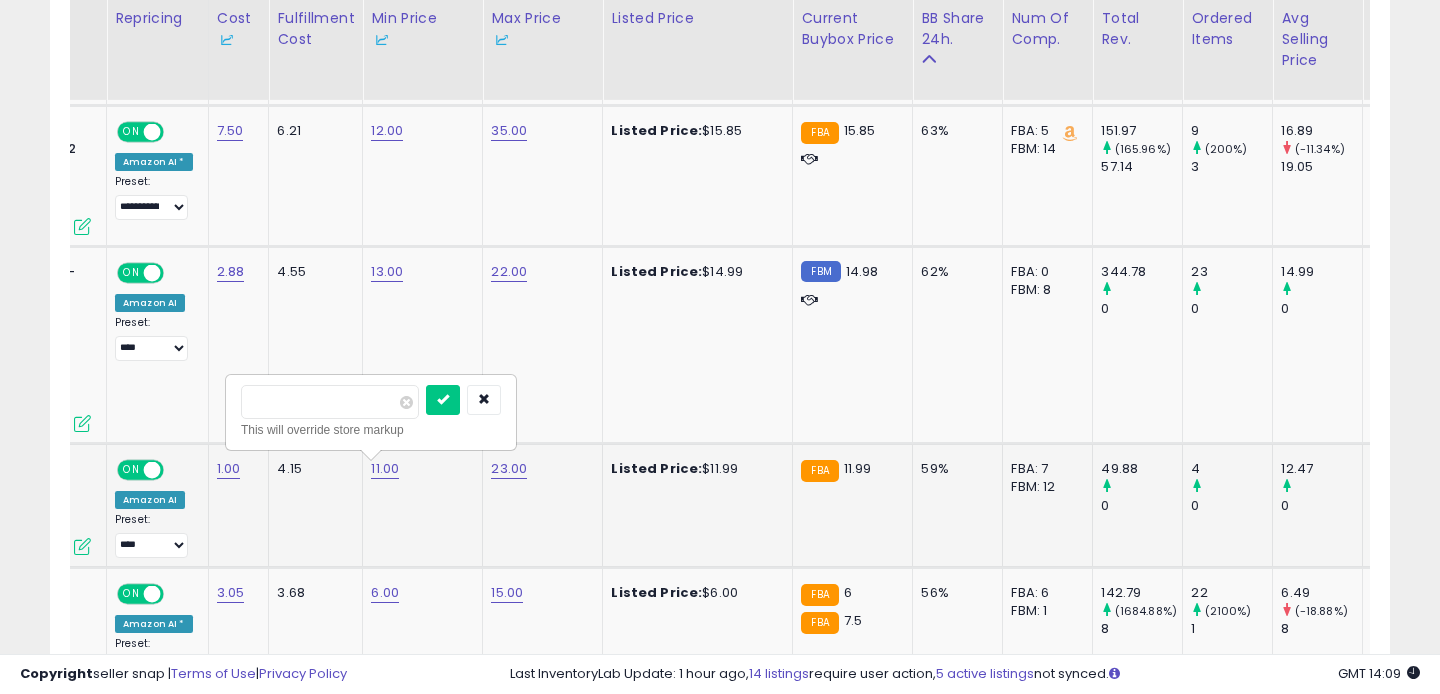 click on "*****" at bounding box center (330, 402) 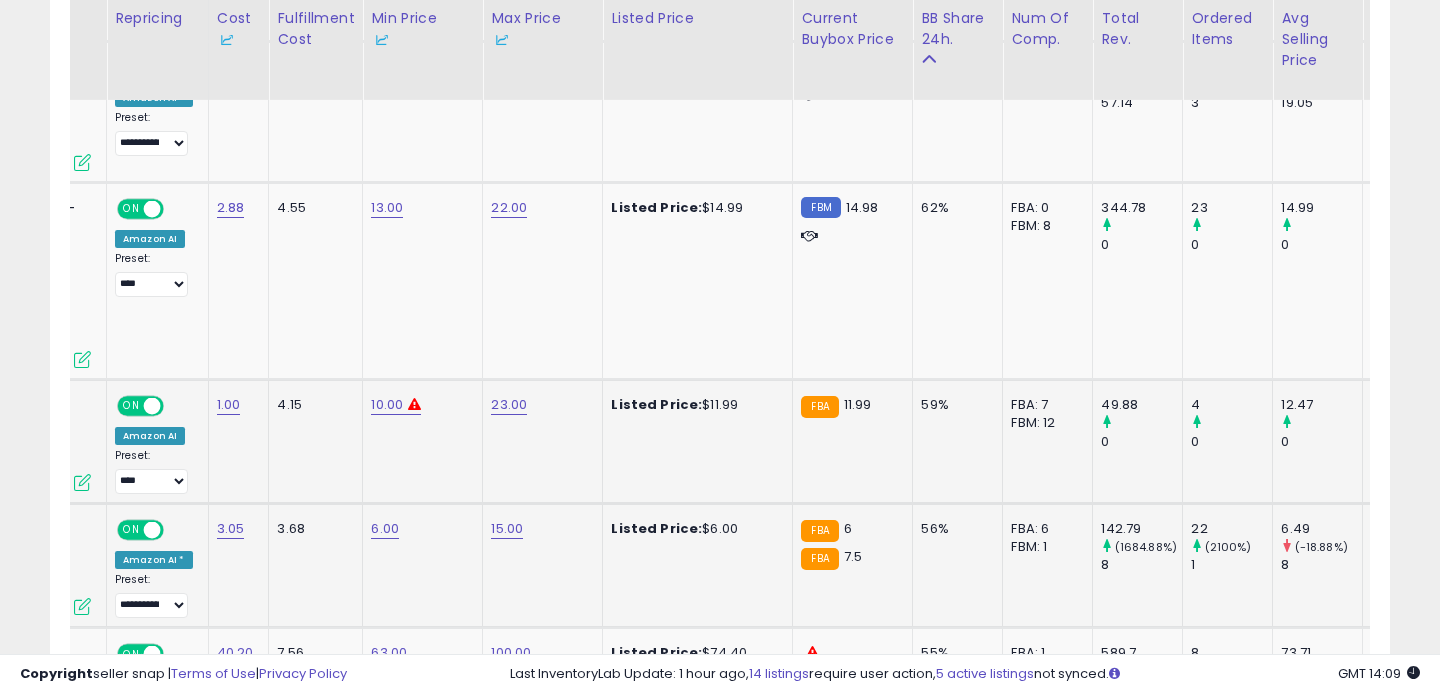 click on "6.00" 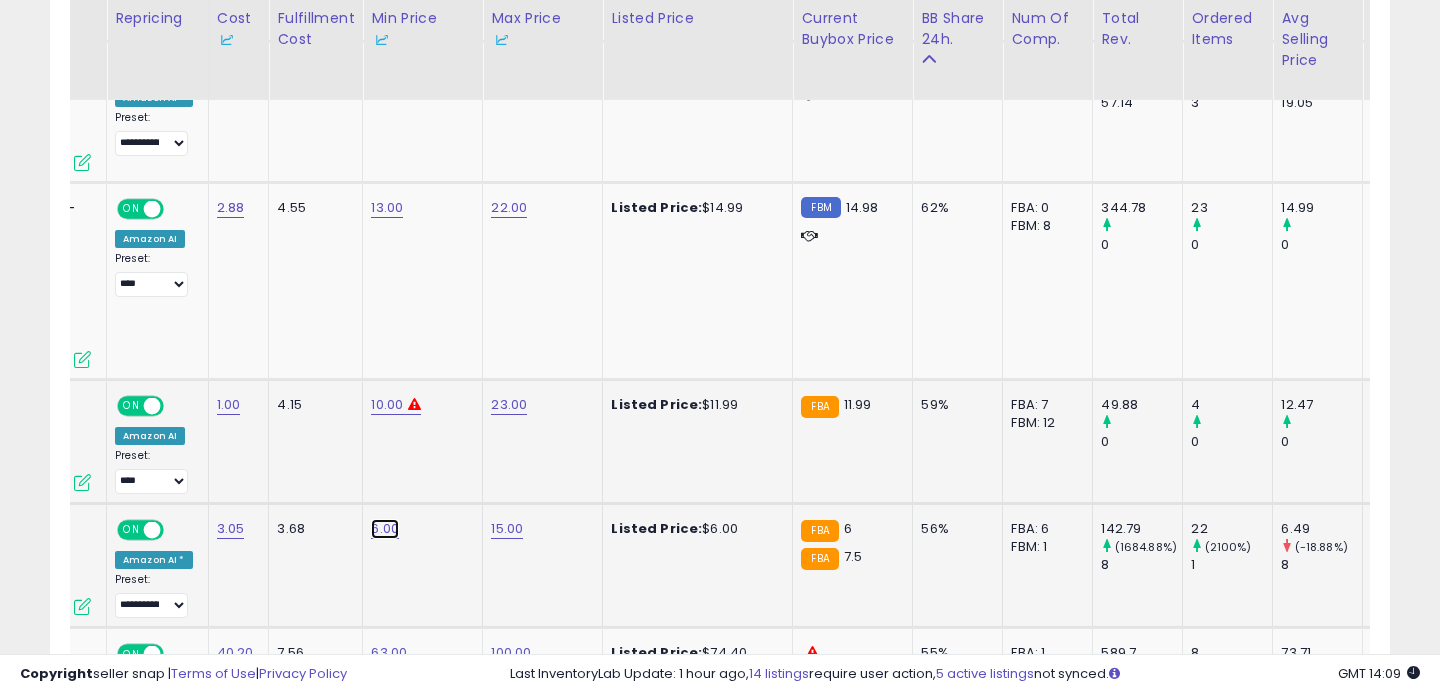 click on "6.00" at bounding box center (389, -1392) 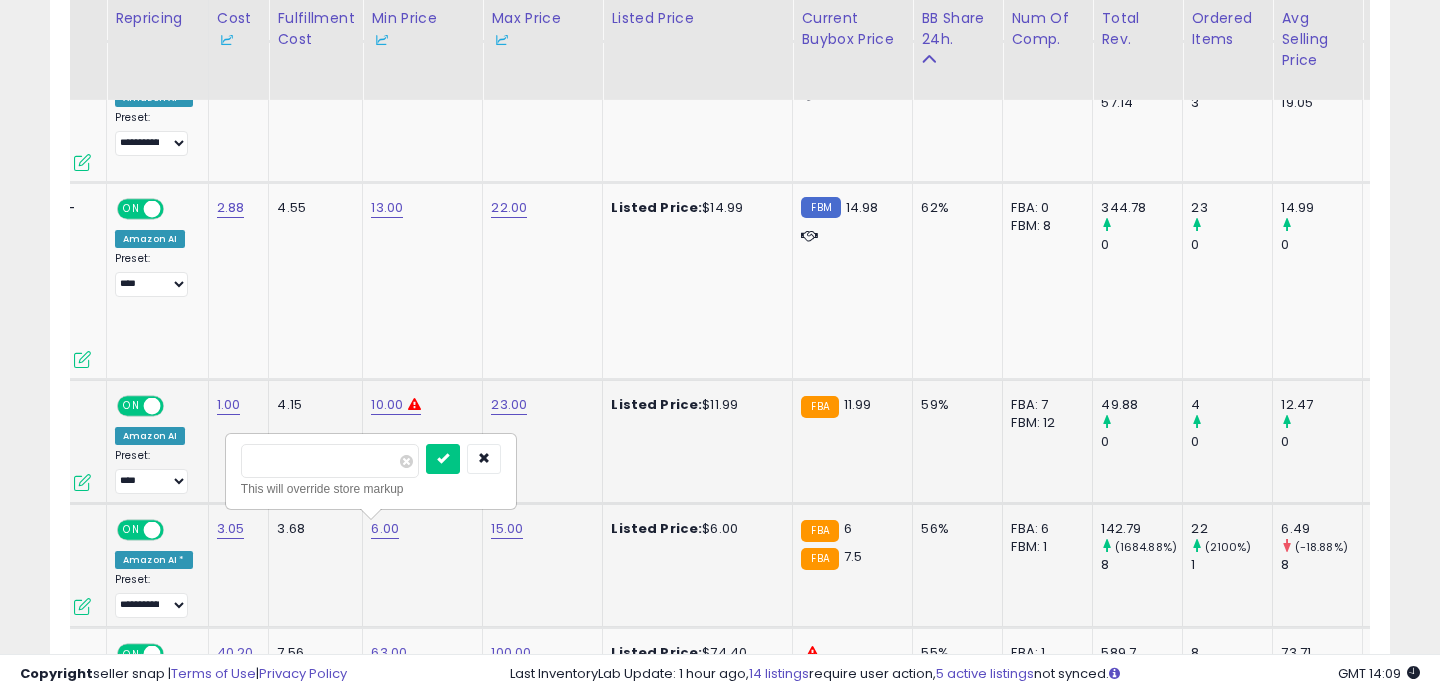 click on "****" at bounding box center (330, 461) 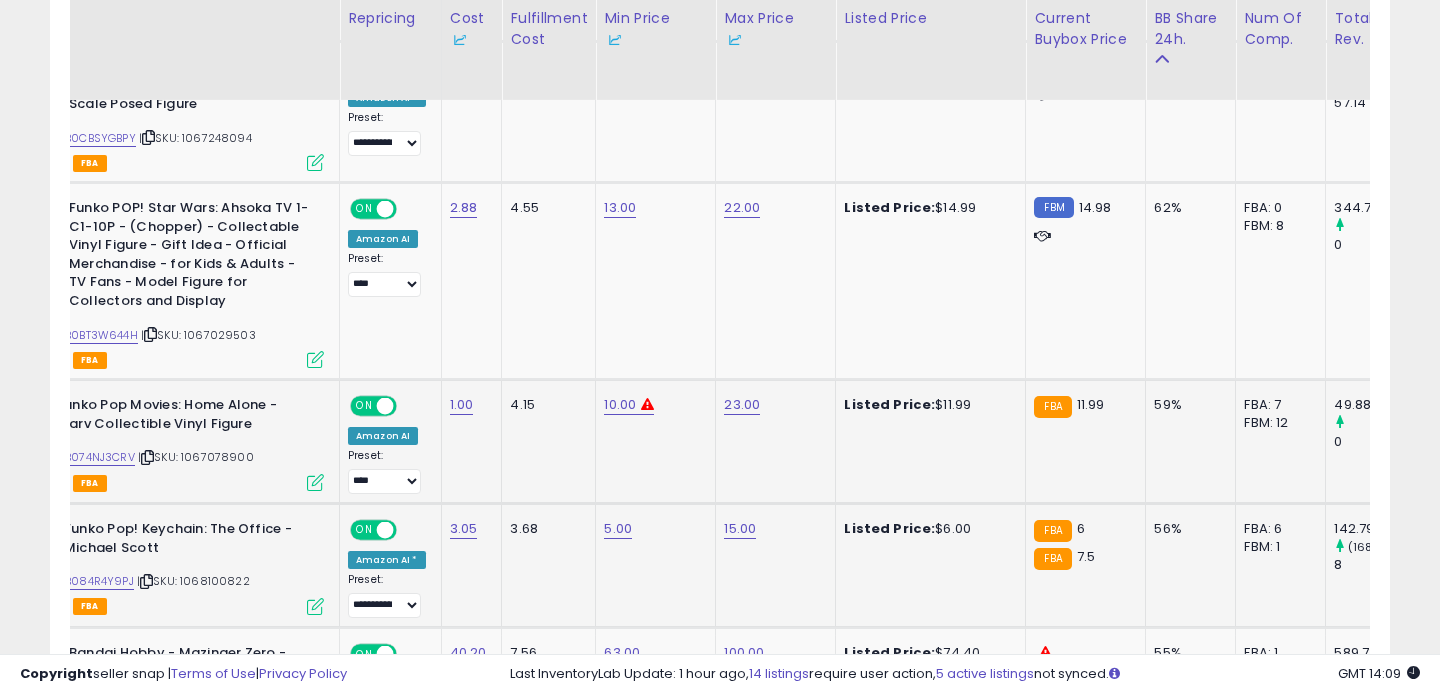 click on "|   SKU: 1067078900" at bounding box center (196, 457) 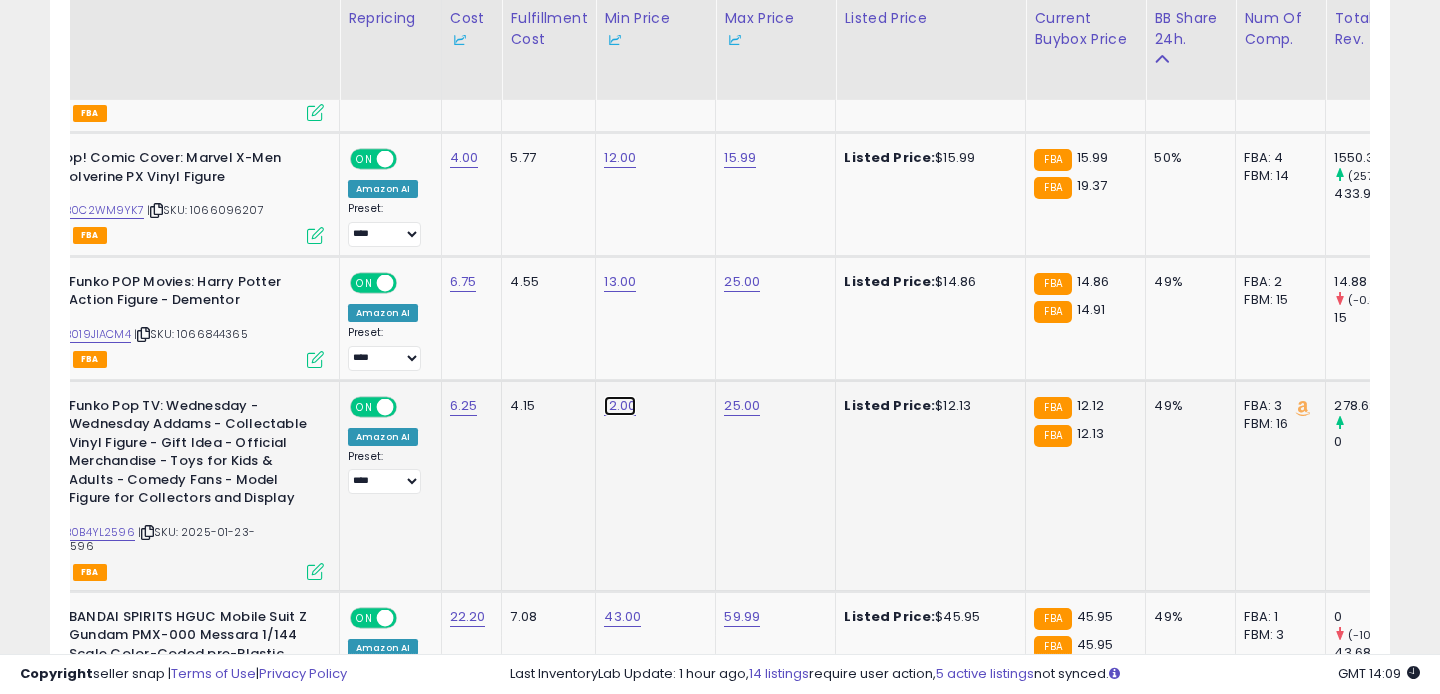 click on "12.00" at bounding box center [622, -3229] 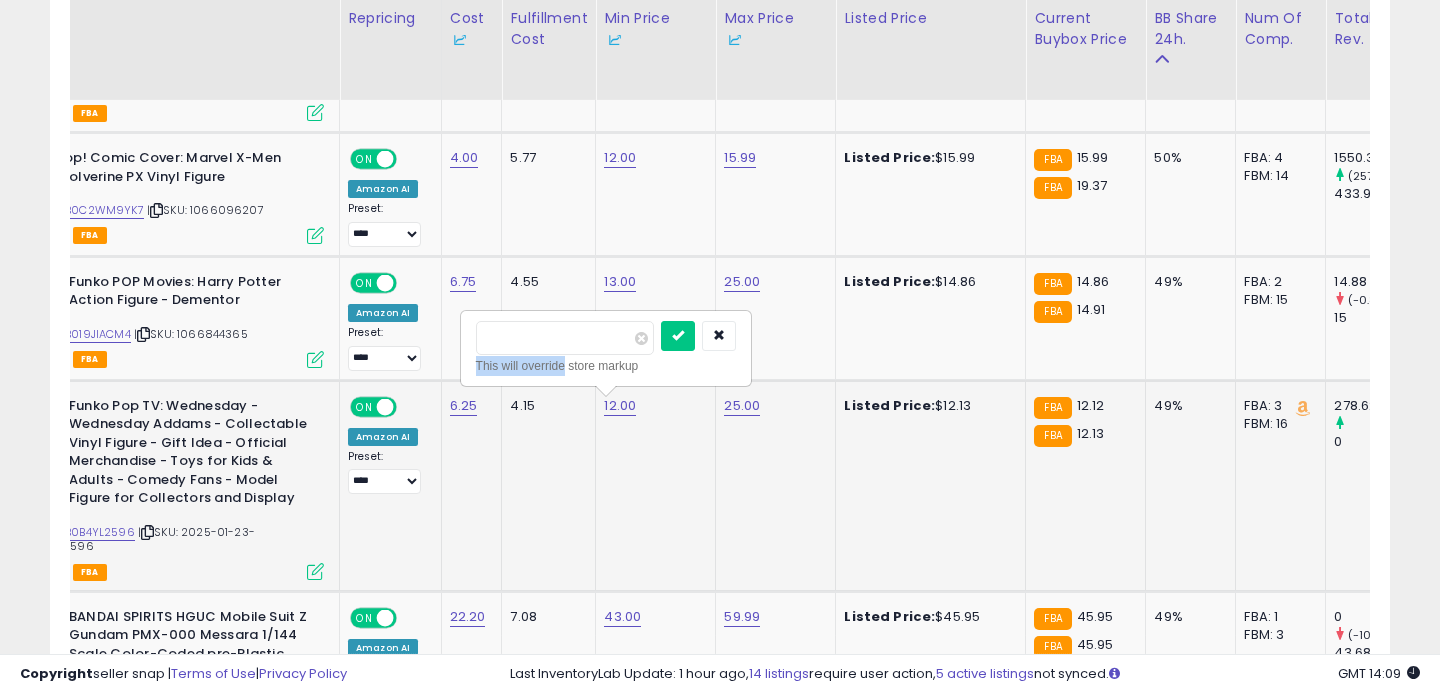 click on "This will override store markup" at bounding box center [606, 366] 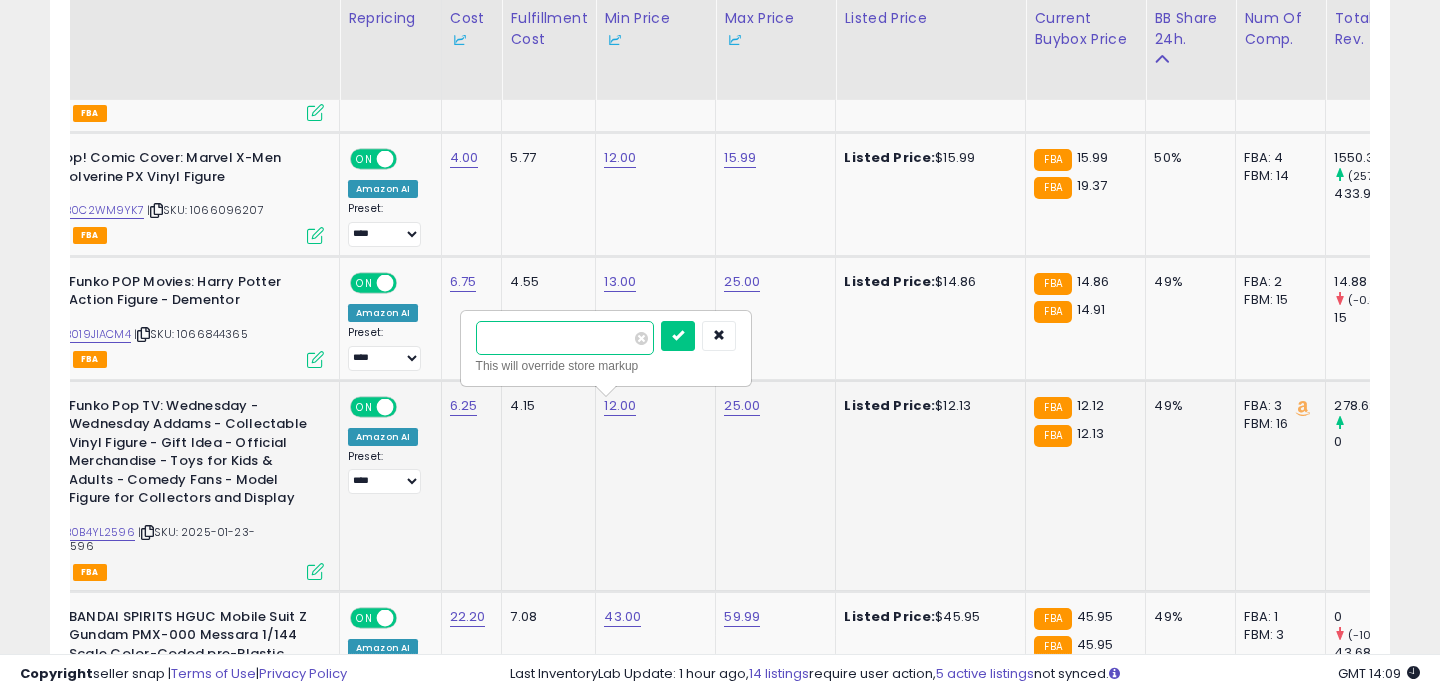 click on "*****" at bounding box center (565, 338) 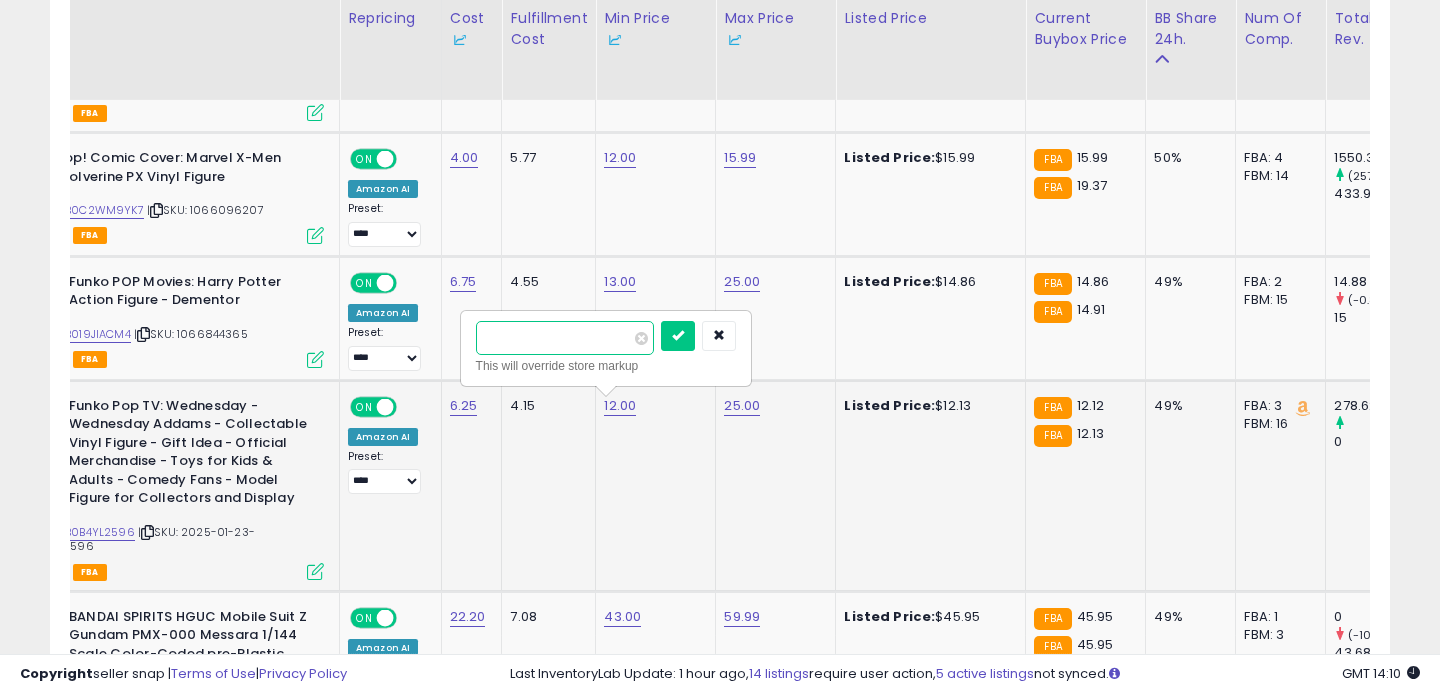 click at bounding box center [678, 336] 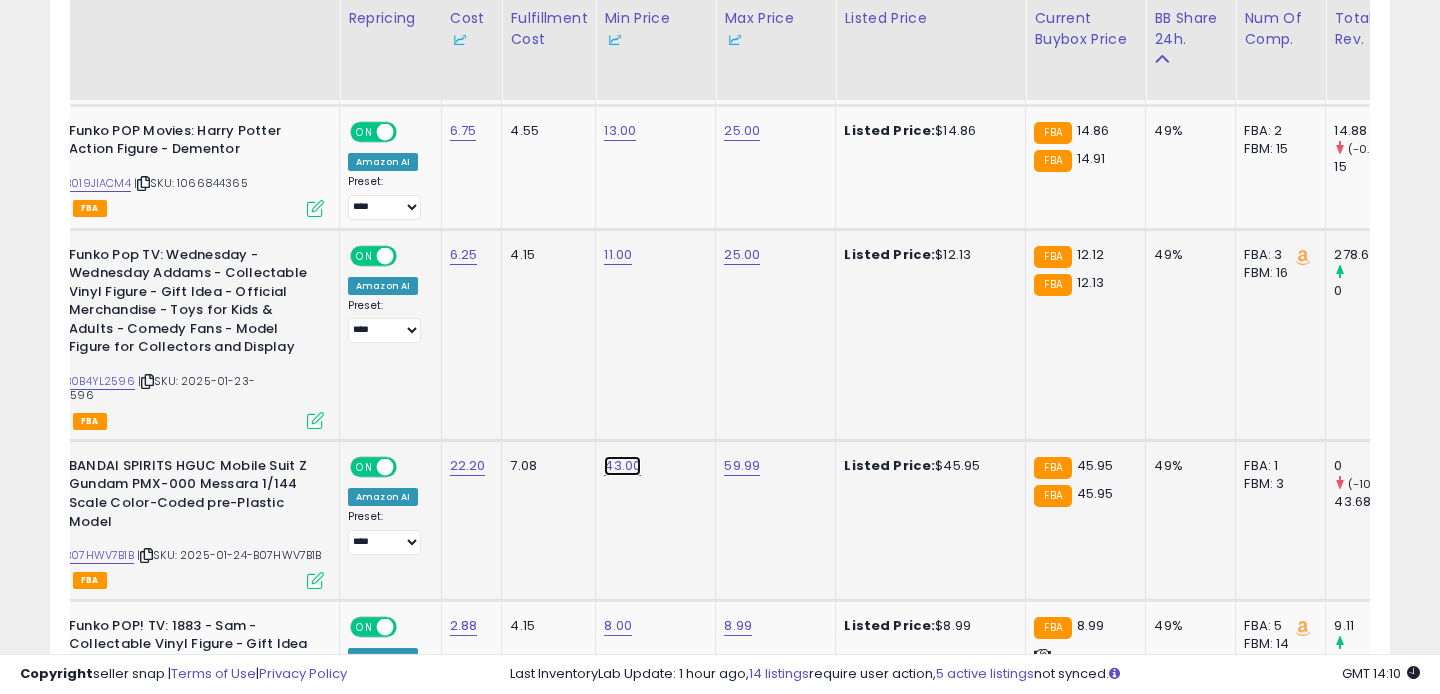 click on "43.00" at bounding box center [622, -3380] 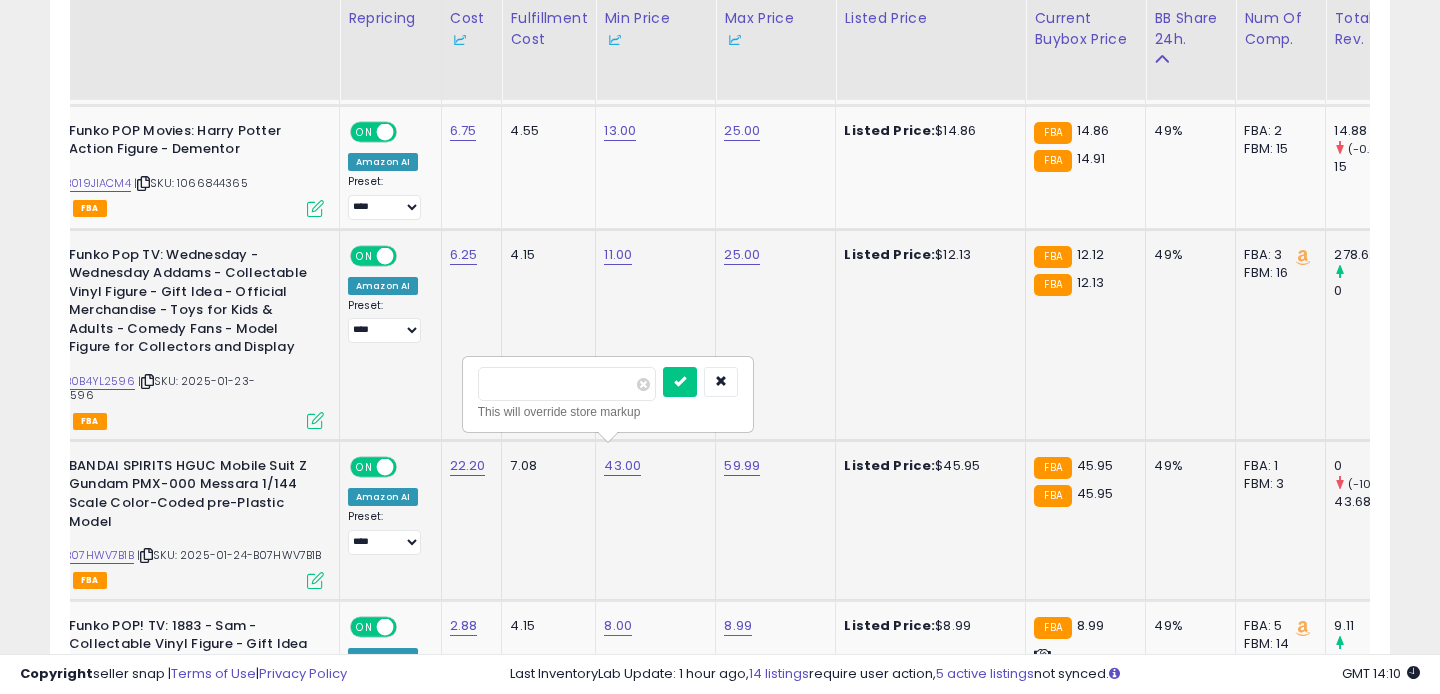 click on "*****" at bounding box center (567, 384) 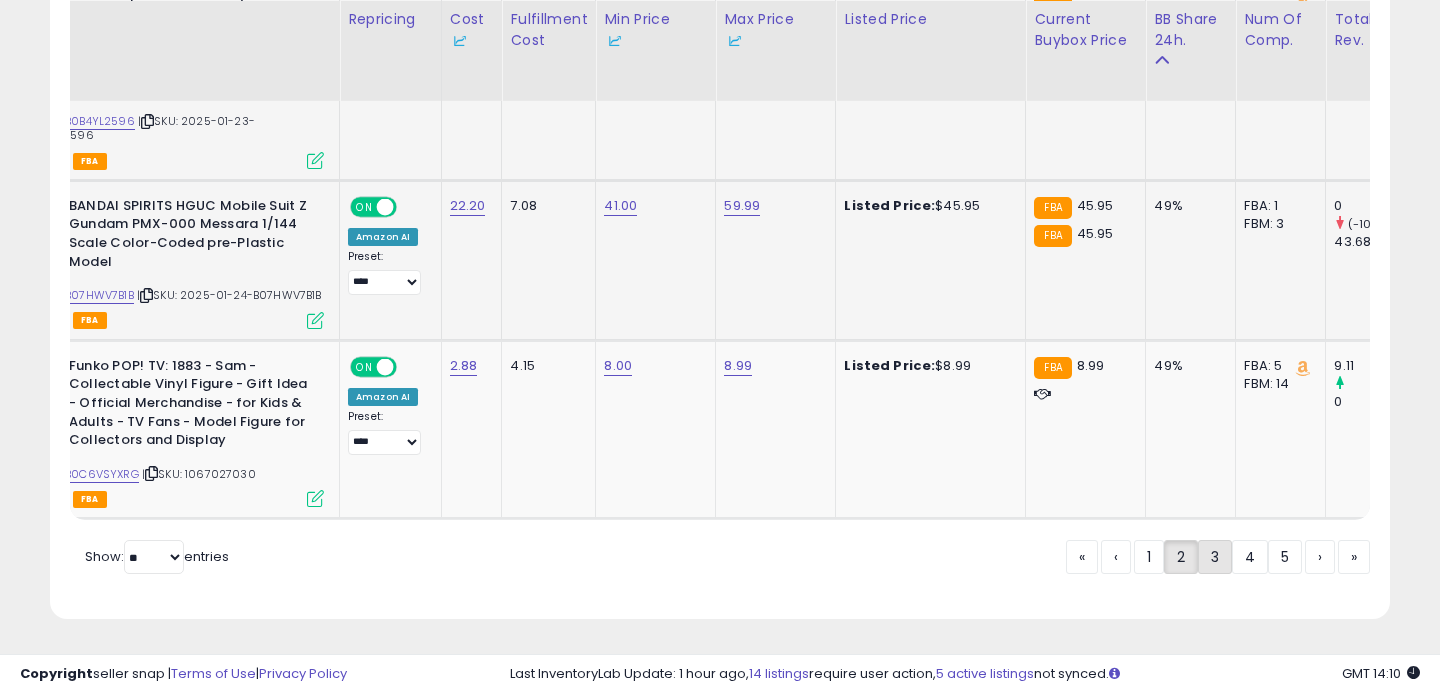 click on "3" 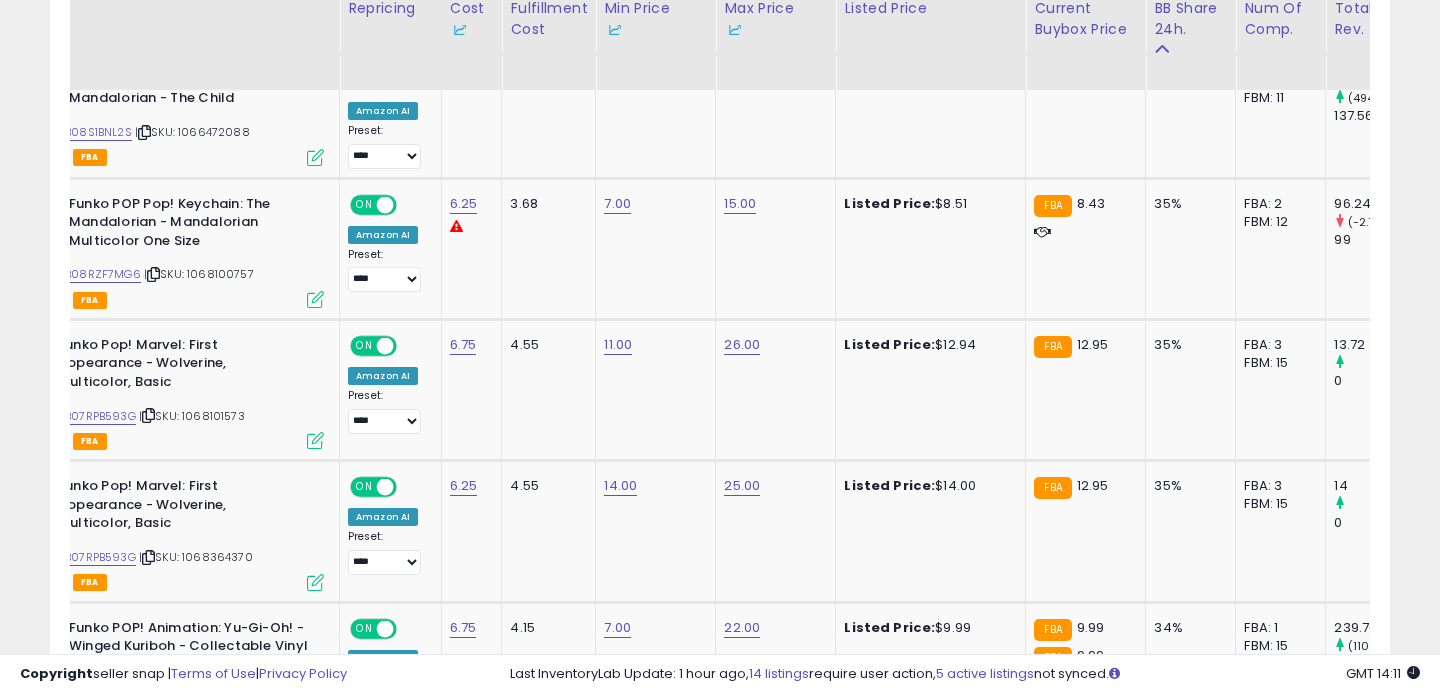 scroll, scrollTop: 1924, scrollLeft: 0, axis: vertical 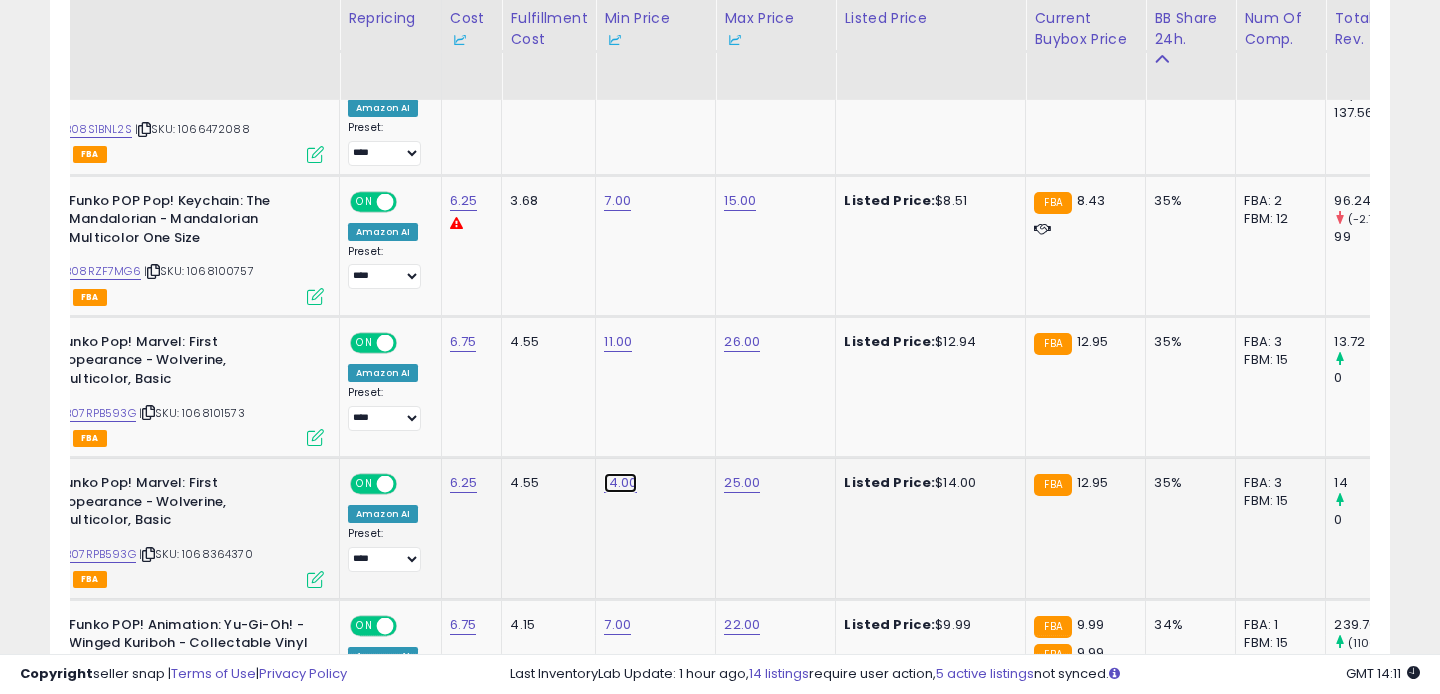 click on "14.00" at bounding box center (620, -829) 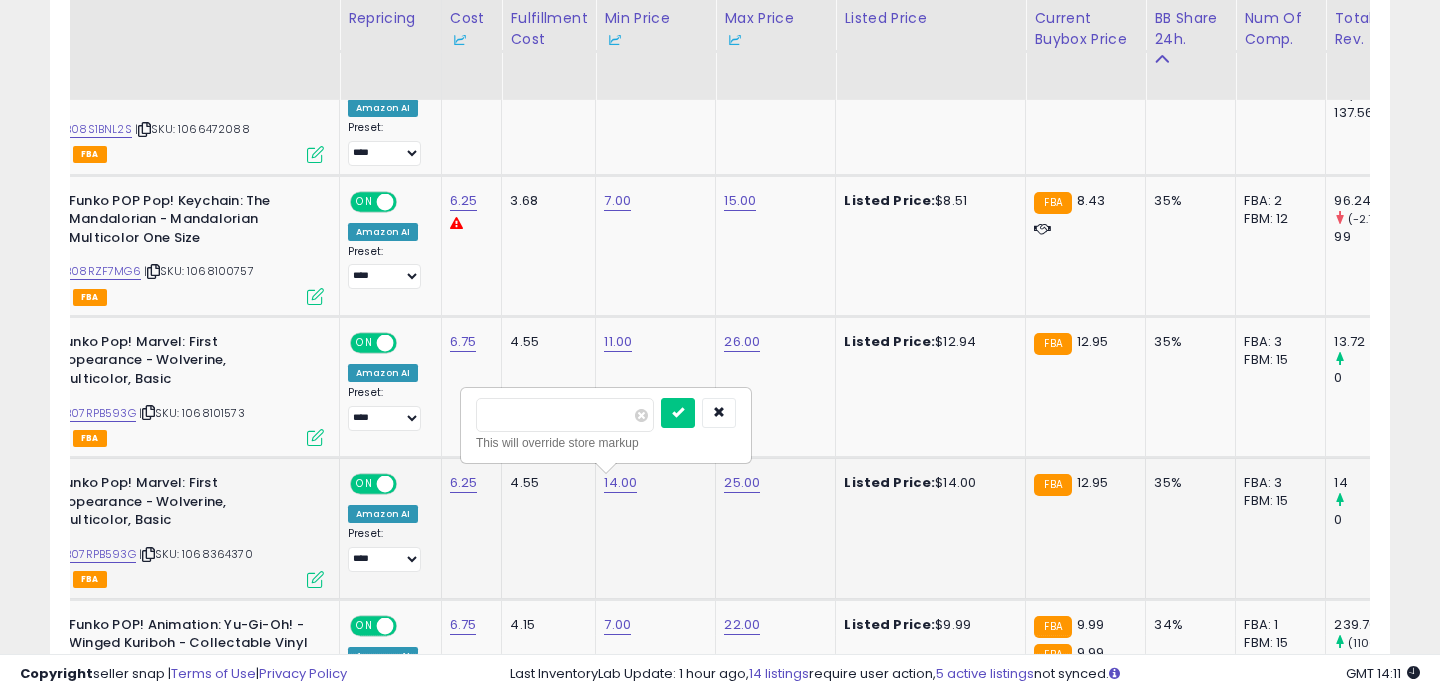 click on "*****" at bounding box center [565, 415] 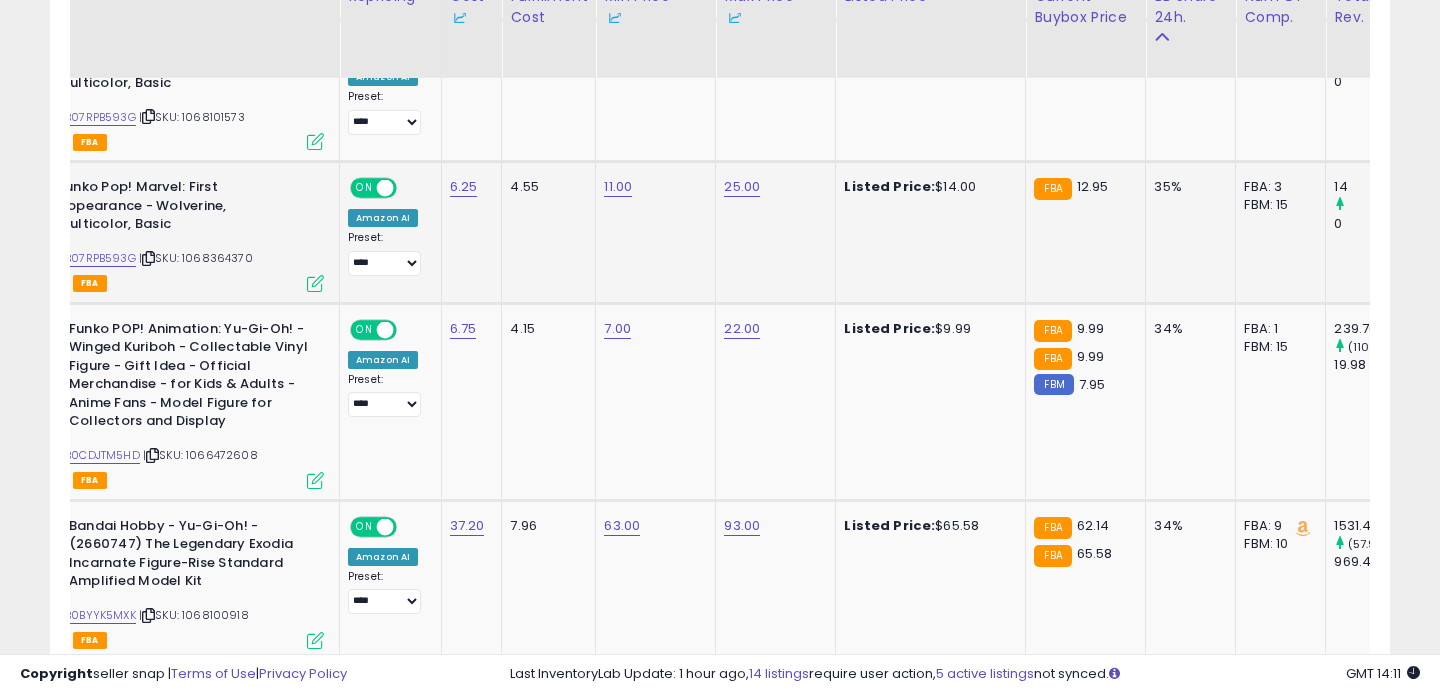 scroll, scrollTop: 2221, scrollLeft: 0, axis: vertical 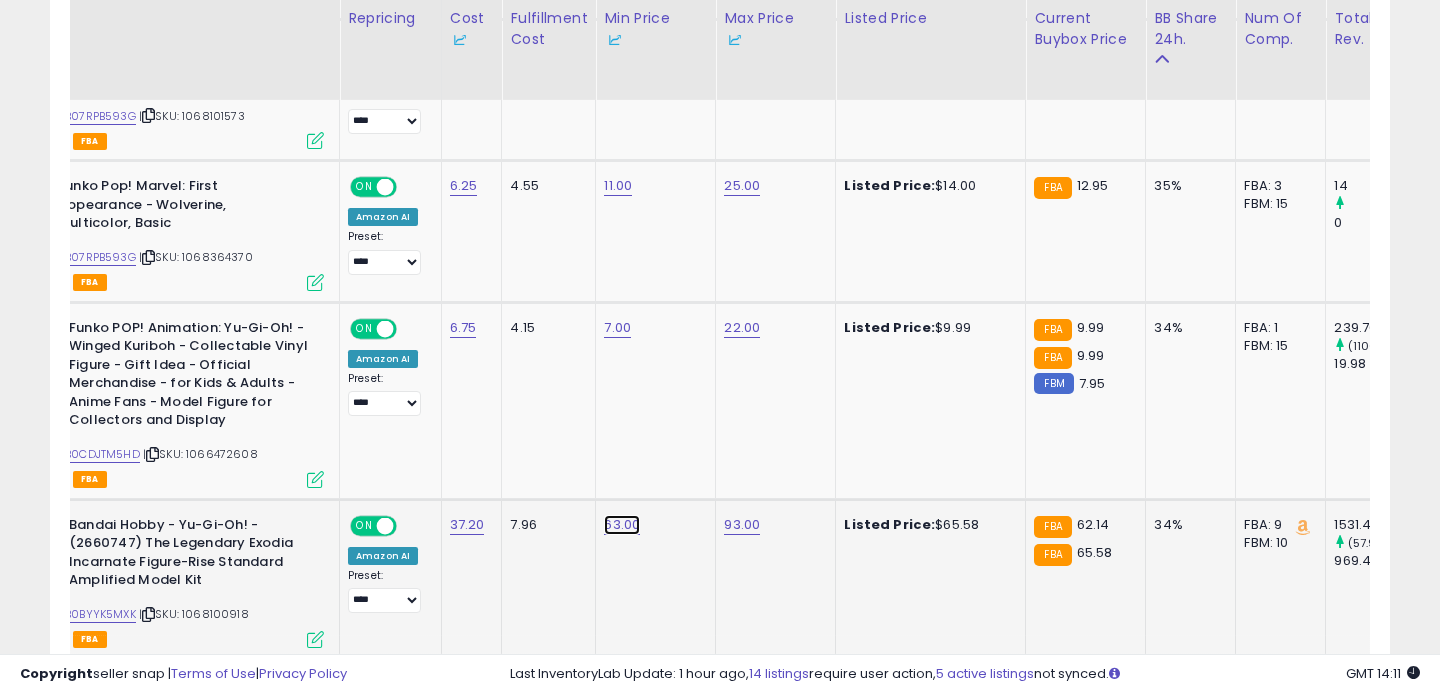 click on "63.00" at bounding box center [620, -1126] 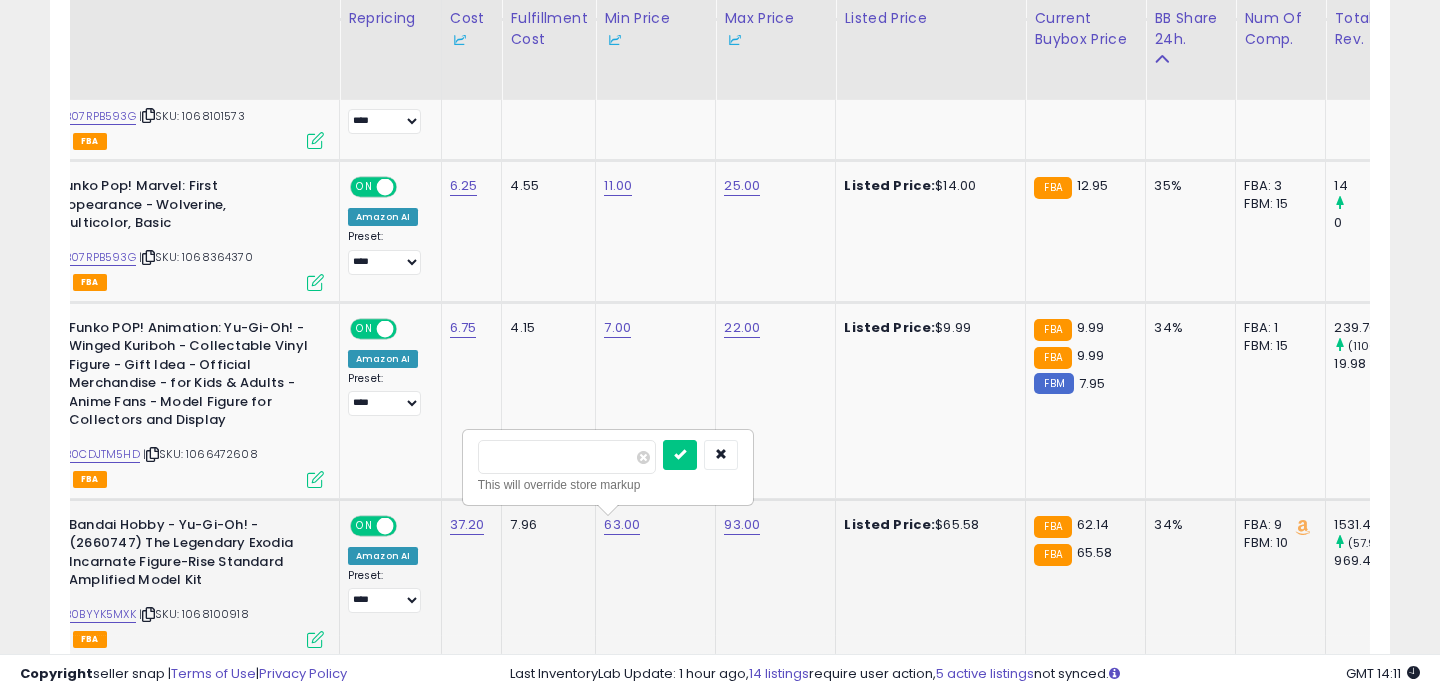 click on "This will override store markup" at bounding box center [608, 485] 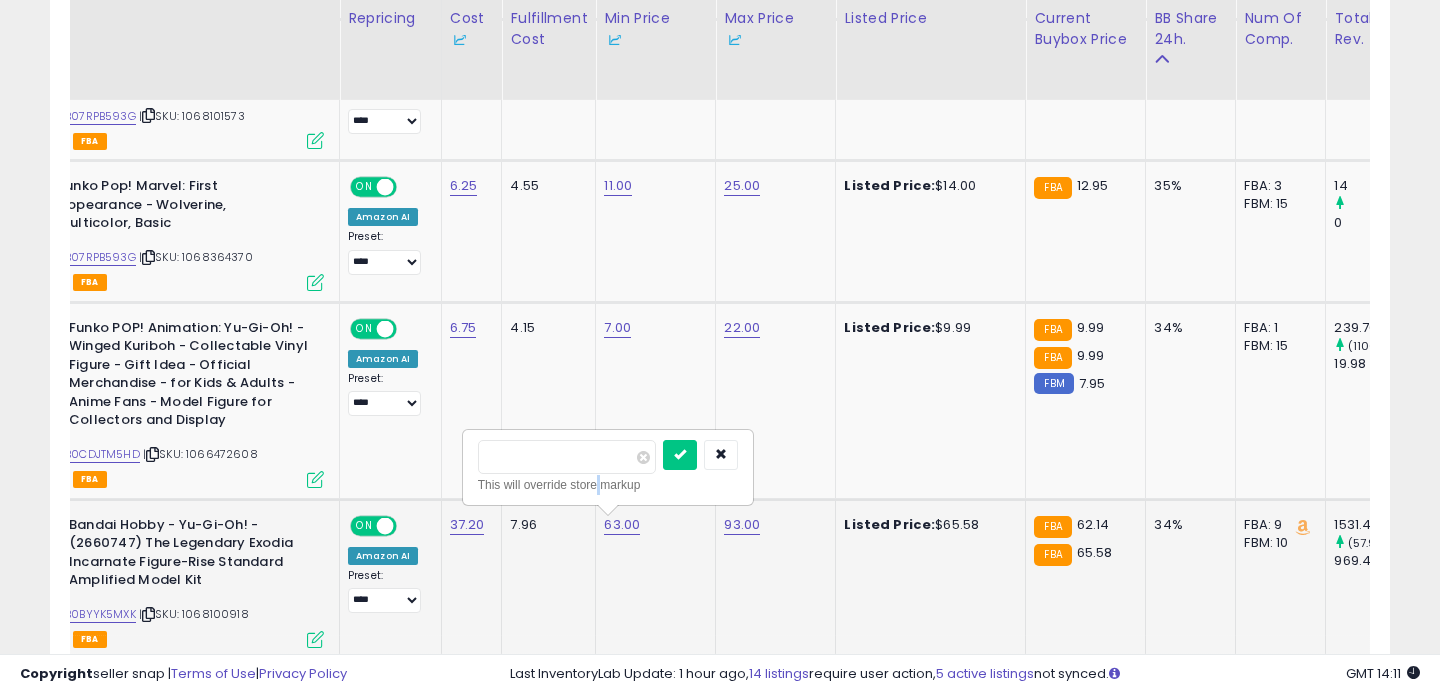 click on "This will override store markup" at bounding box center [608, 485] 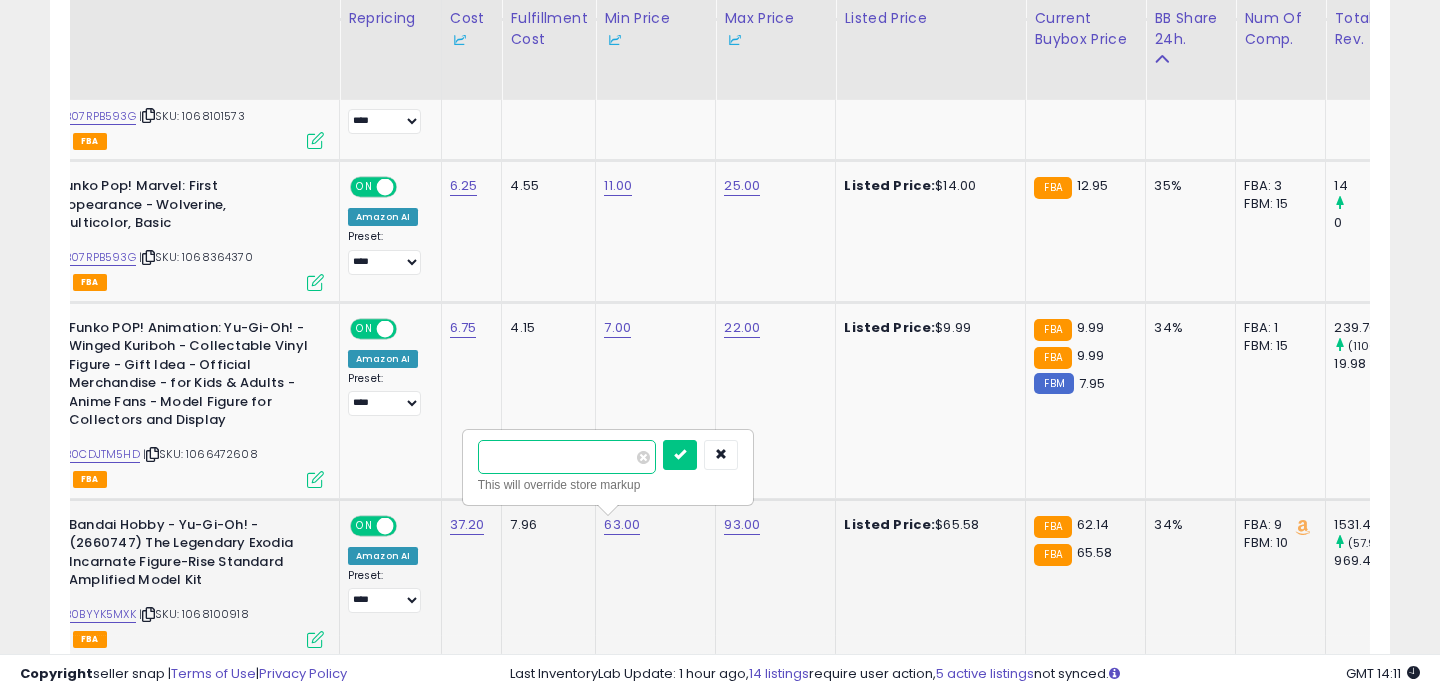 click on "*****" at bounding box center (567, 457) 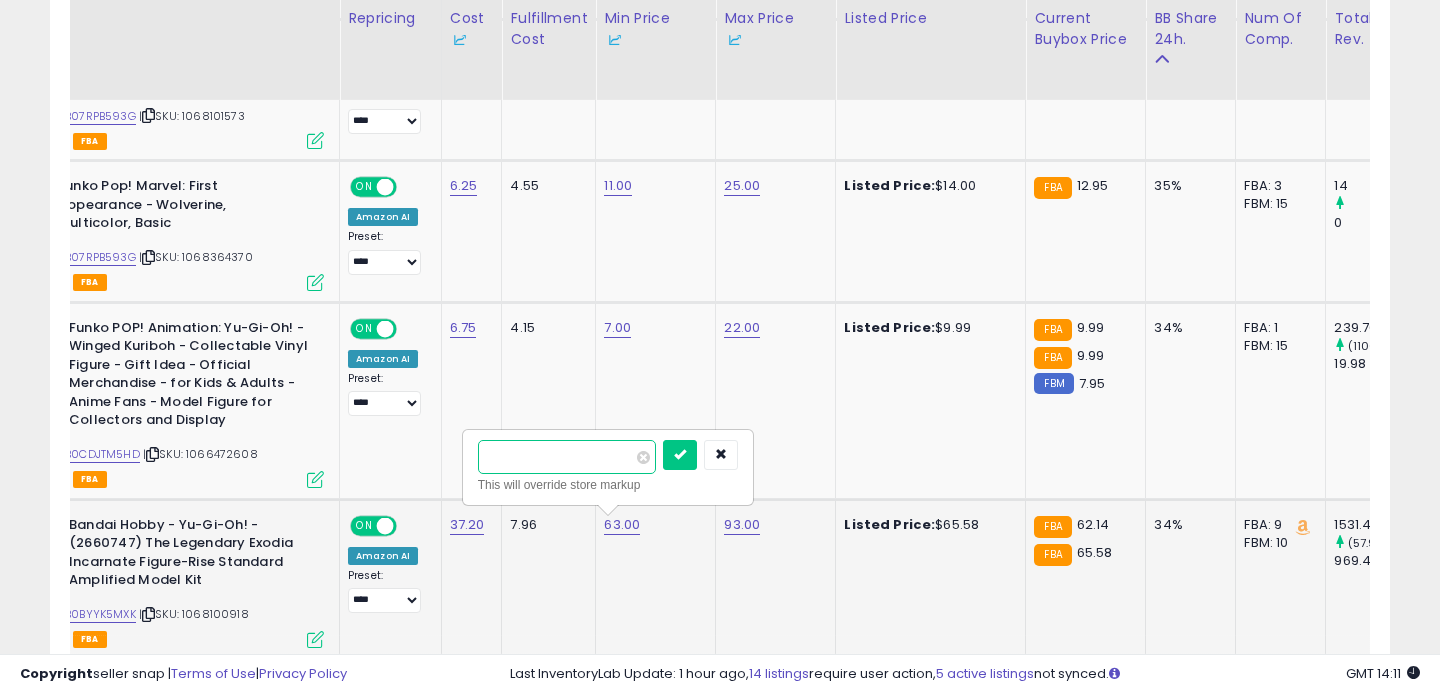 type on "*" 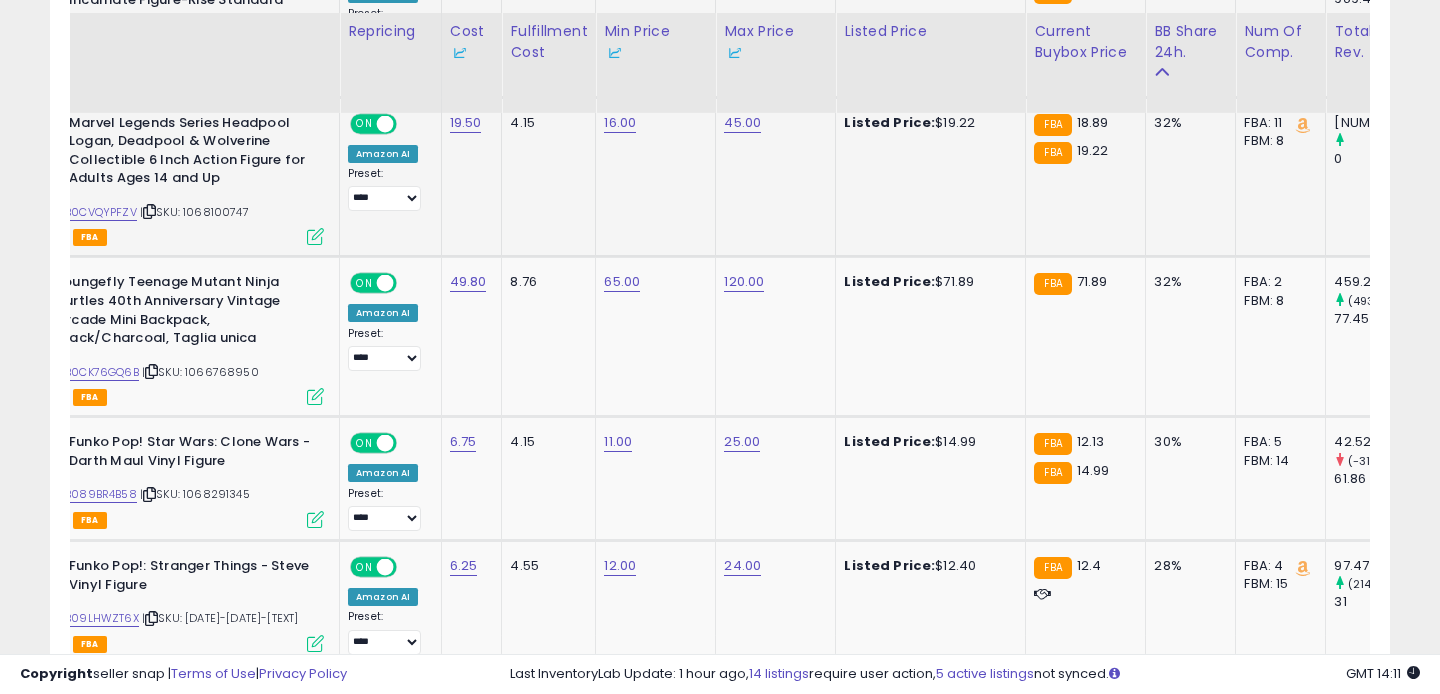 scroll, scrollTop: 2797, scrollLeft: 0, axis: vertical 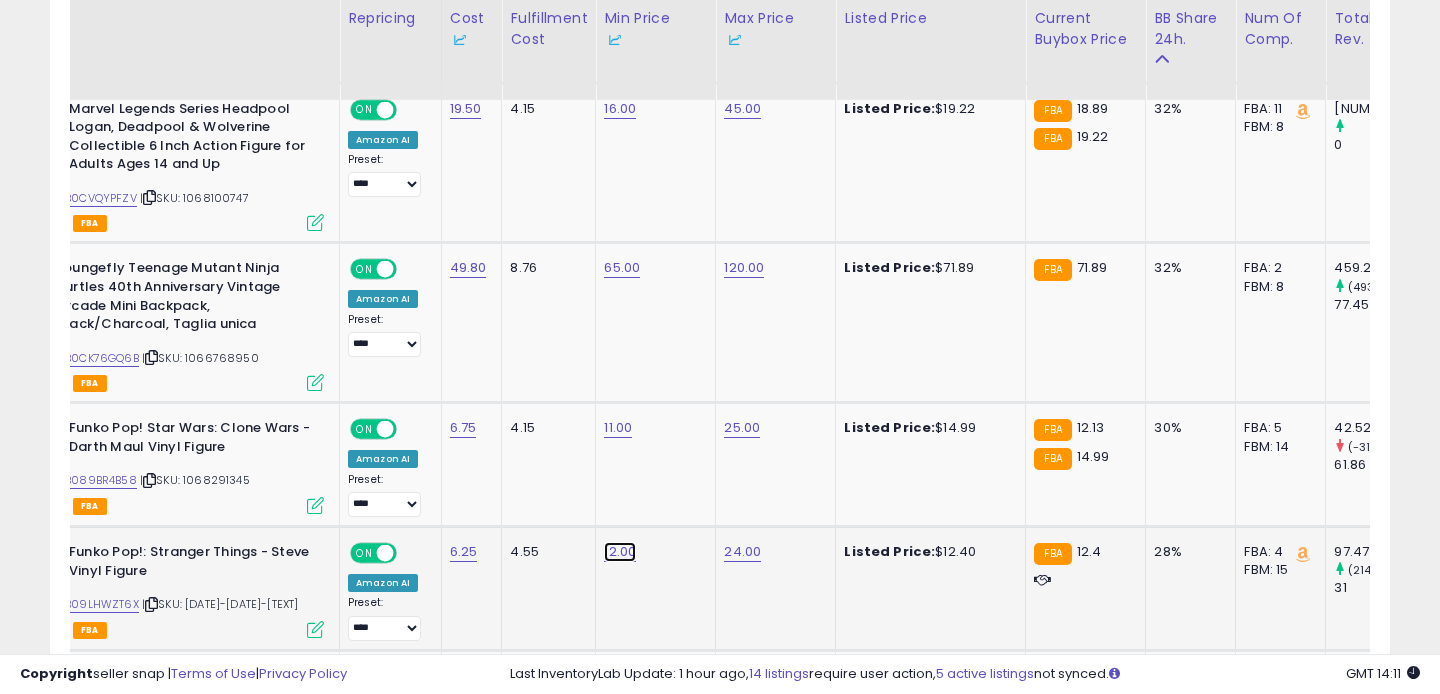 click on "12.00" at bounding box center (620, -1702) 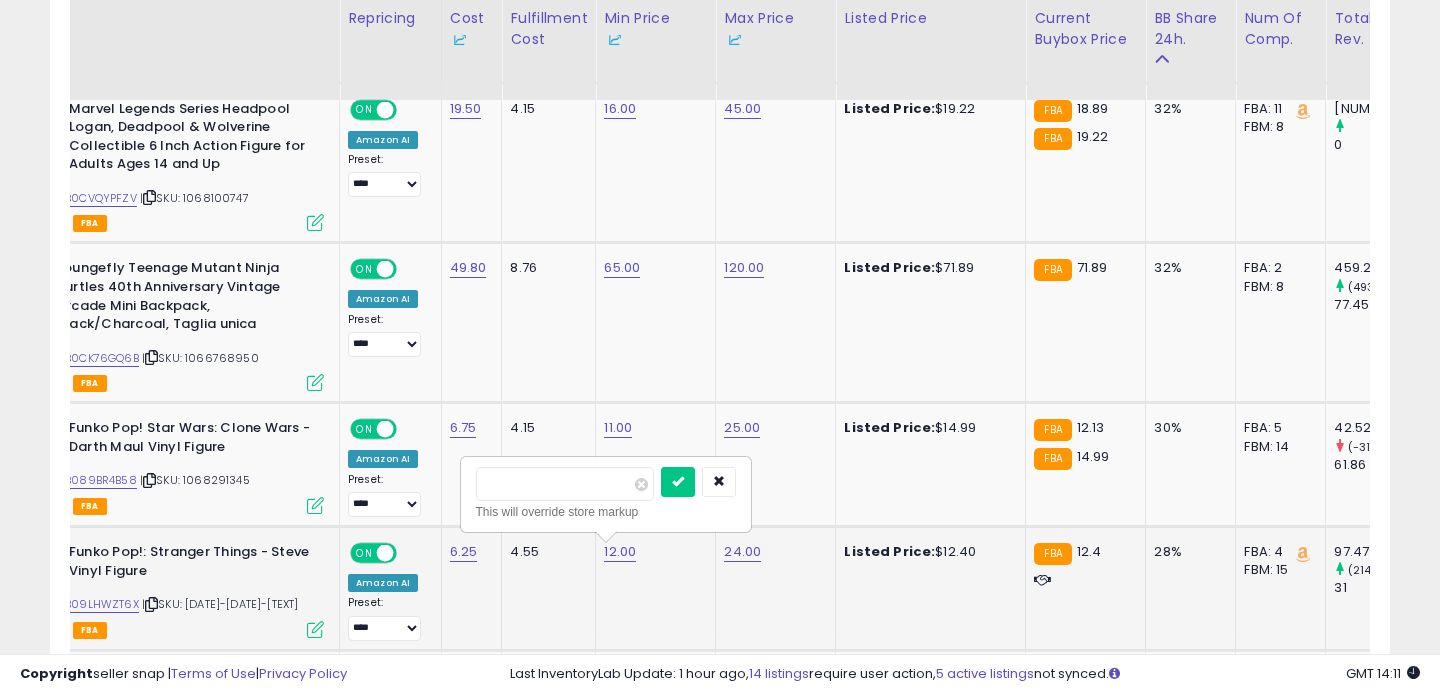 click on "*****" at bounding box center (565, 484) 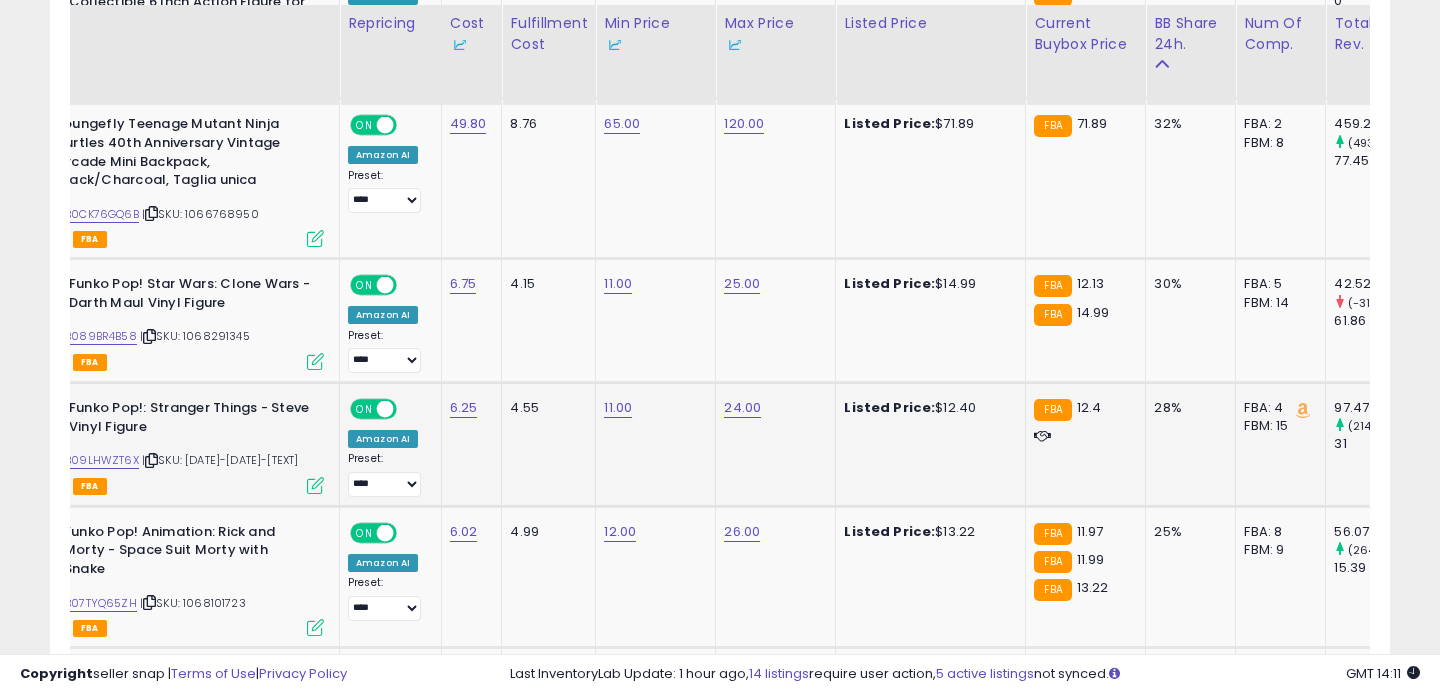 scroll, scrollTop: 2946, scrollLeft: 0, axis: vertical 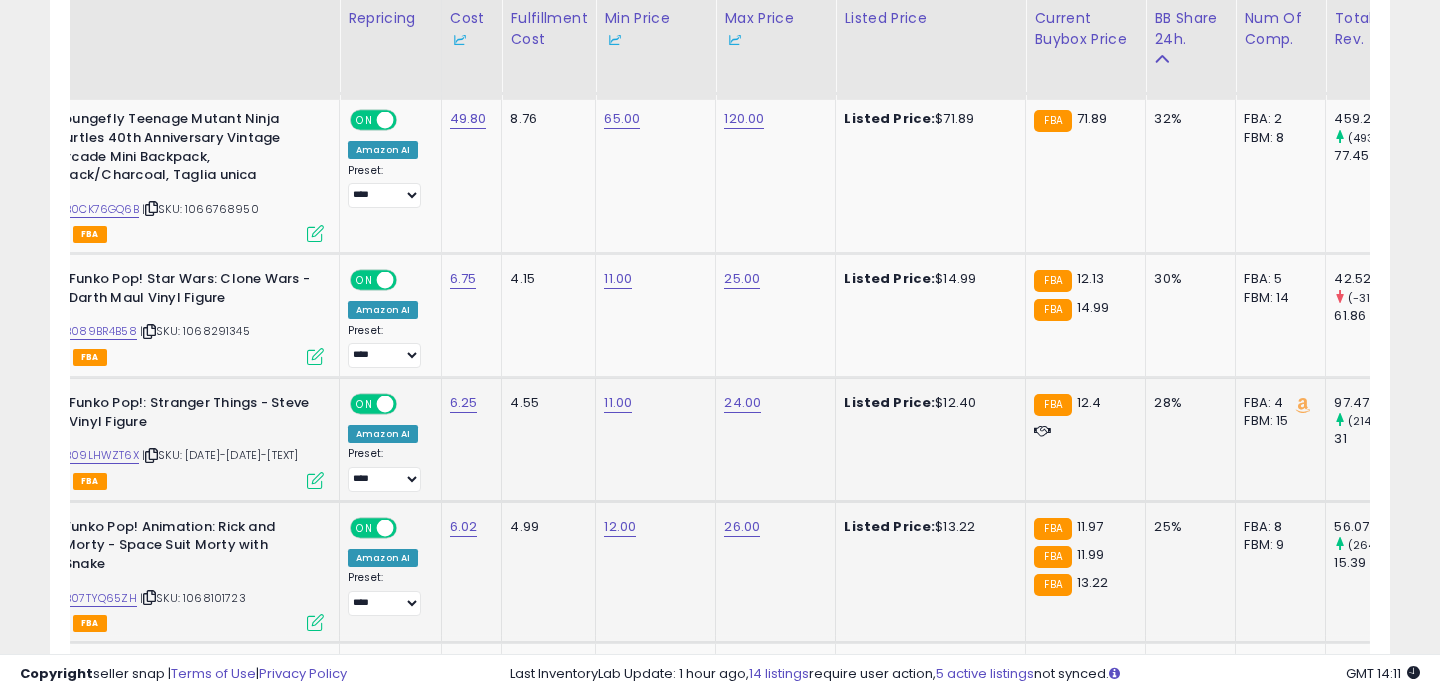 click on "12.00" 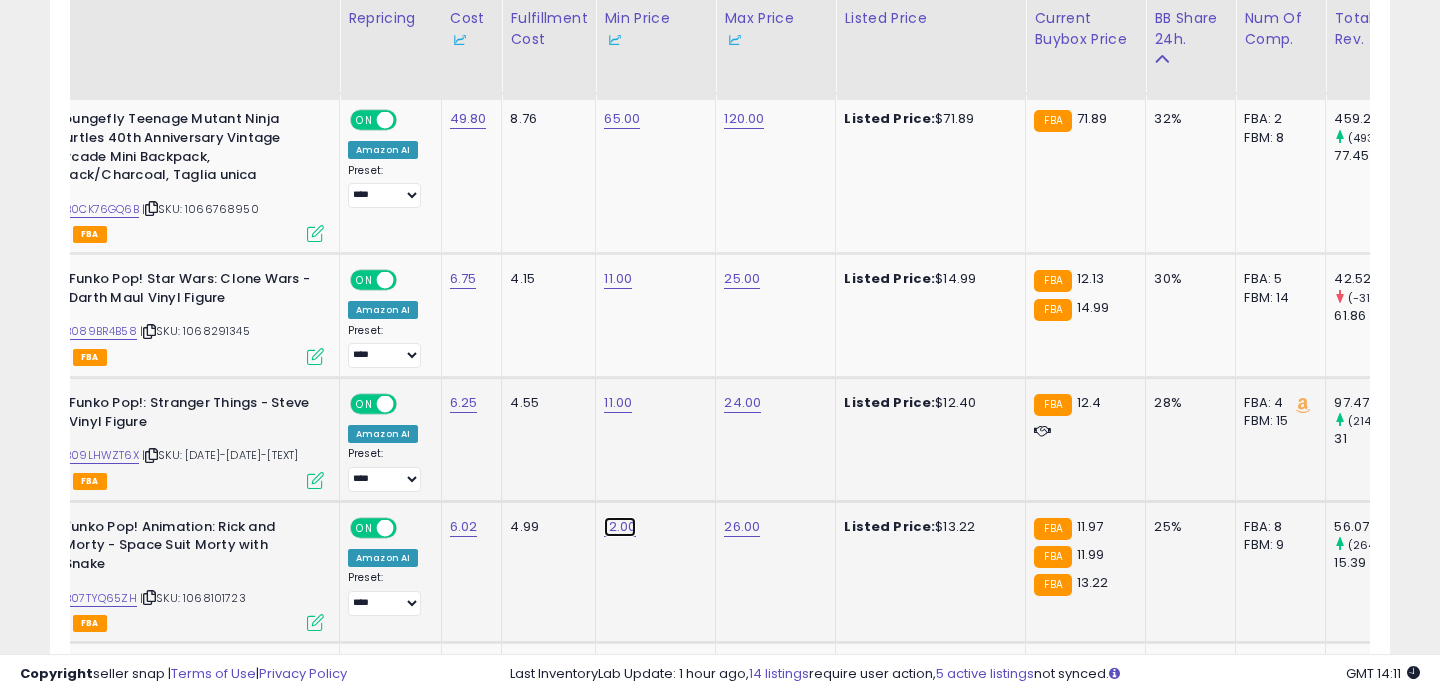 click on "12.00" 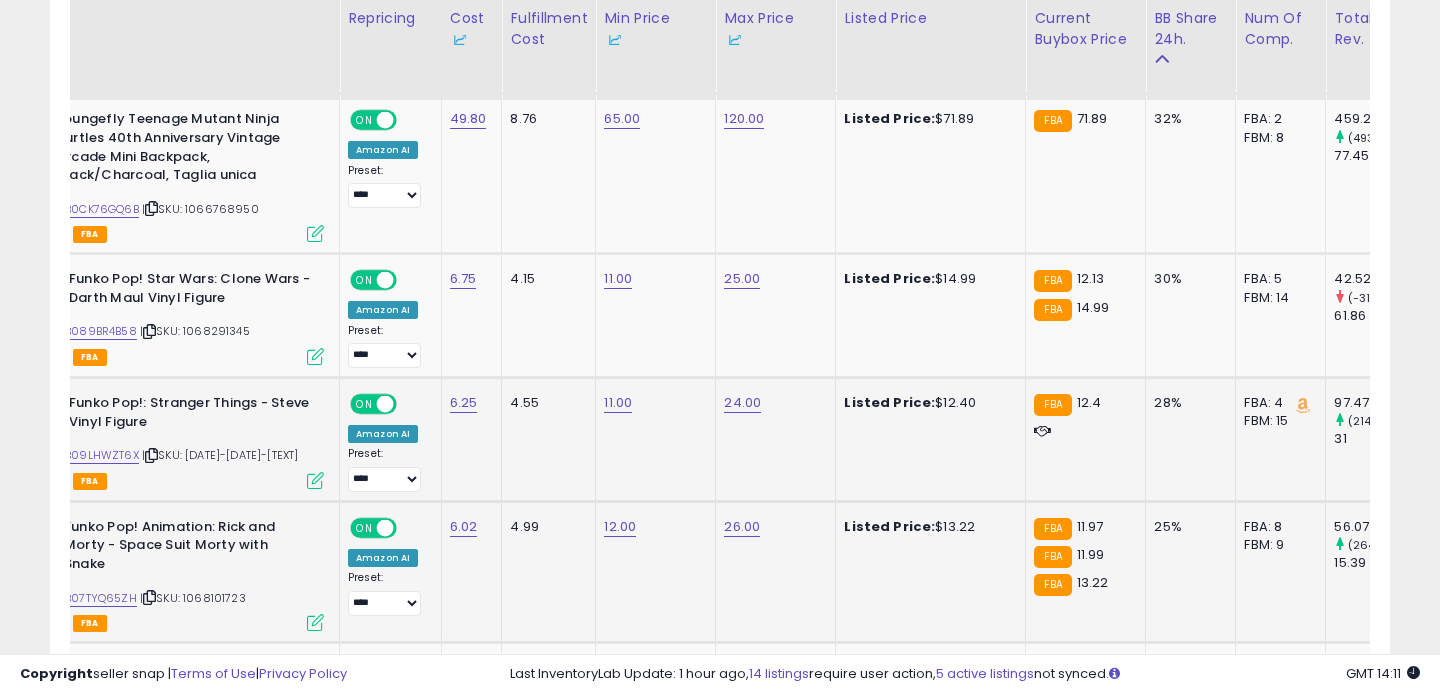 click on "12.00" 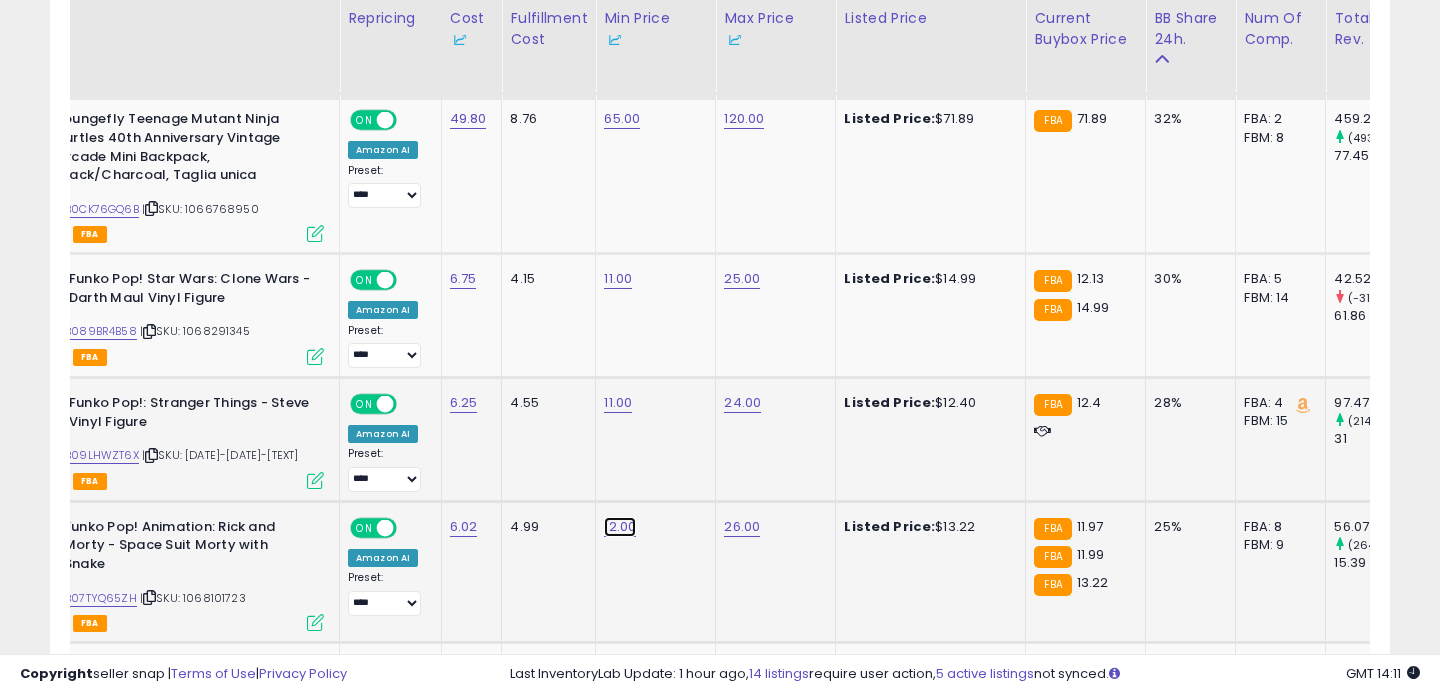 click on "12.00" at bounding box center [620, -1851] 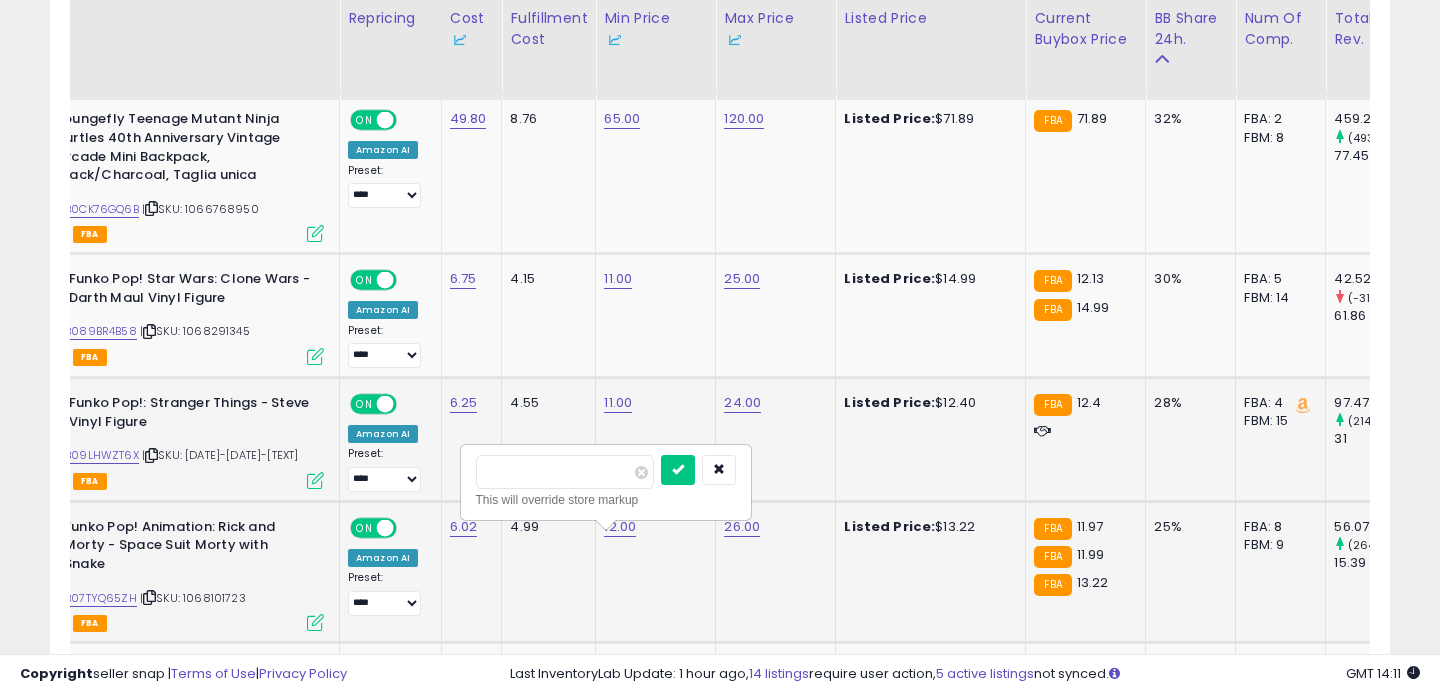 click on "*****" at bounding box center (565, 472) 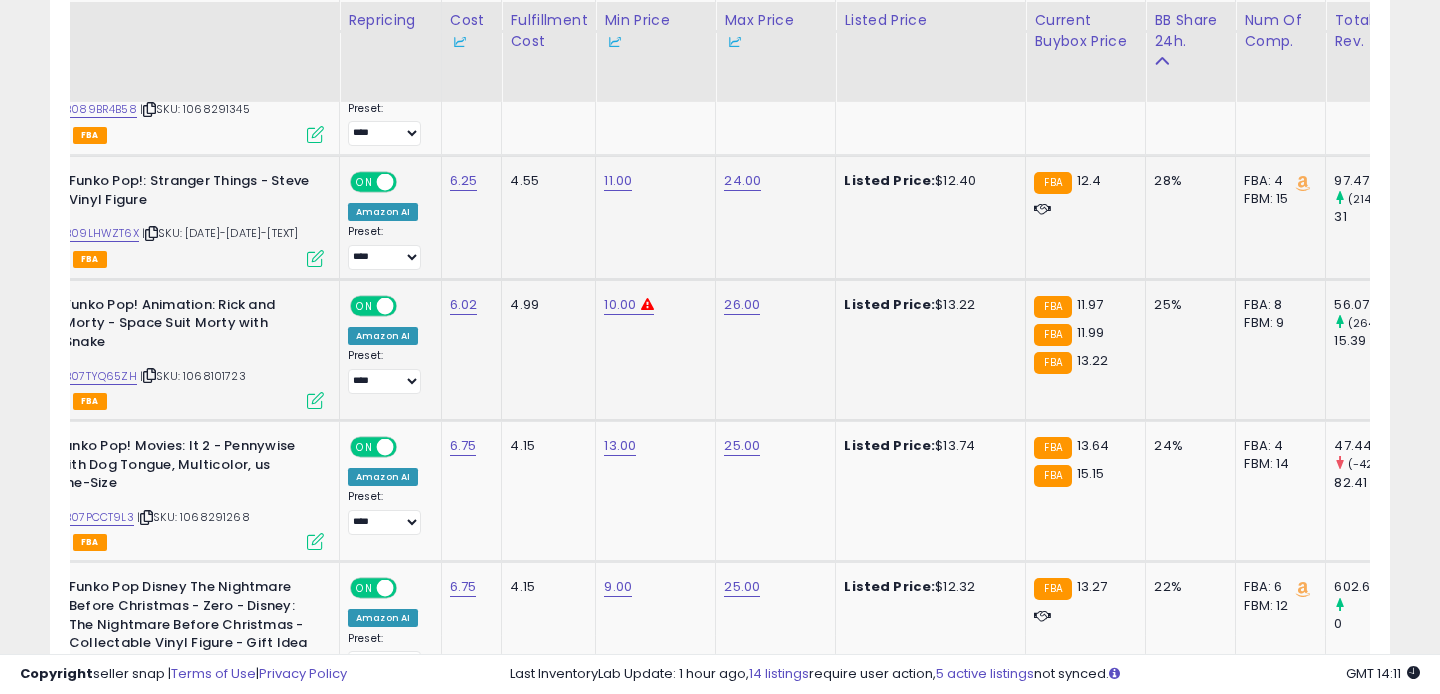 scroll, scrollTop: 3173, scrollLeft: 0, axis: vertical 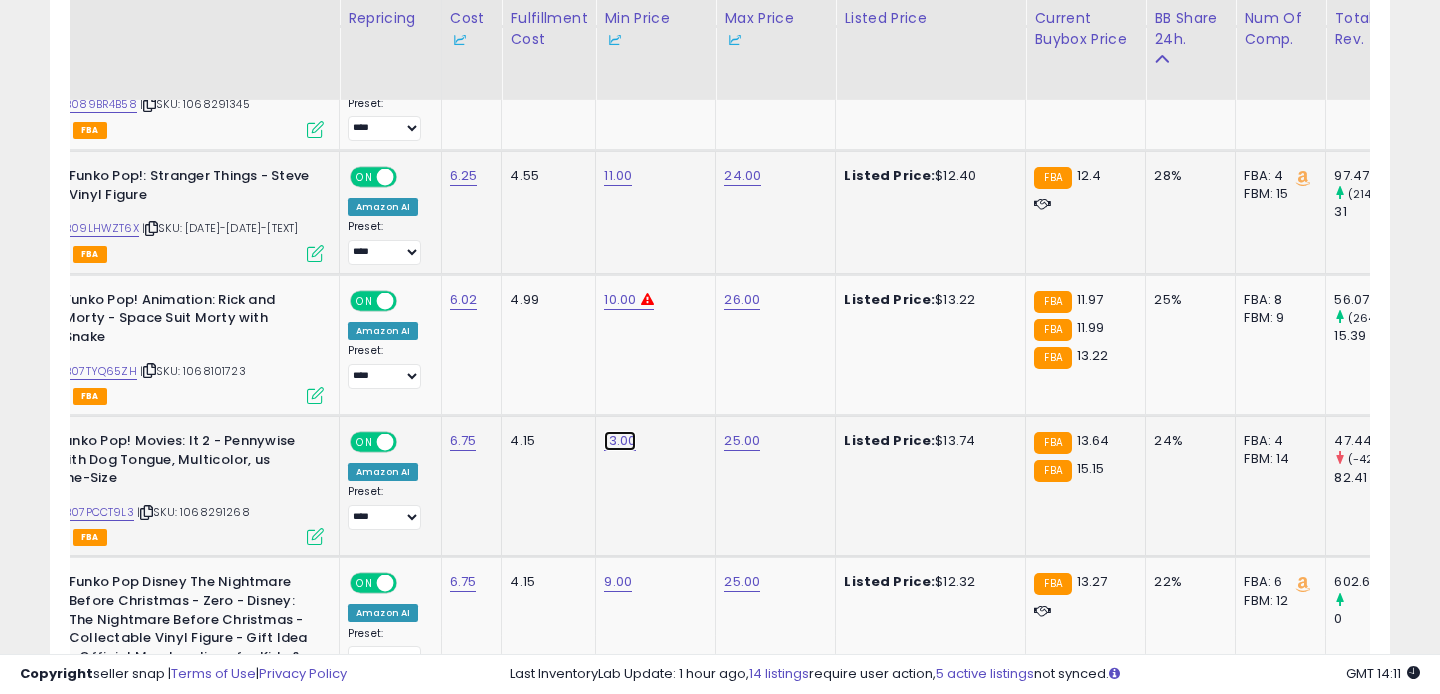 click on "13.00" at bounding box center (620, -2078) 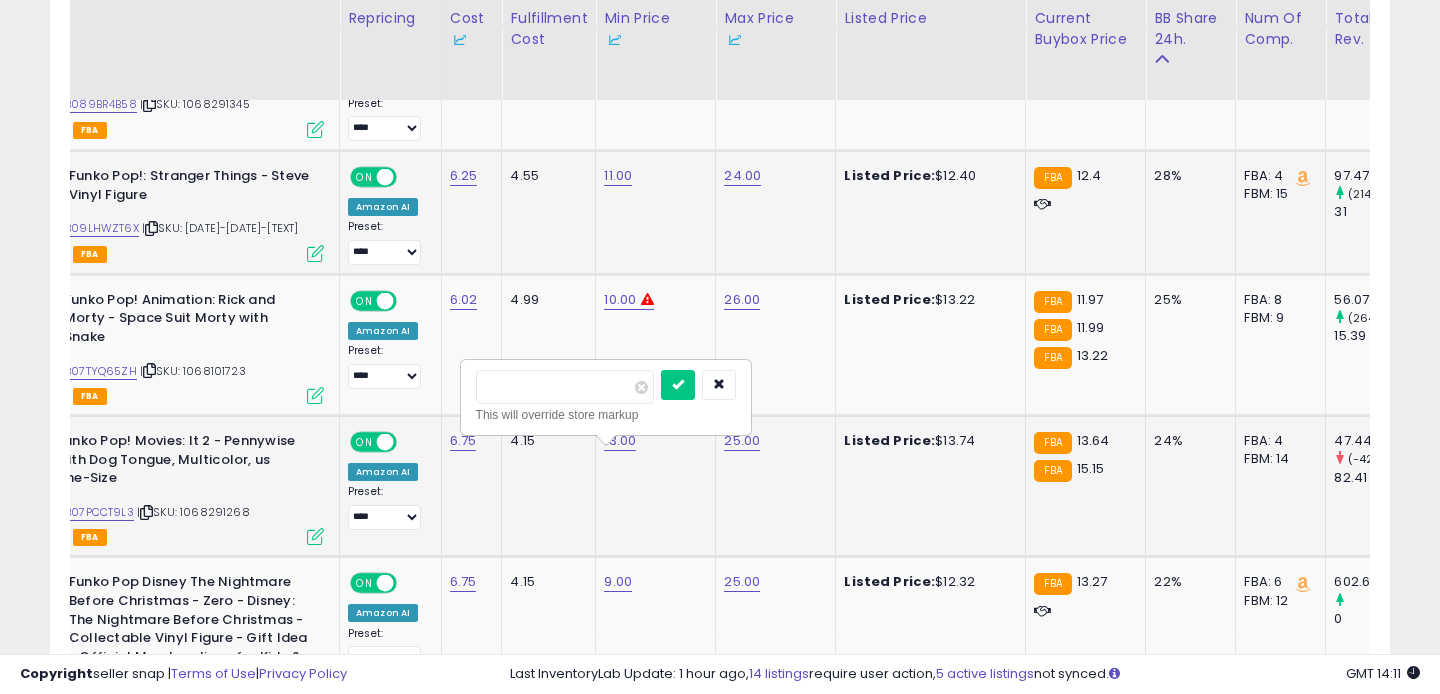 click on "*****" at bounding box center (565, 387) 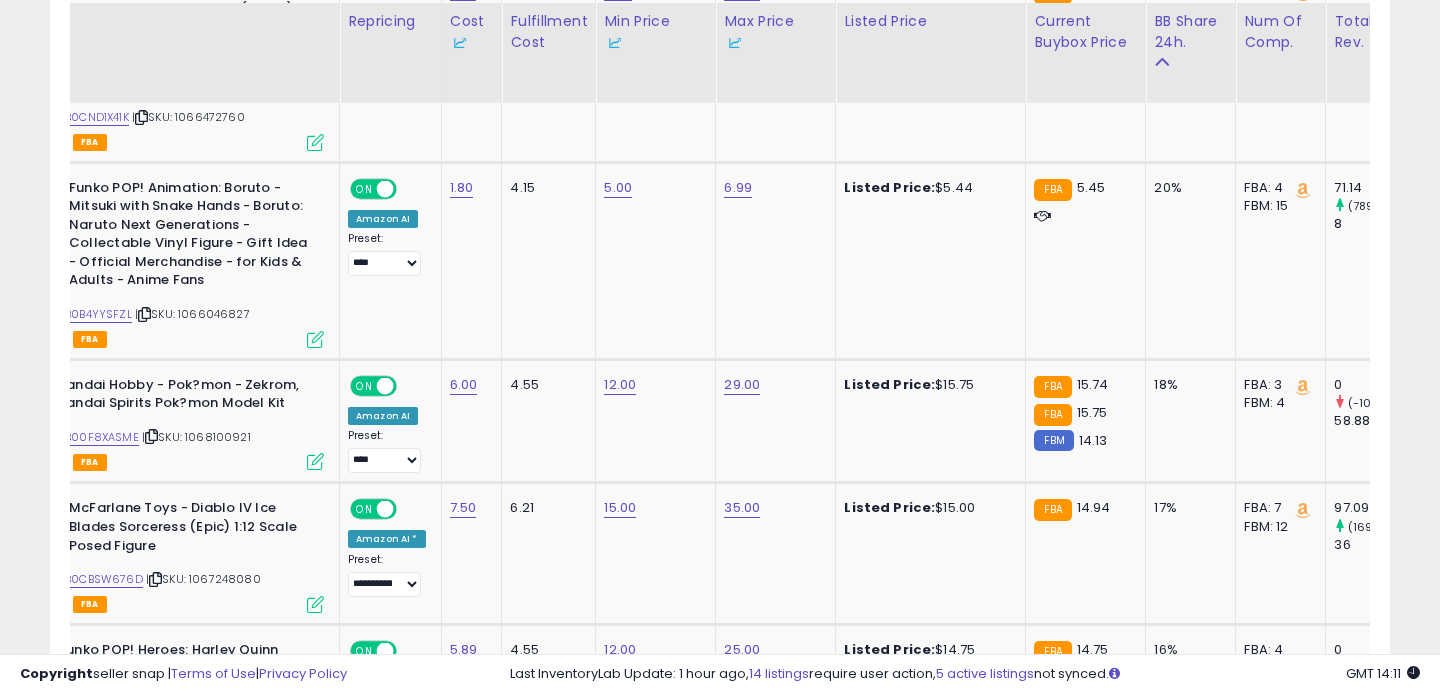 scroll, scrollTop: 3965, scrollLeft: 0, axis: vertical 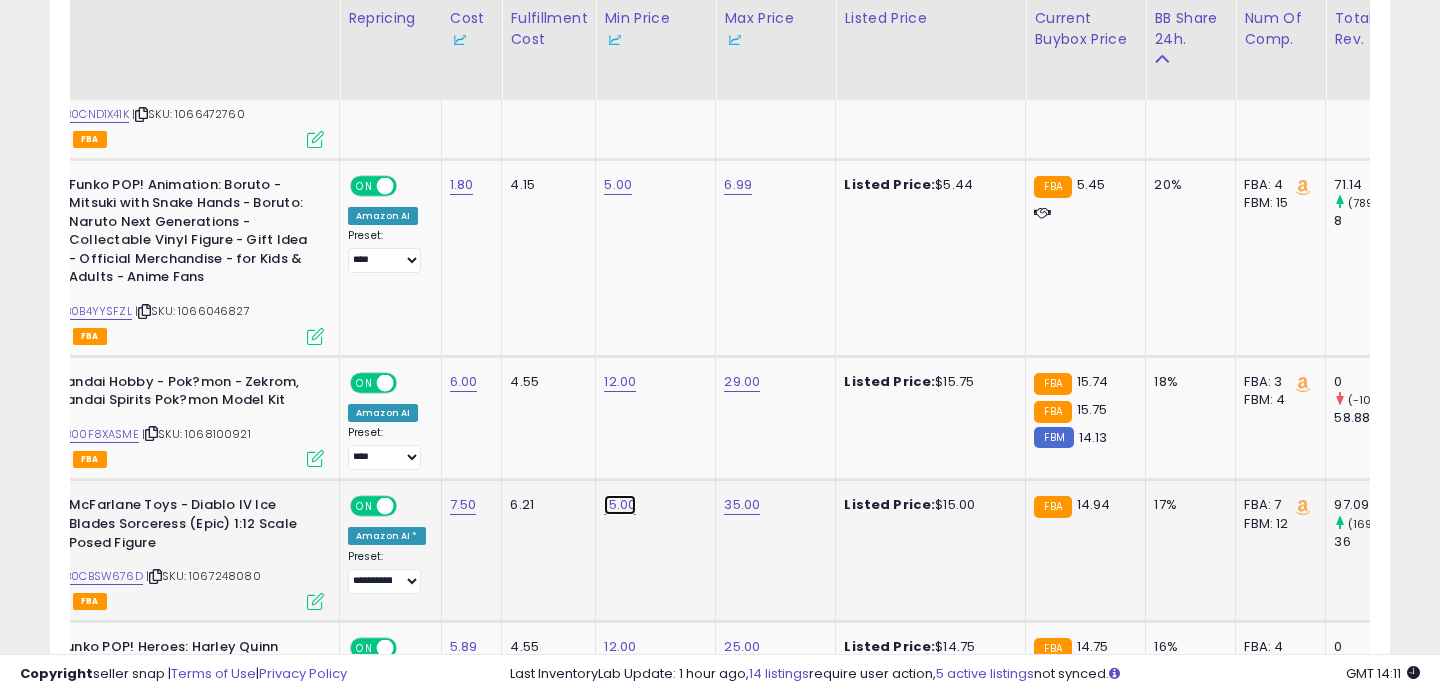 click on "15.00" at bounding box center [620, -2870] 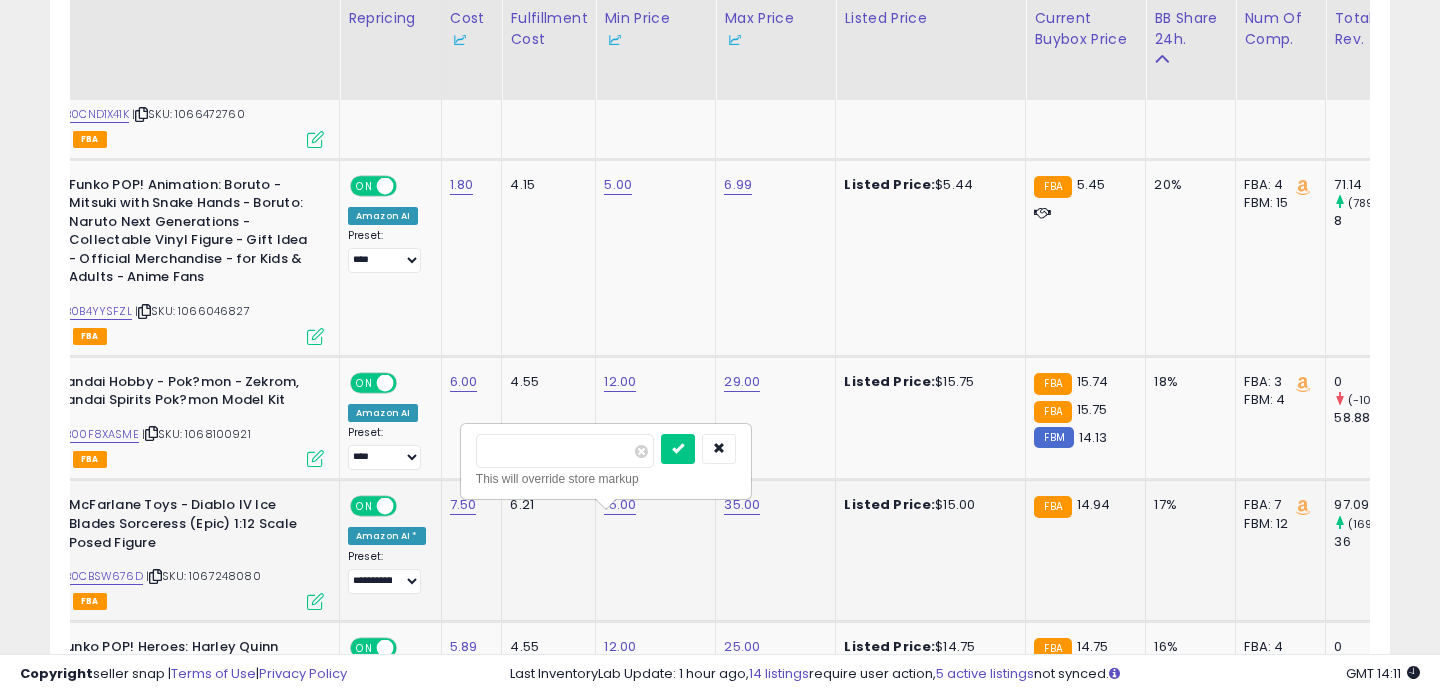 click on "*****" at bounding box center (565, 451) 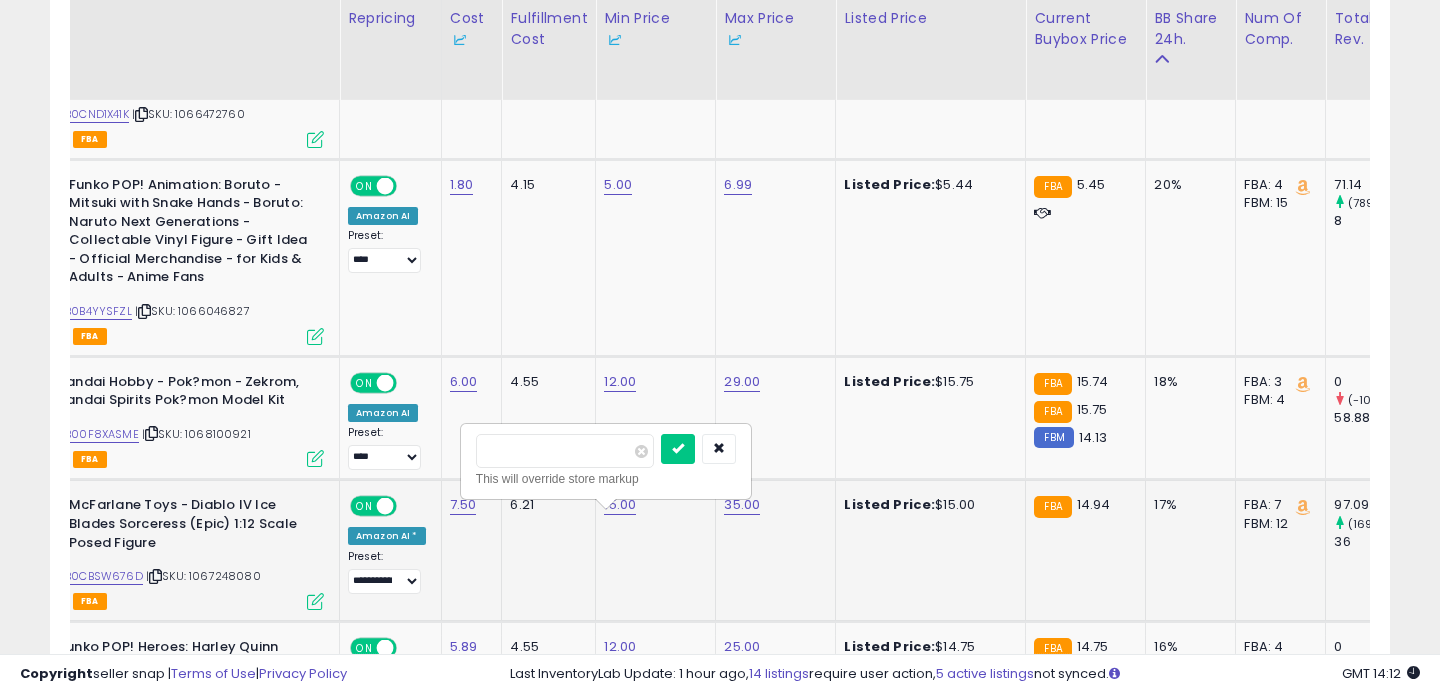 click at bounding box center (678, 449) 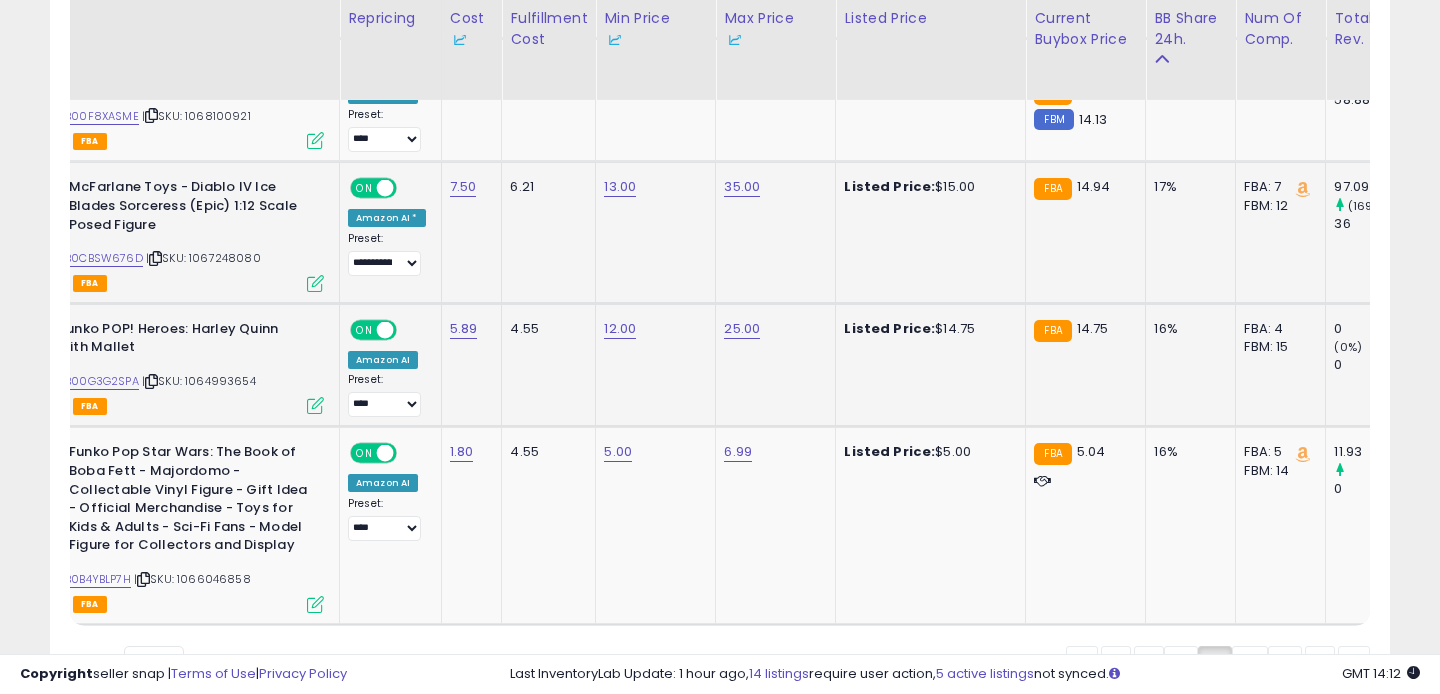scroll, scrollTop: 4282, scrollLeft: 0, axis: vertical 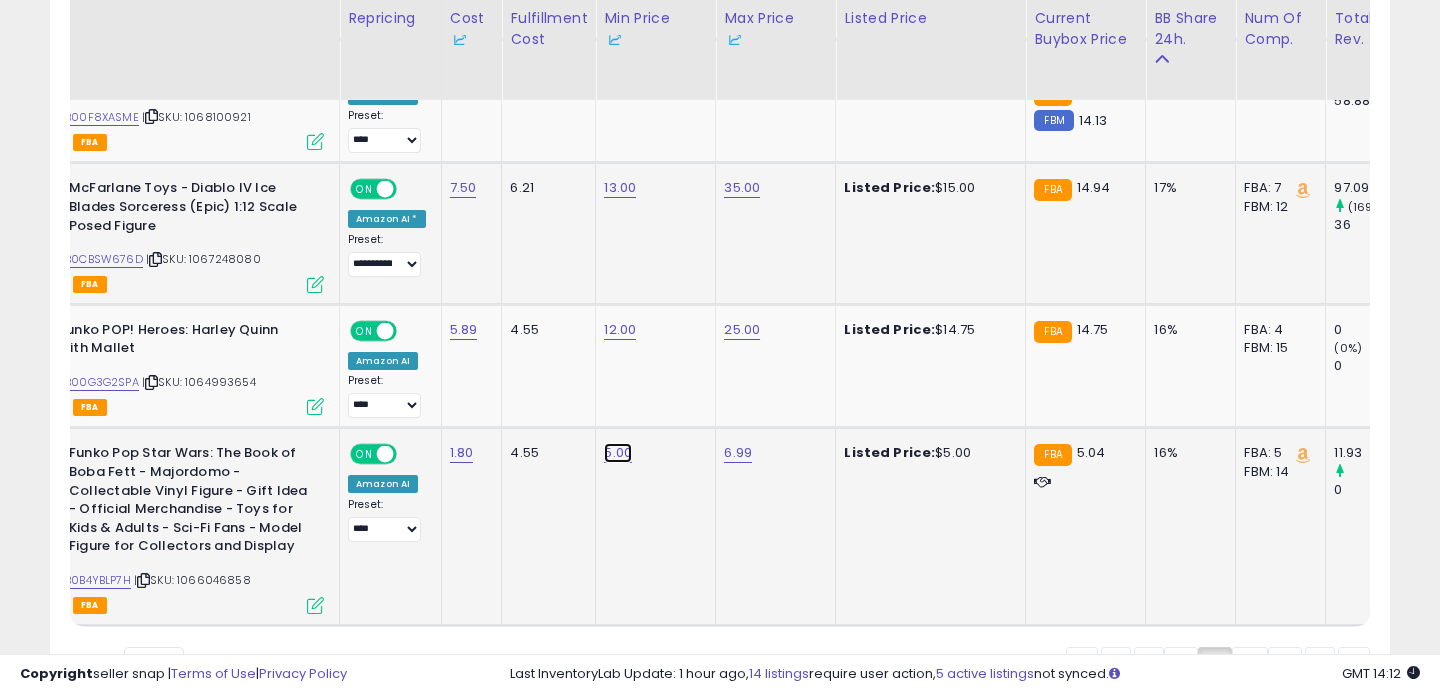 click on "5.00" at bounding box center (620, -3187) 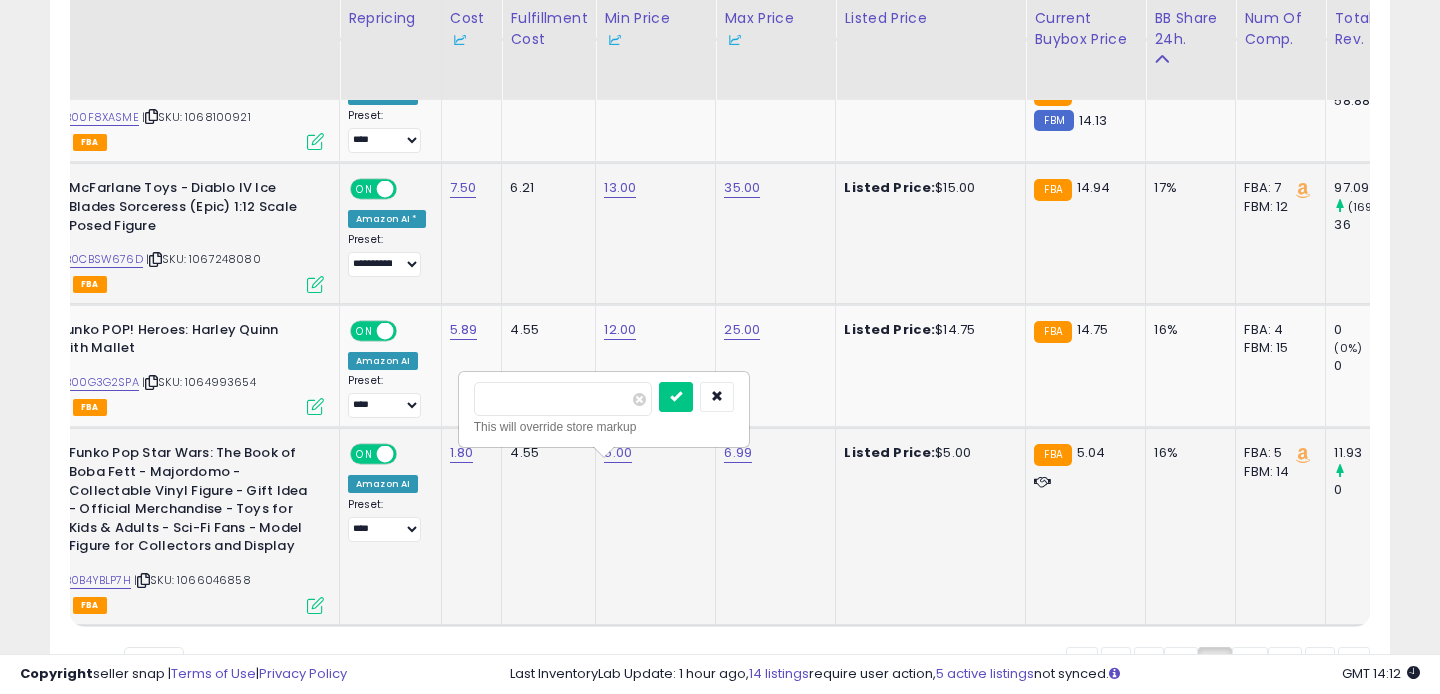 click on "****" at bounding box center [563, 399] 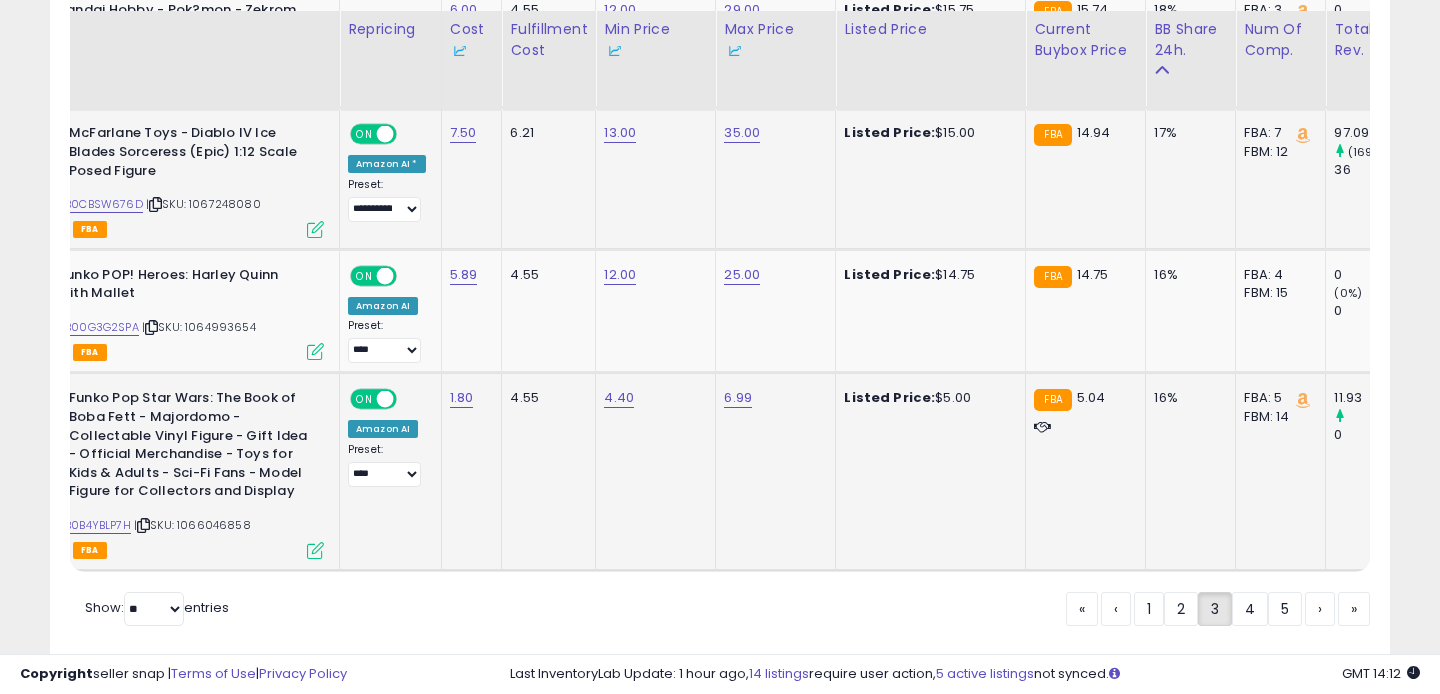 scroll, scrollTop: 4403, scrollLeft: 0, axis: vertical 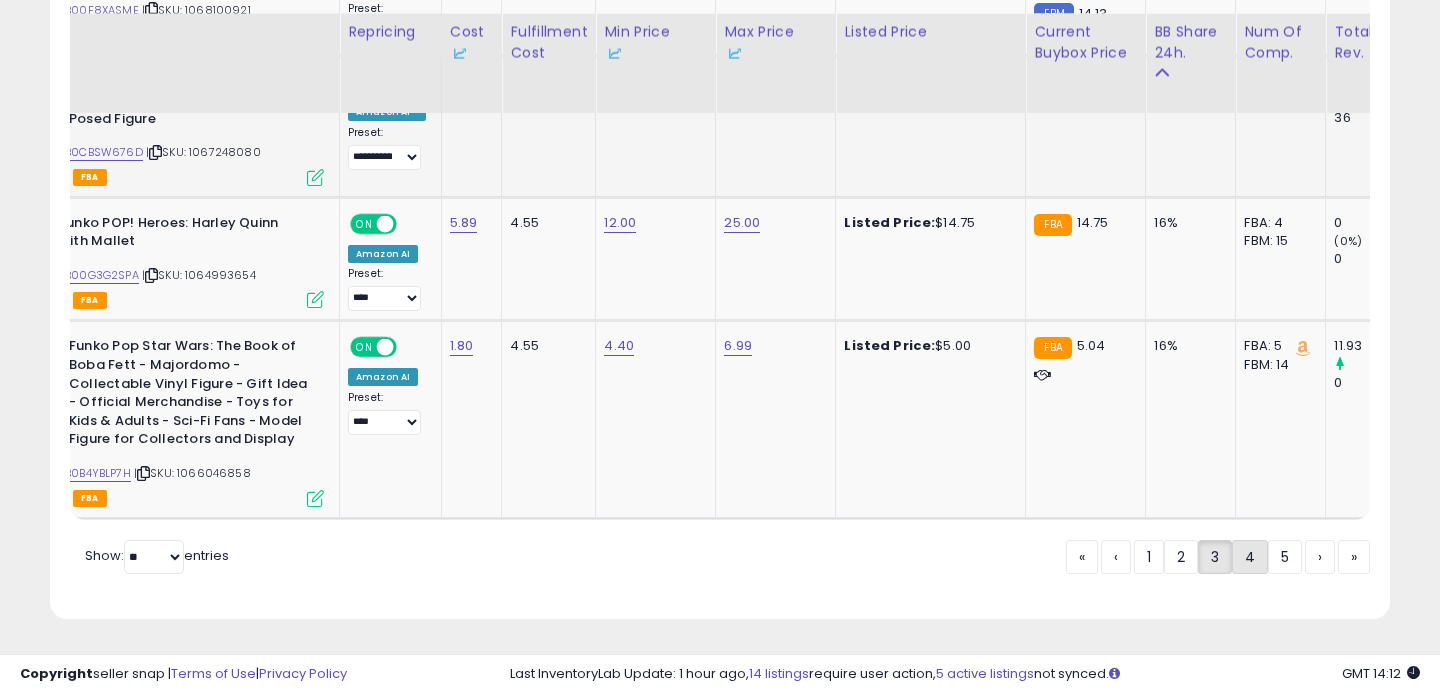 click on "4" 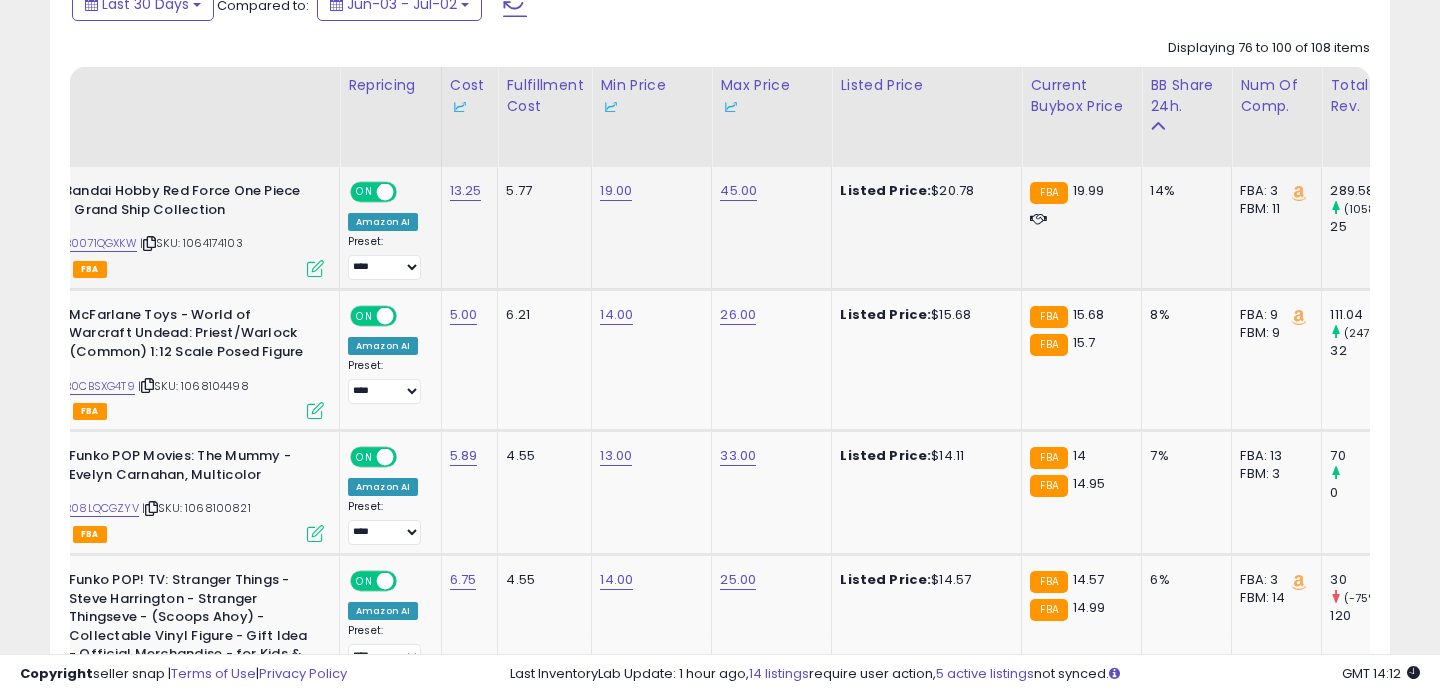 scroll, scrollTop: 898, scrollLeft: 0, axis: vertical 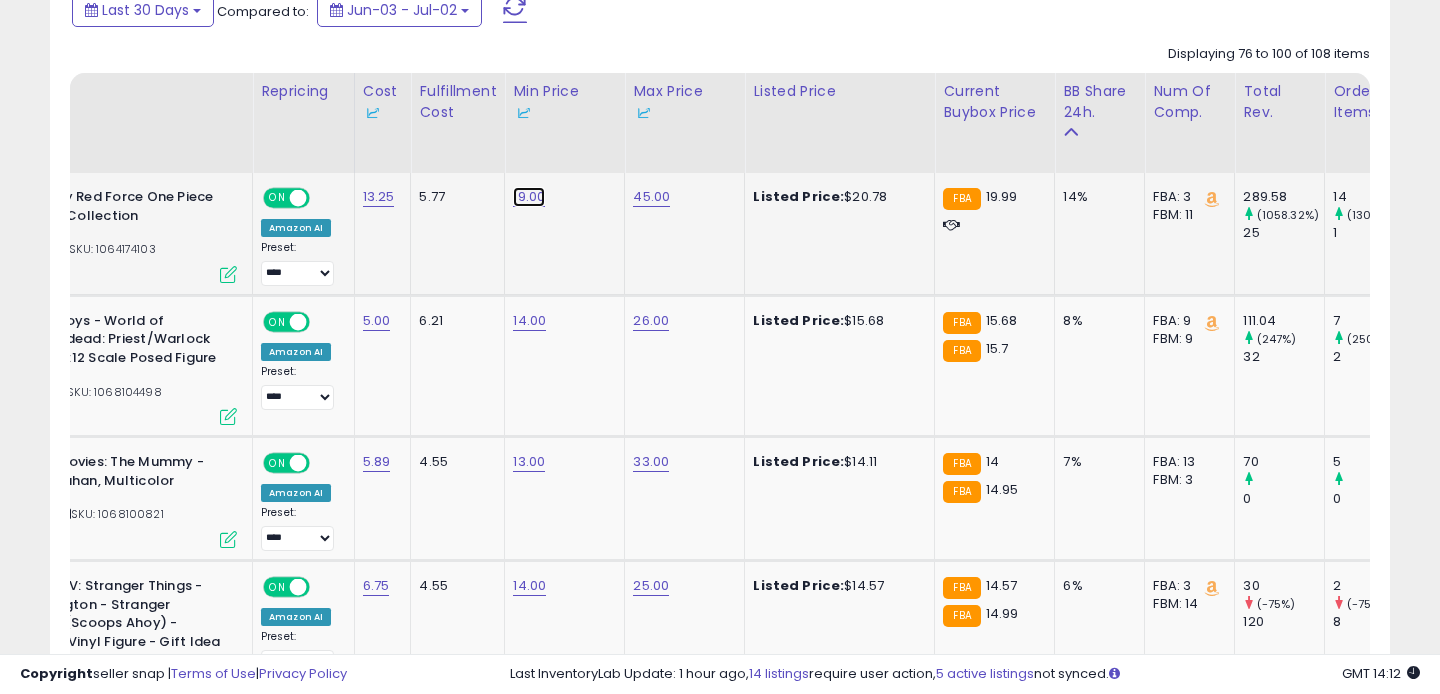 click on "19.00" at bounding box center (529, 197) 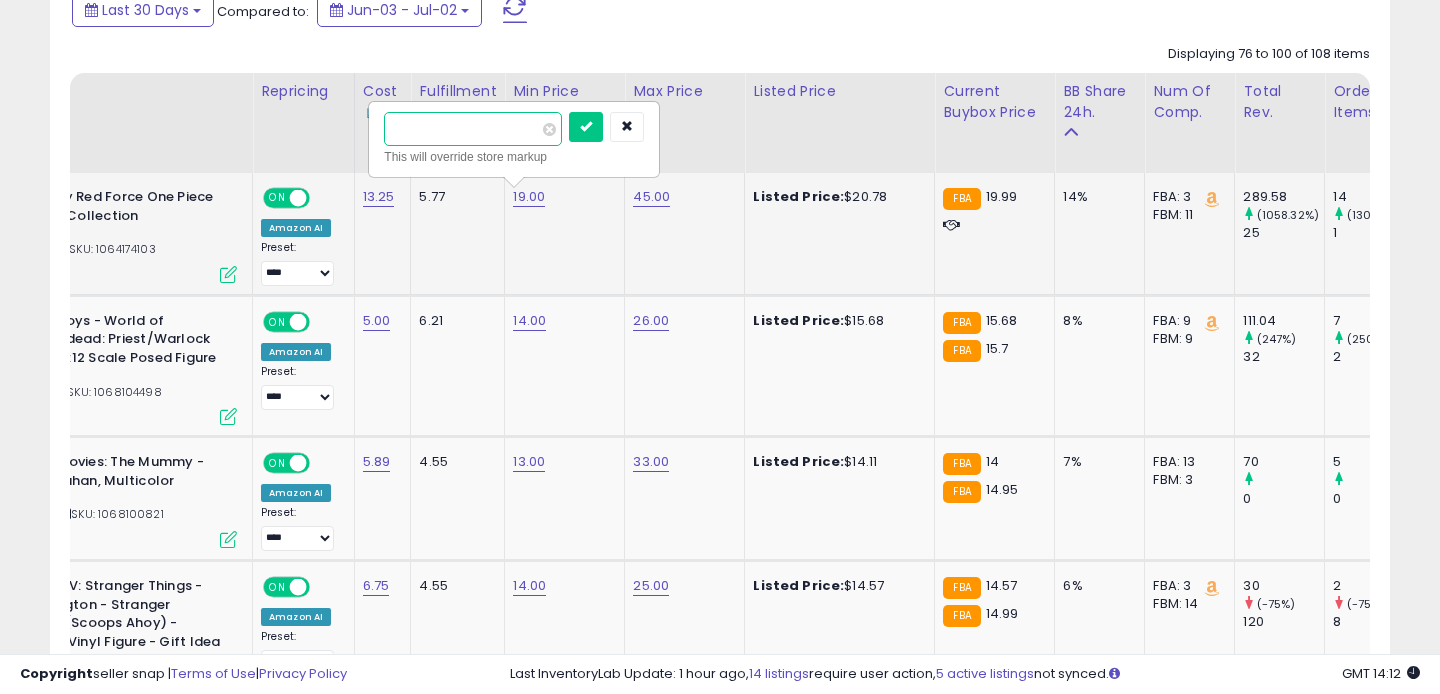 click on "*****" at bounding box center (473, 129) 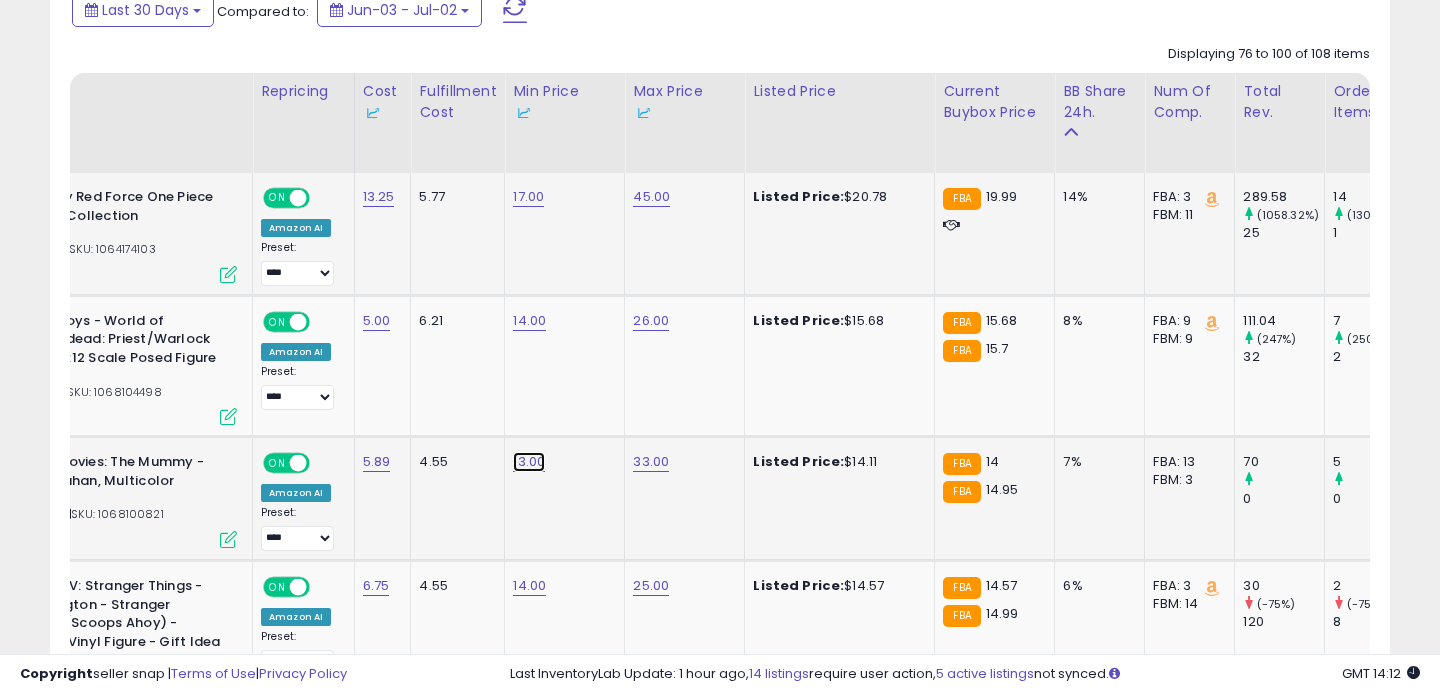 click on "13.00" at bounding box center (528, 197) 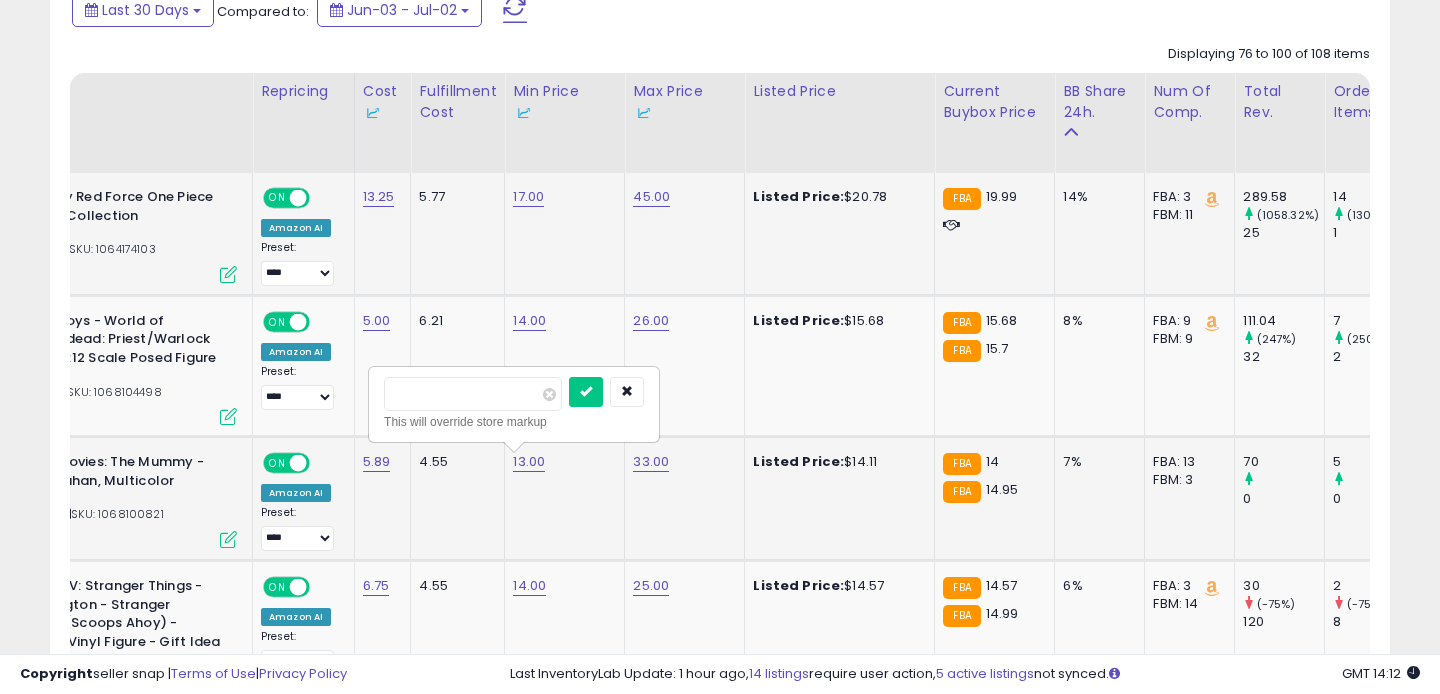 click on "*****" at bounding box center [473, 394] 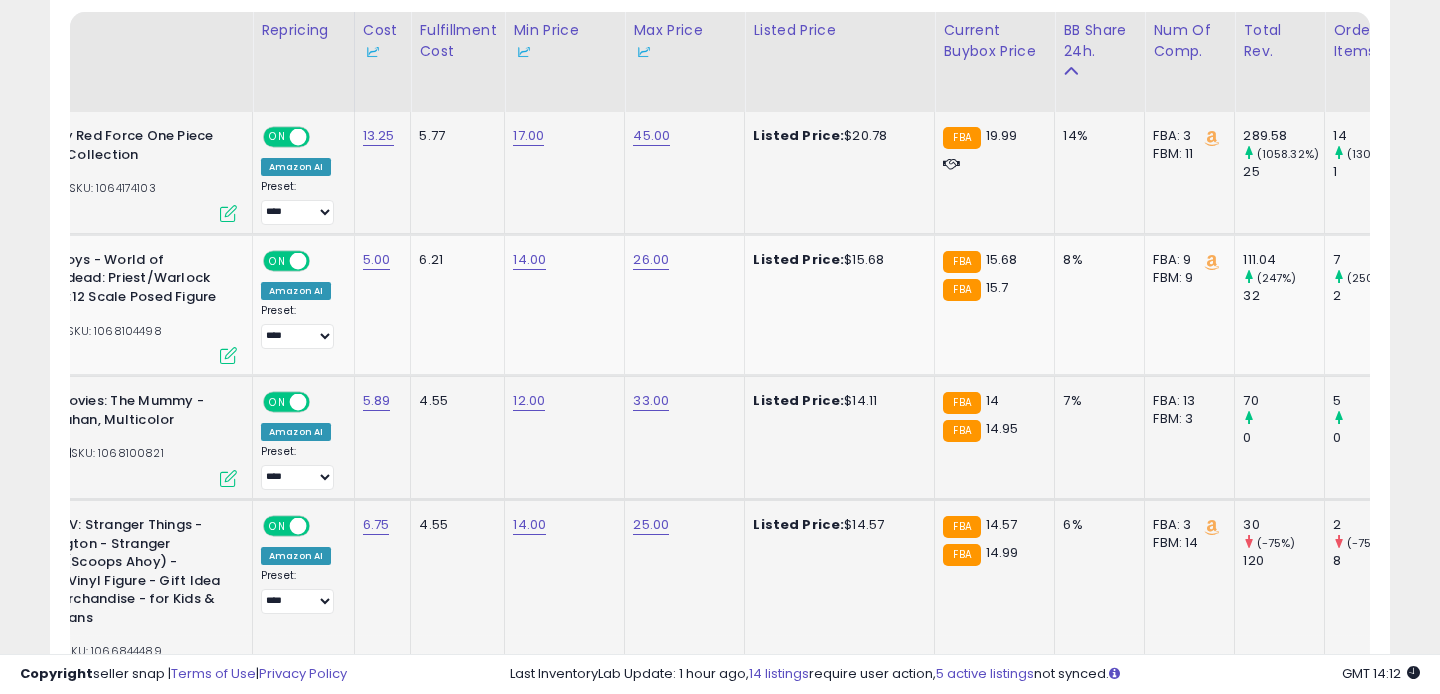 click on "14.00" 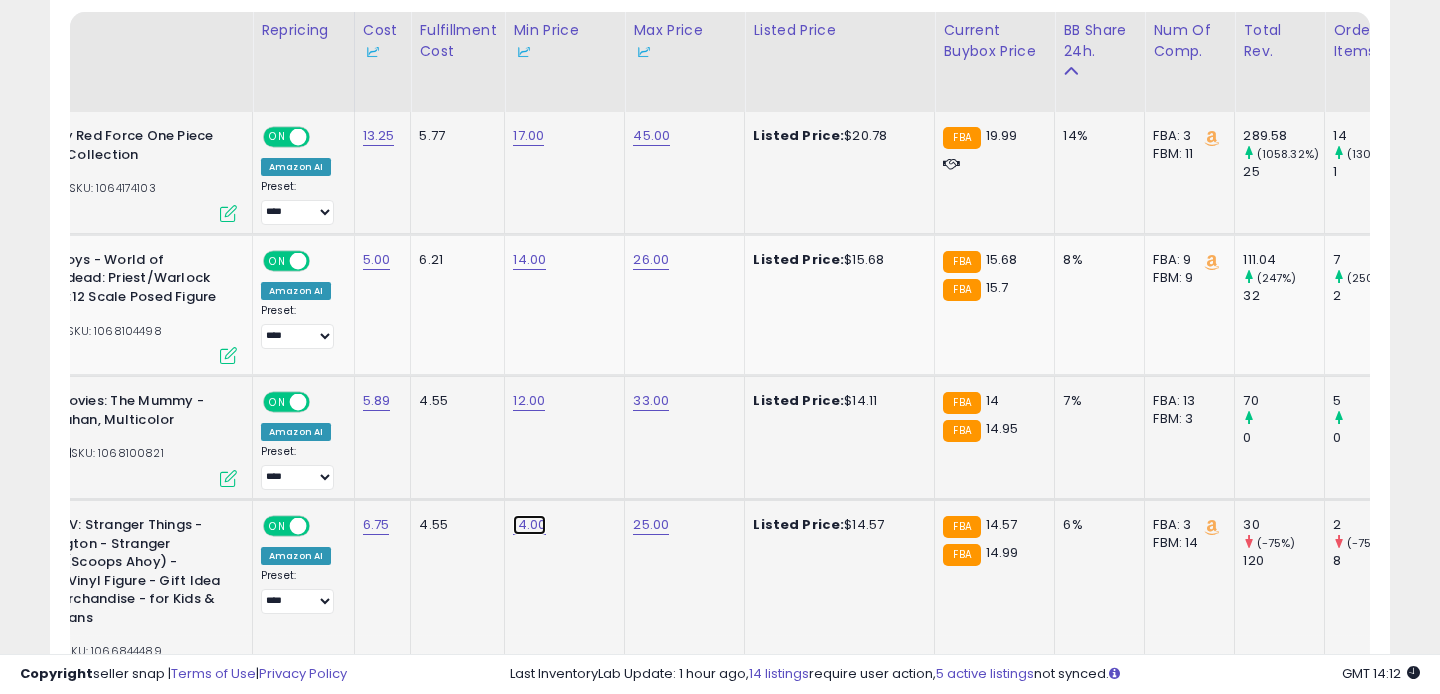 click on "14.00" at bounding box center (528, 136) 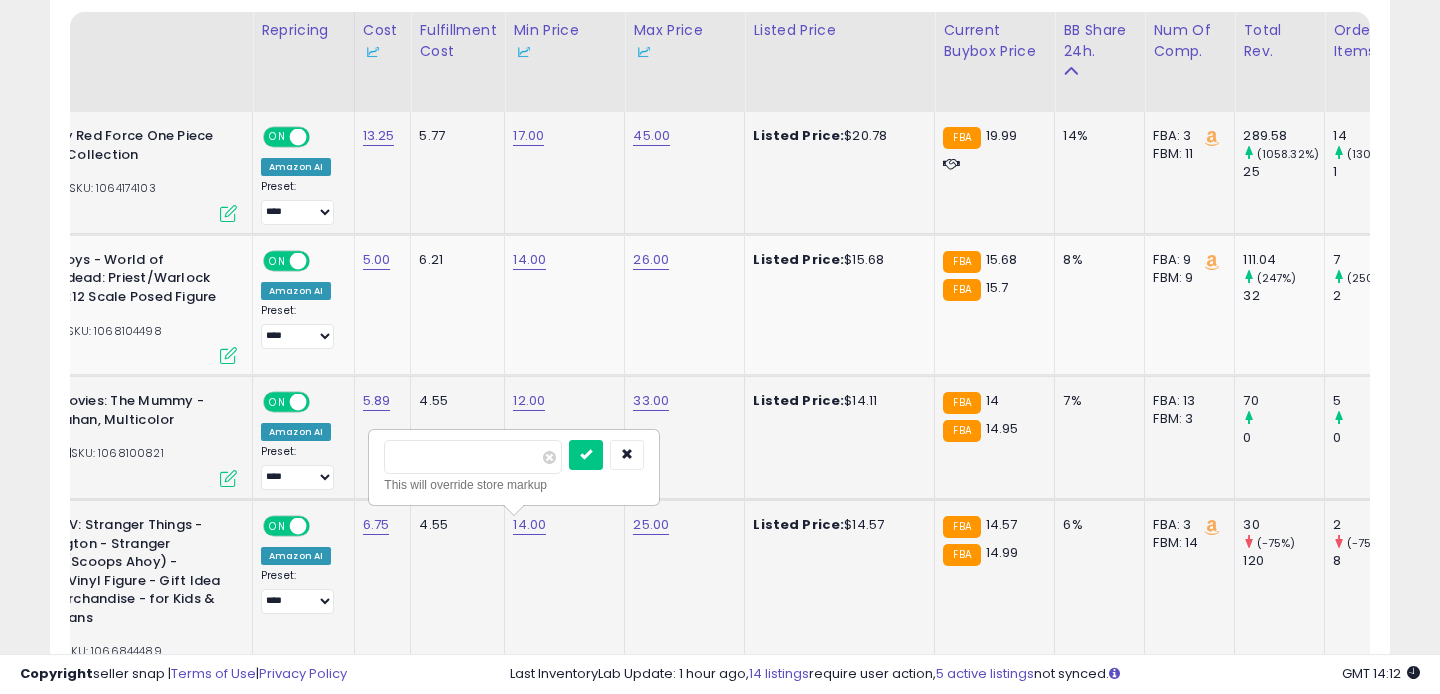 click on "*****" at bounding box center [473, 457] 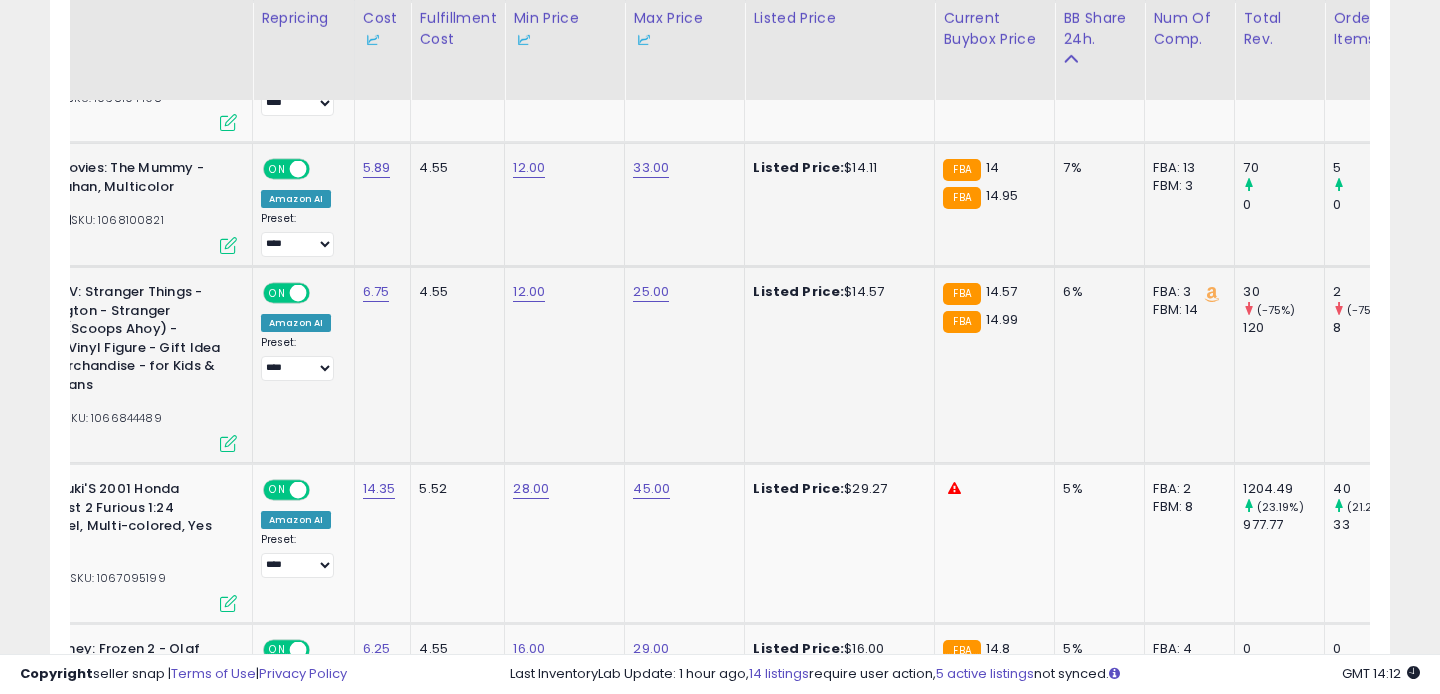 scroll, scrollTop: 1193, scrollLeft: 0, axis: vertical 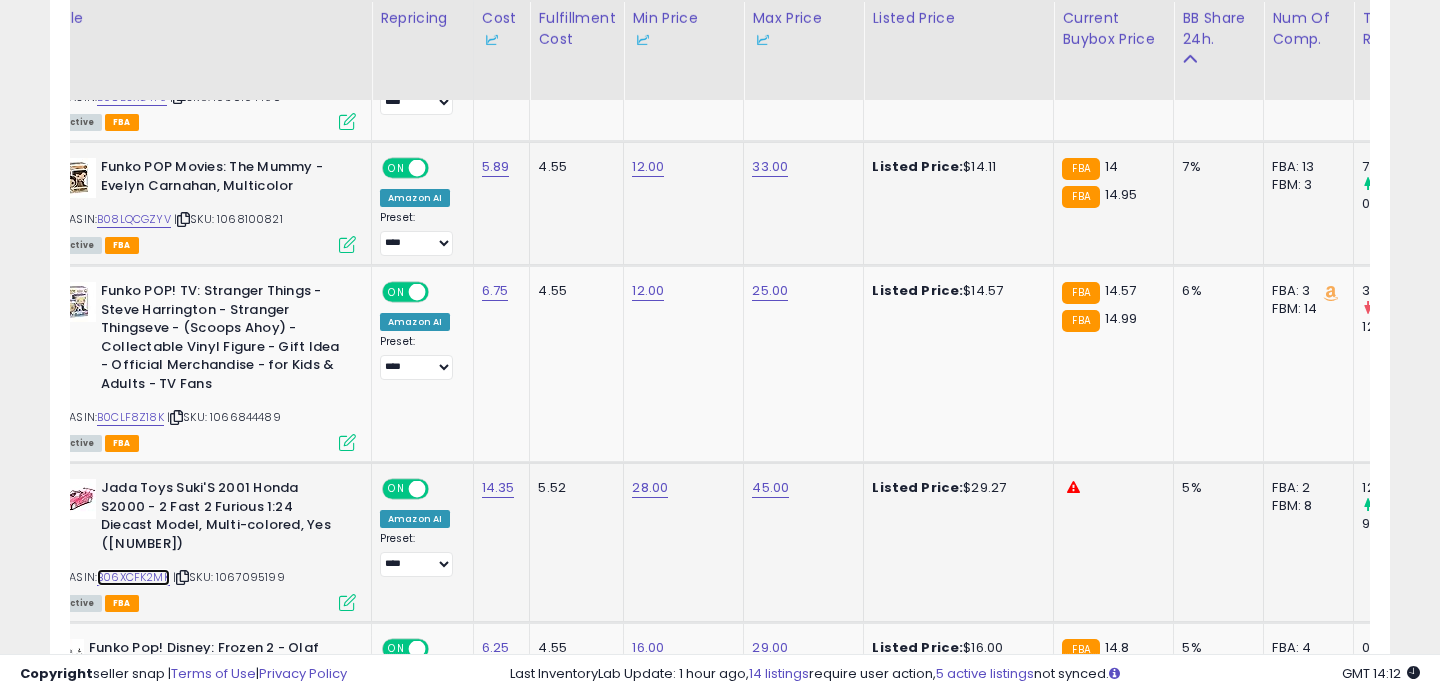 click on "B06XCFK2MK" at bounding box center (133, 577) 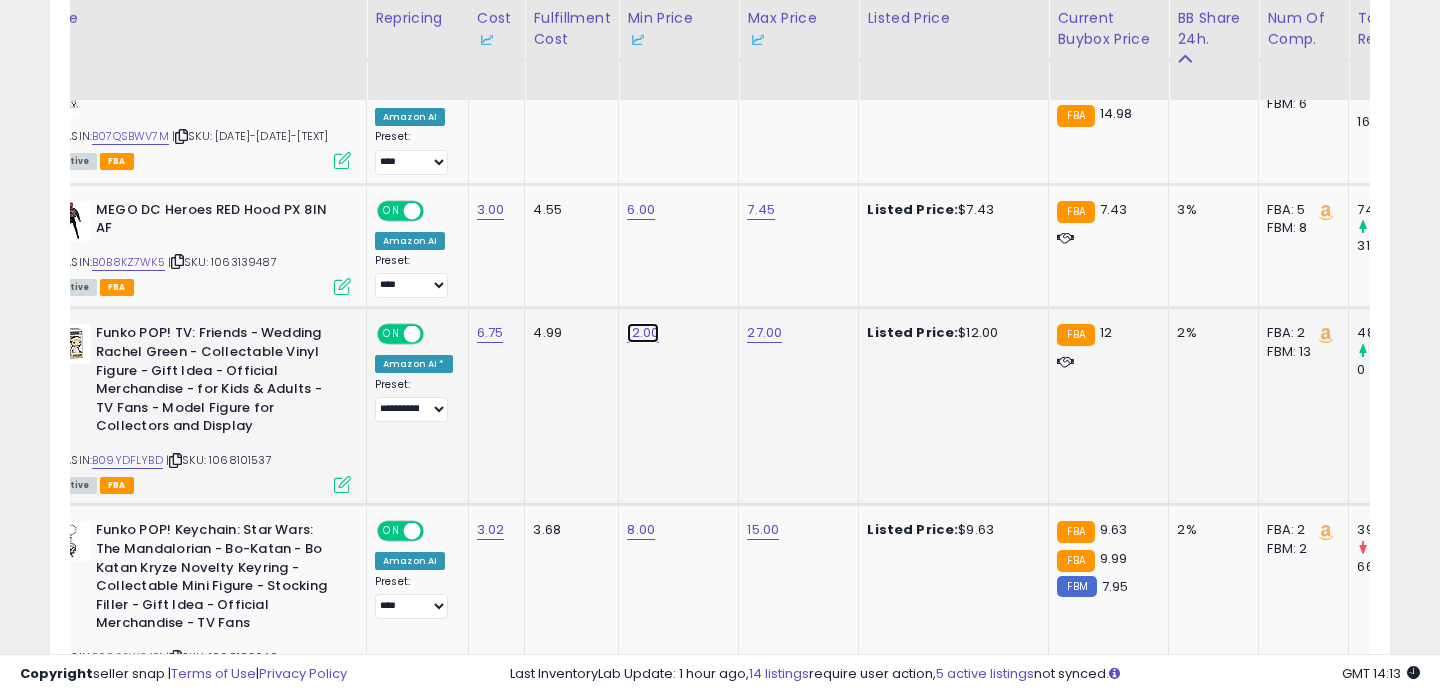 click on "12.00" at bounding box center (642, -660) 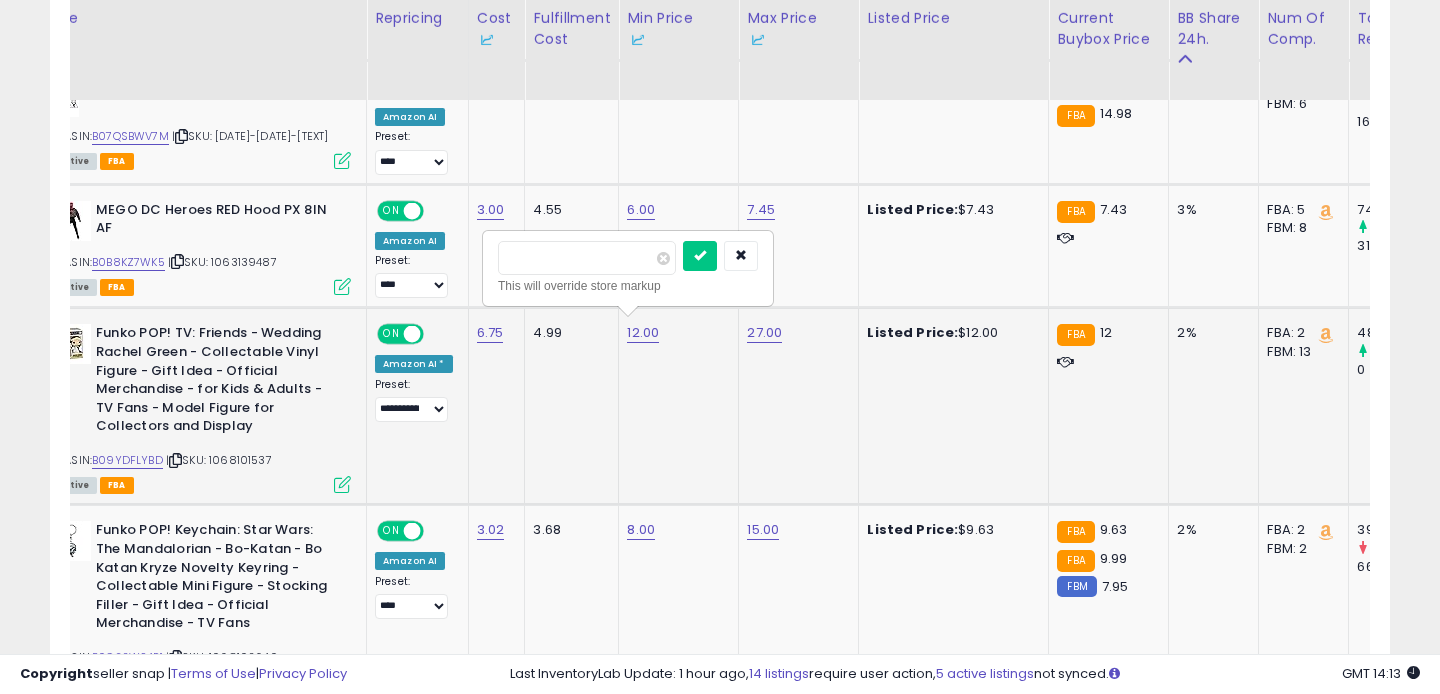 click on "*****" at bounding box center [587, 258] 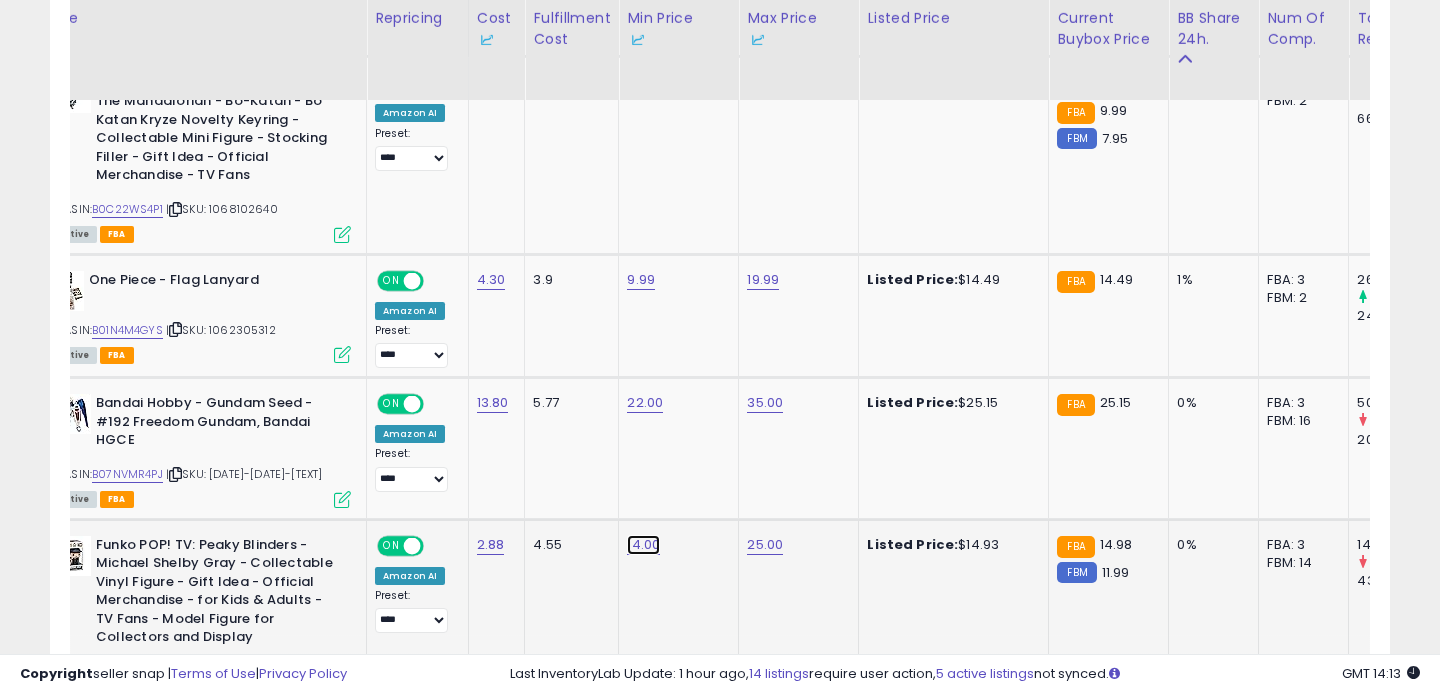 click on "14.00" at bounding box center (642, -1108) 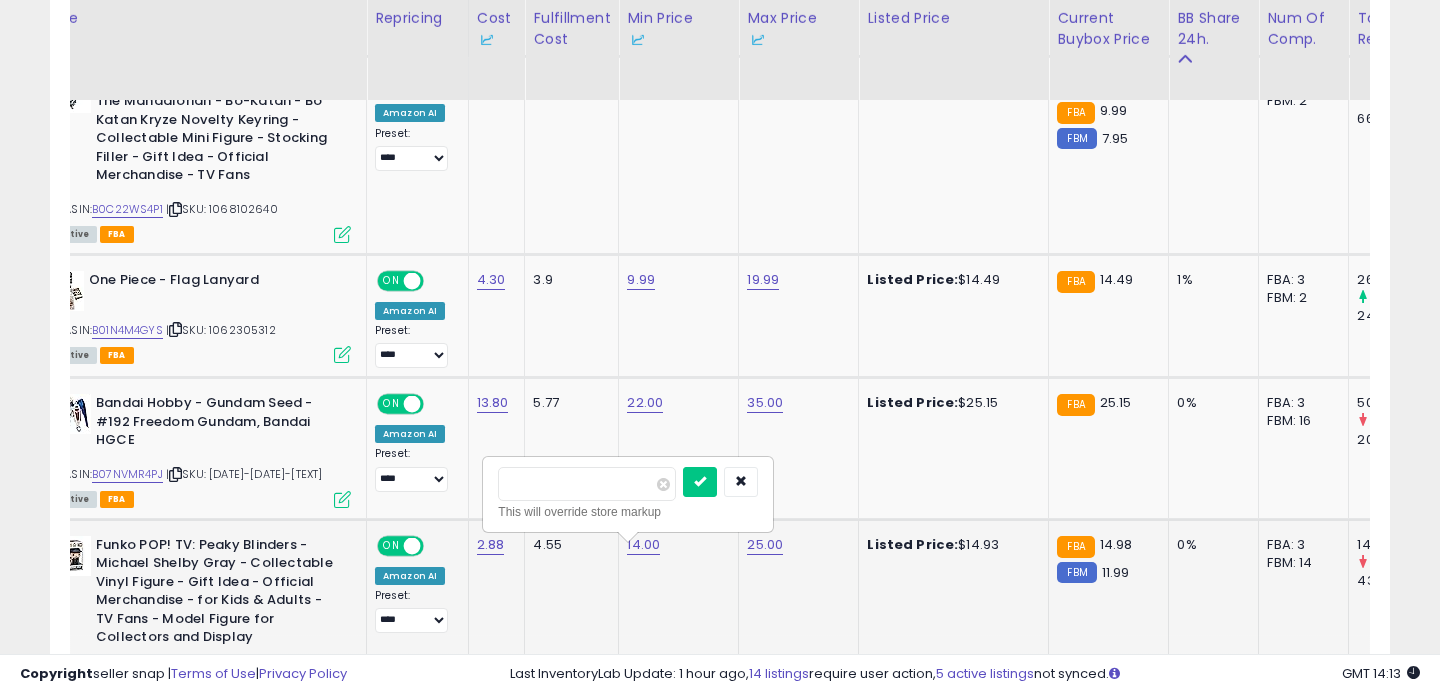 click on "*****" at bounding box center [587, 484] 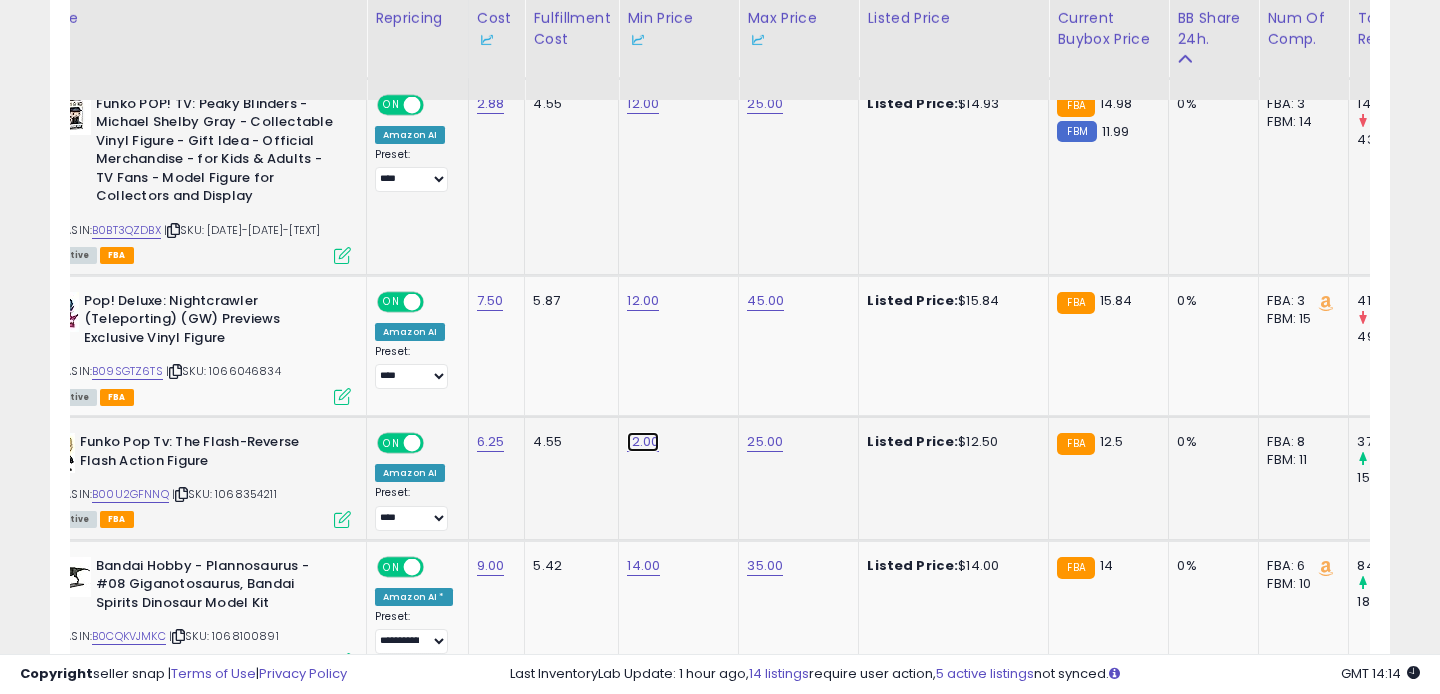 click on "12.00" at bounding box center [642, -1549] 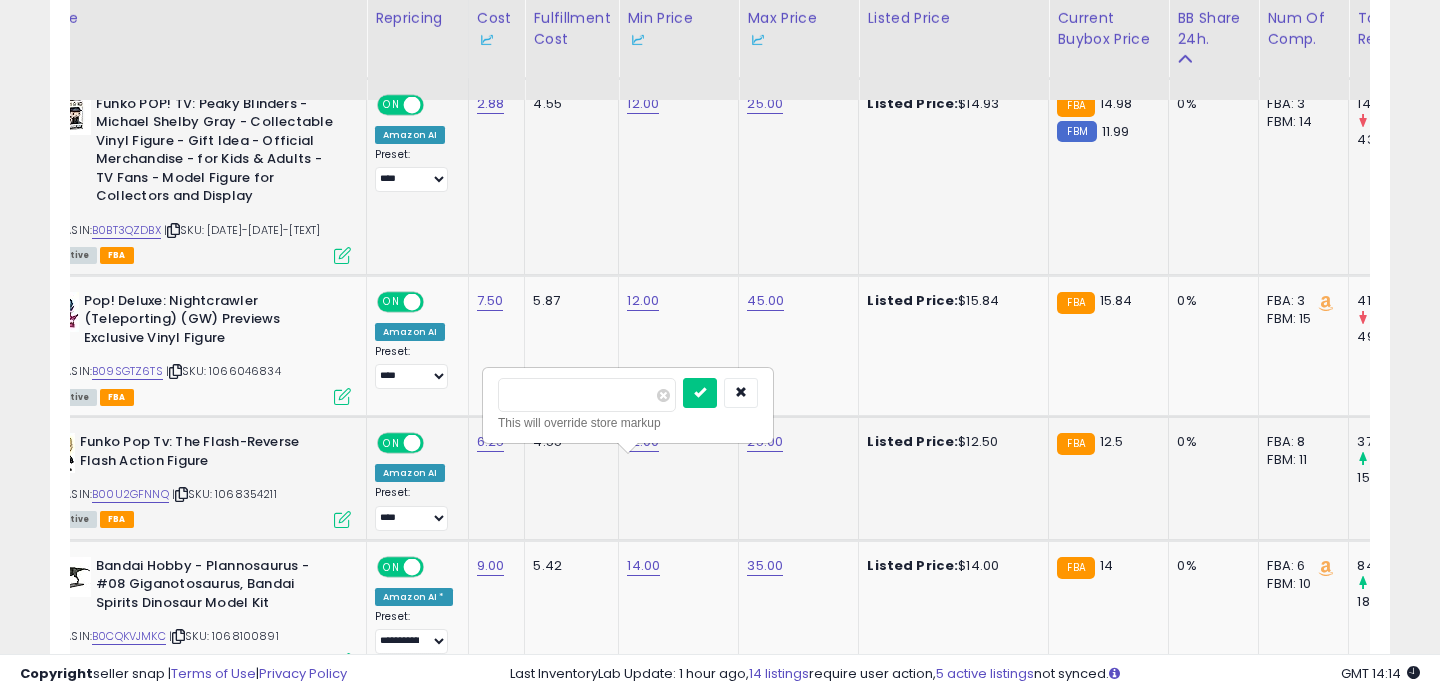 click on "*****" at bounding box center (587, 395) 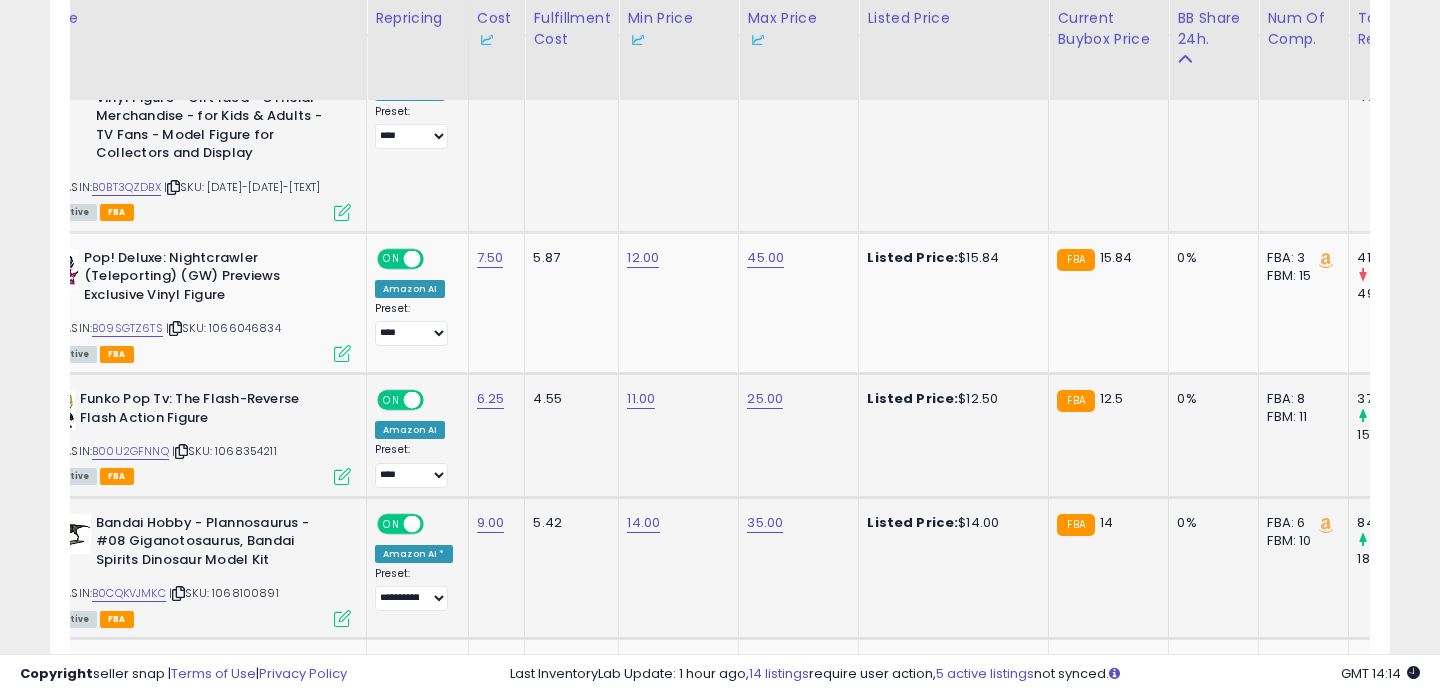click on "14.00" 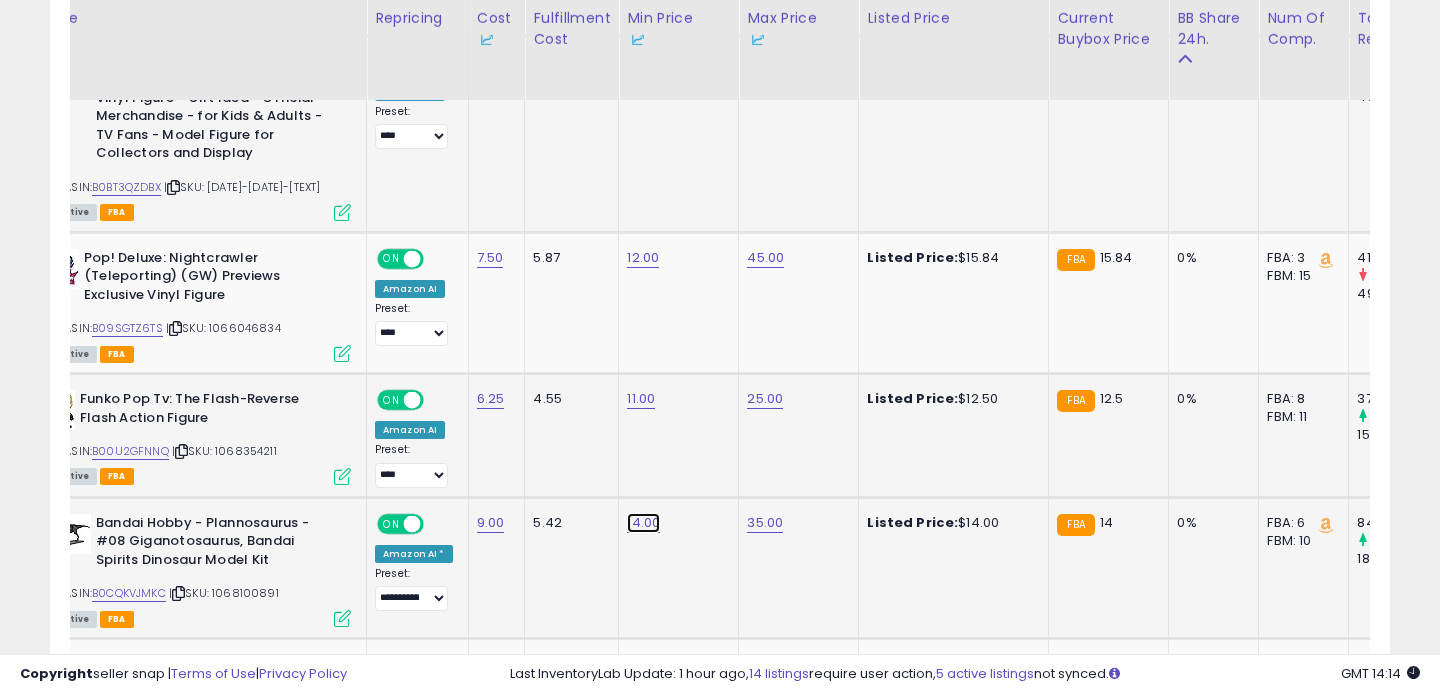 click on "14.00" at bounding box center (642, -1592) 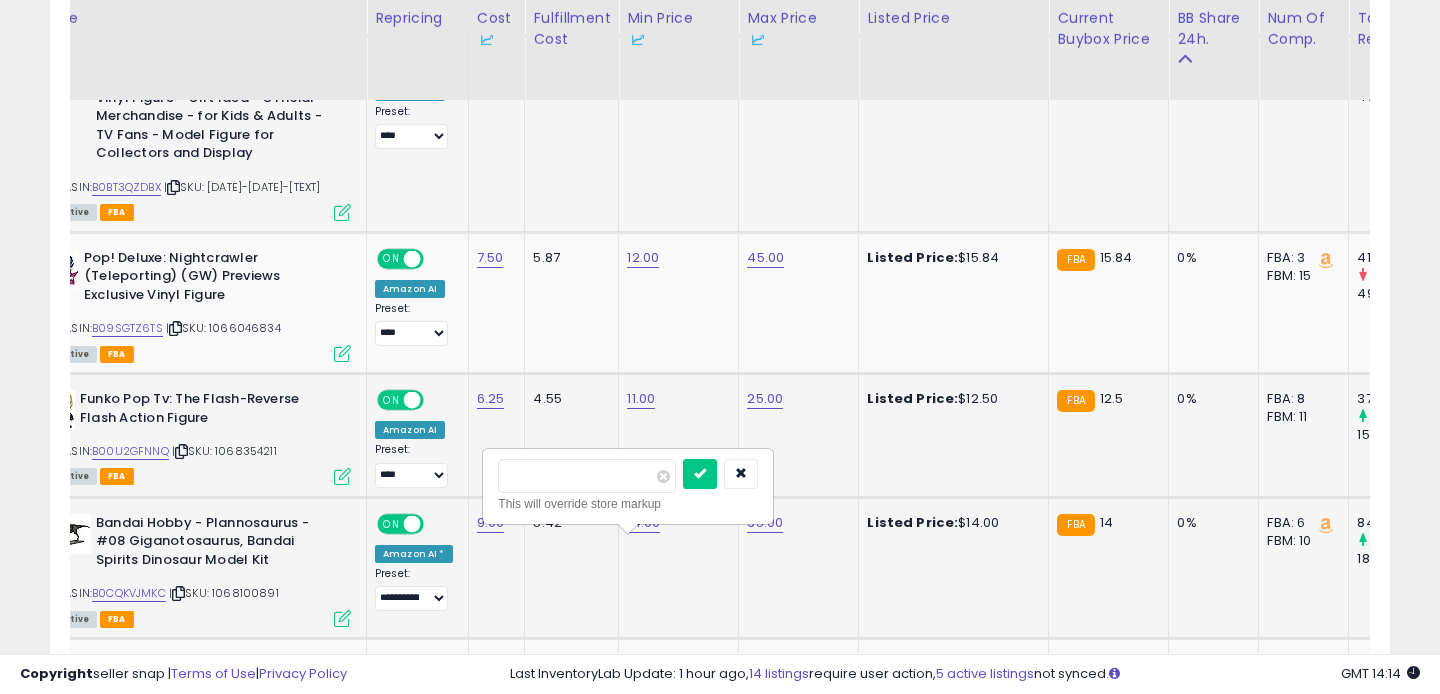 click on "*****" at bounding box center [587, 476] 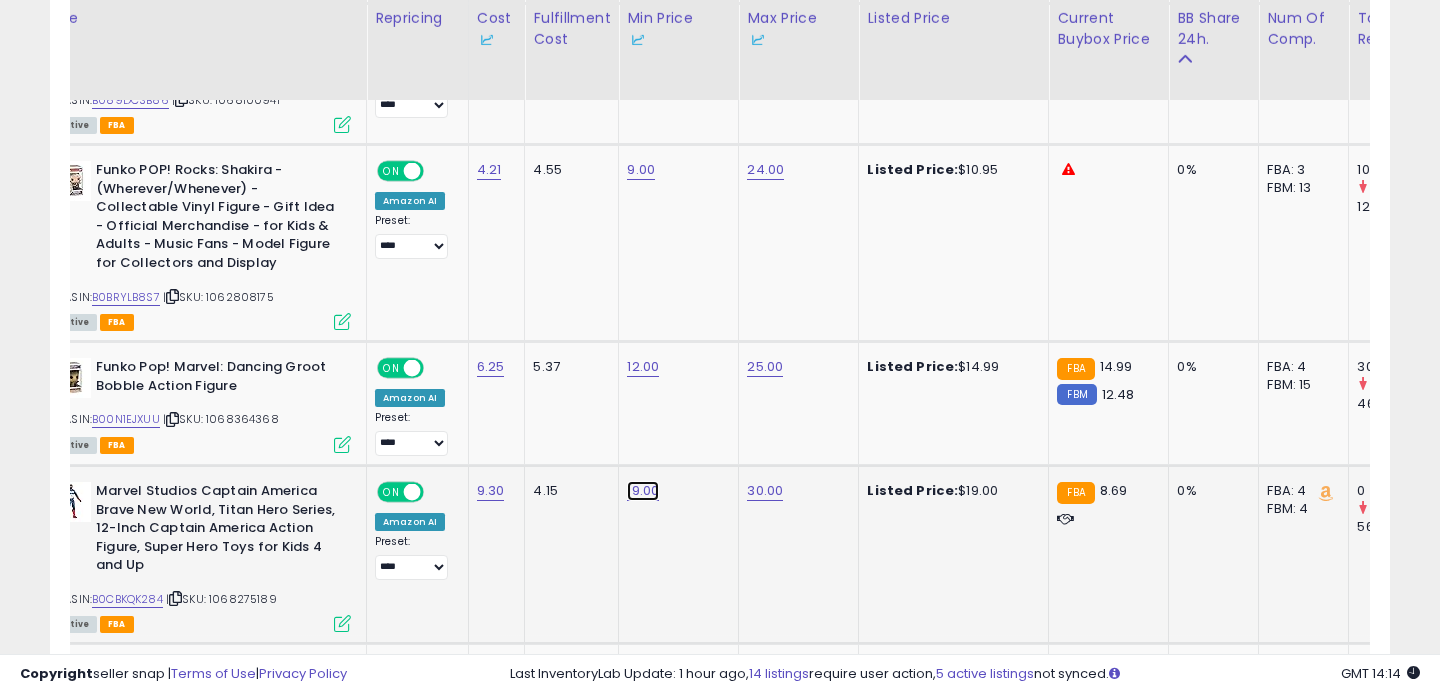 click on "19.00" at bounding box center (642, -2351) 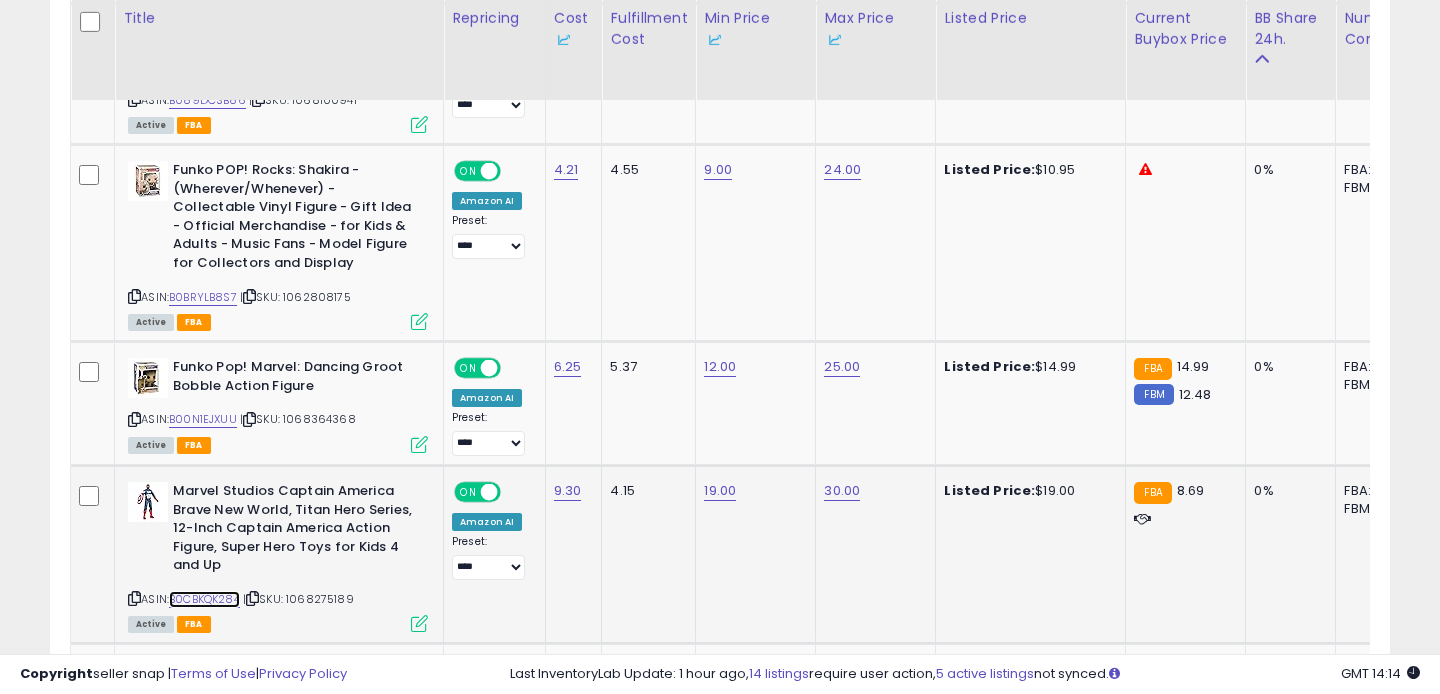click on "B0CBKQK284" at bounding box center [204, 599] 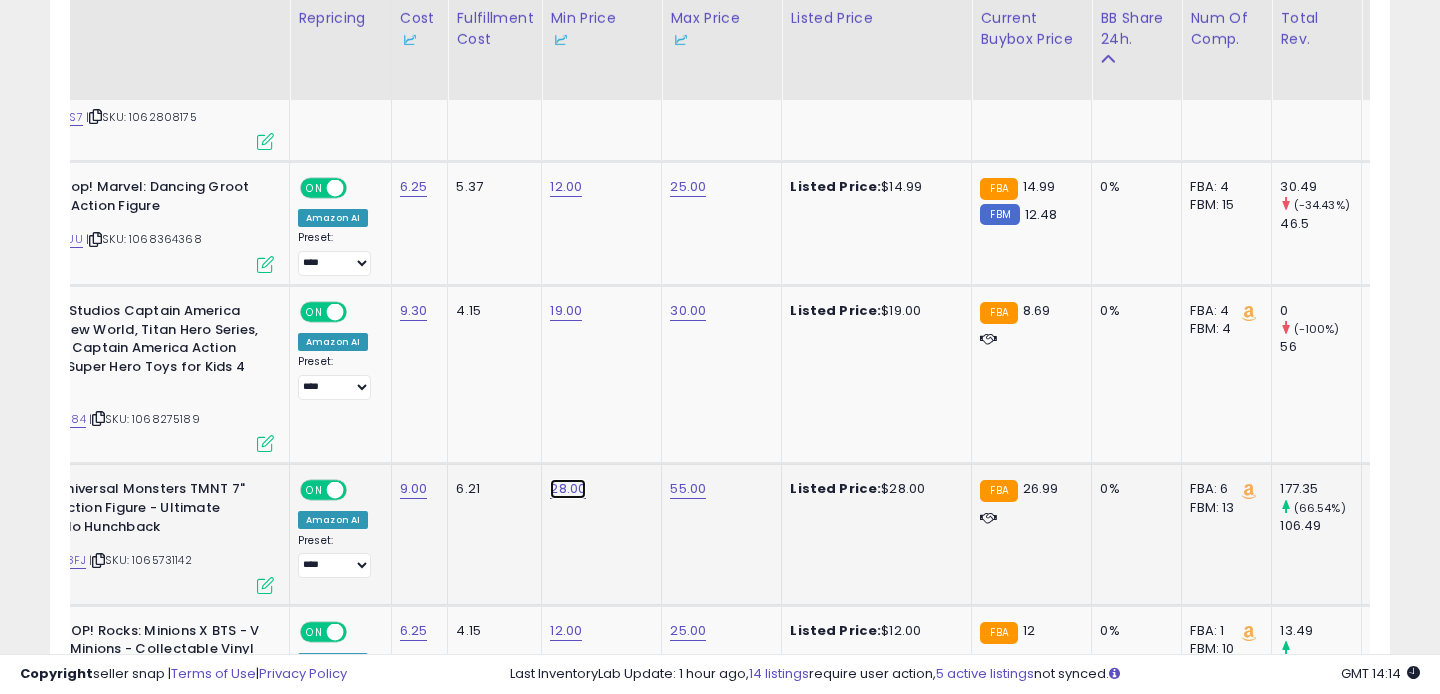 click on "28.00" at bounding box center (565, -2531) 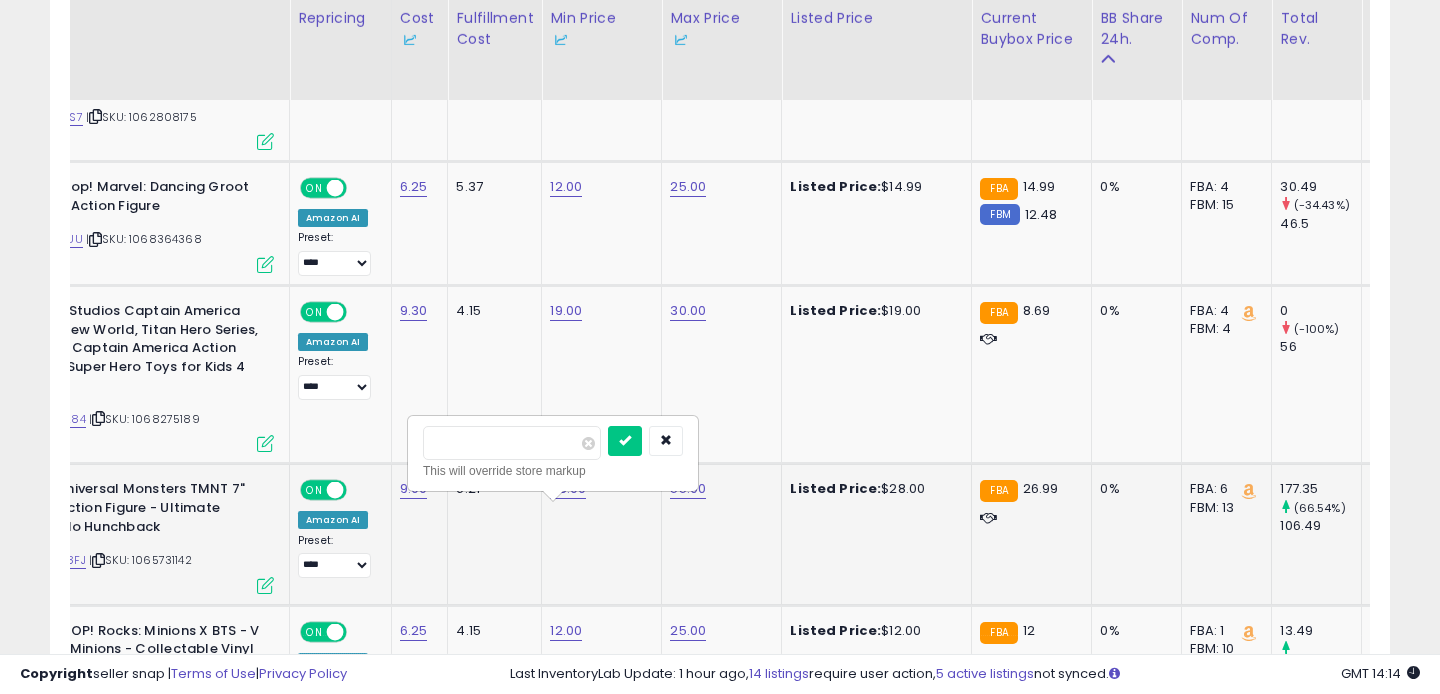 click on "*****" at bounding box center [512, 443] 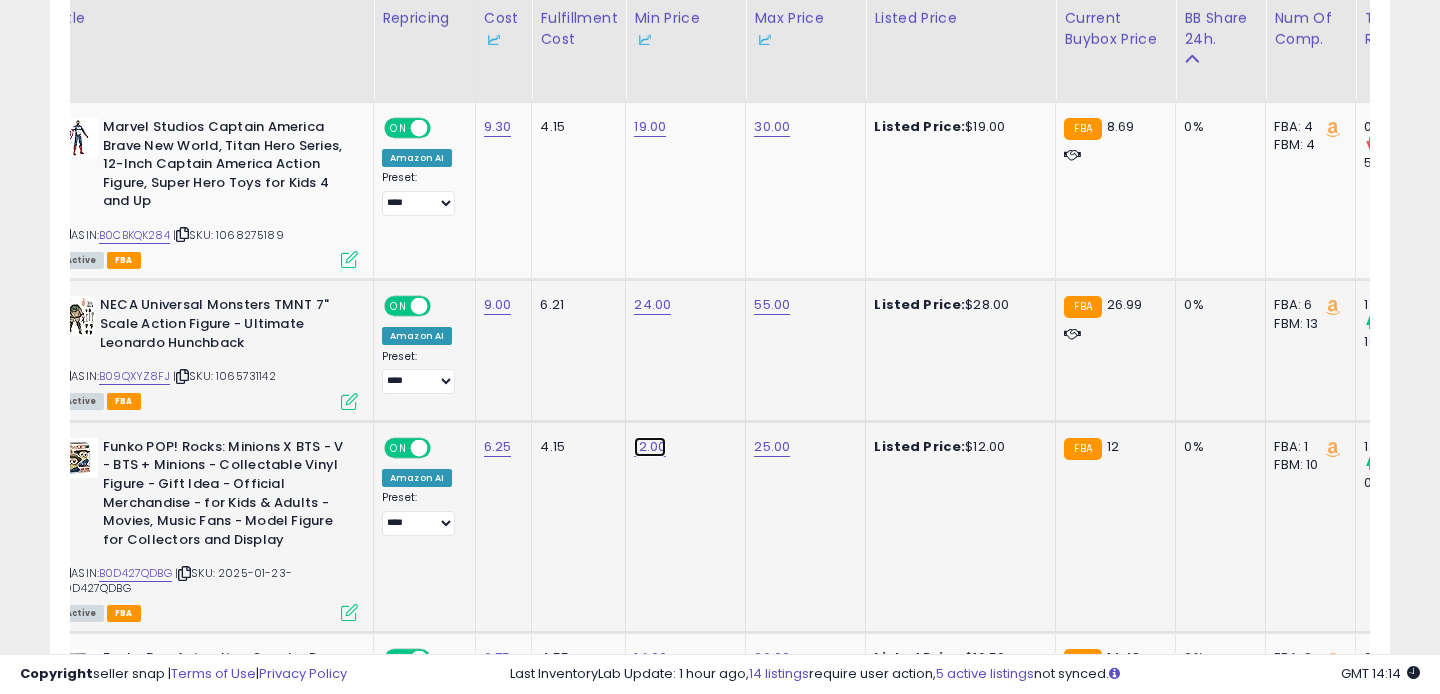click on "12.00" at bounding box center (649, -2715) 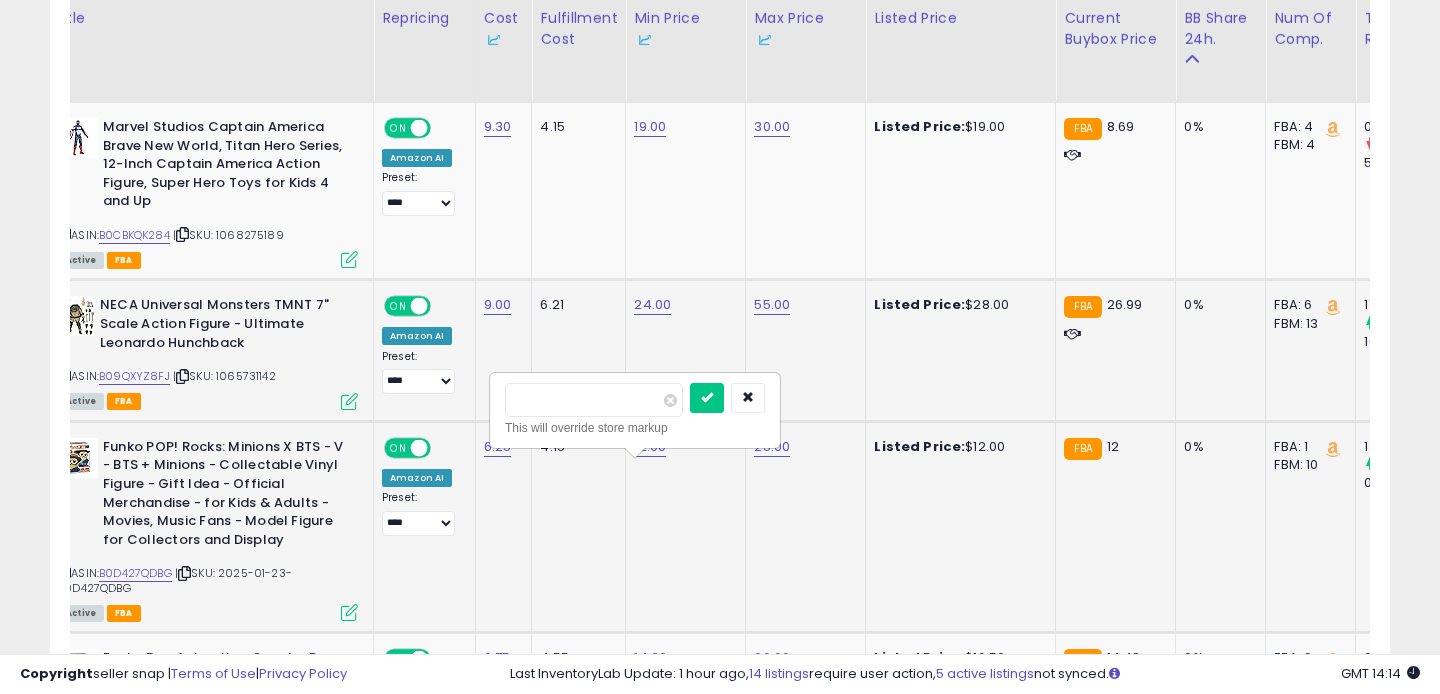 click on "*****" at bounding box center (594, 400) 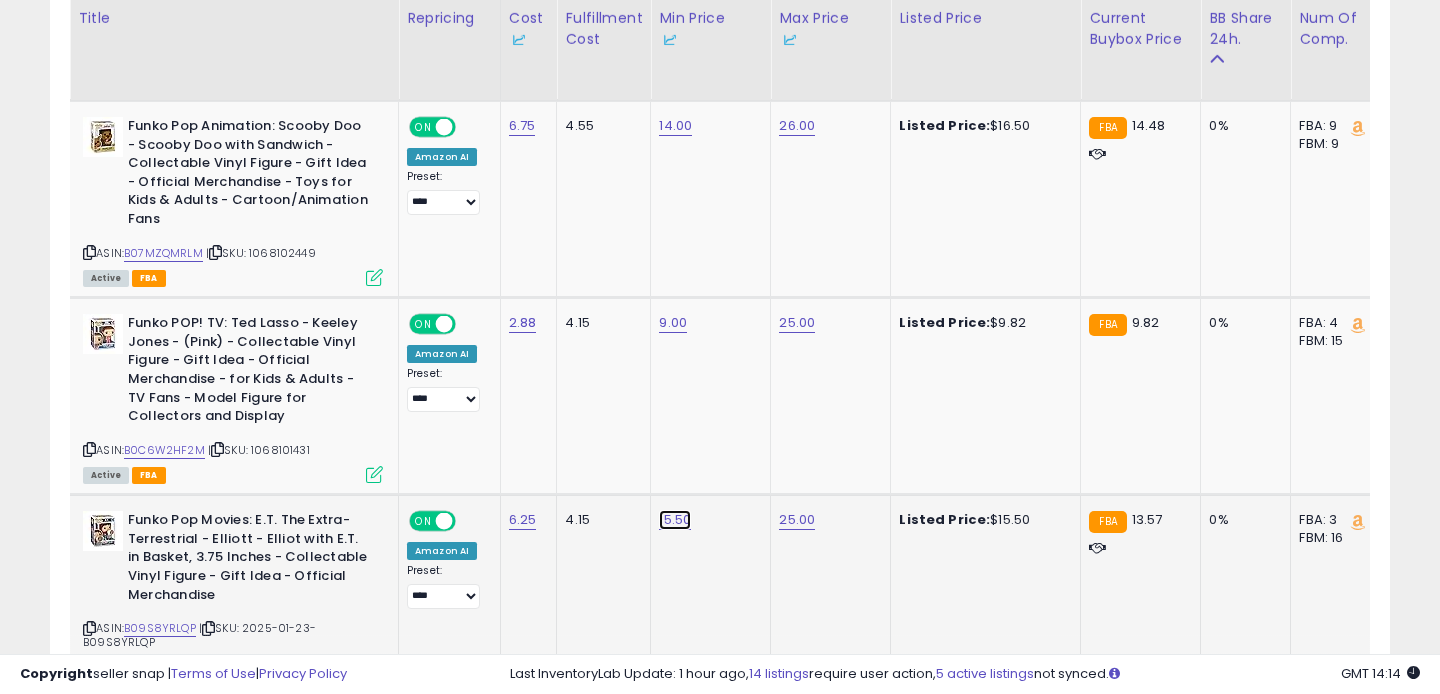 click on "15.50" at bounding box center [674, -3247] 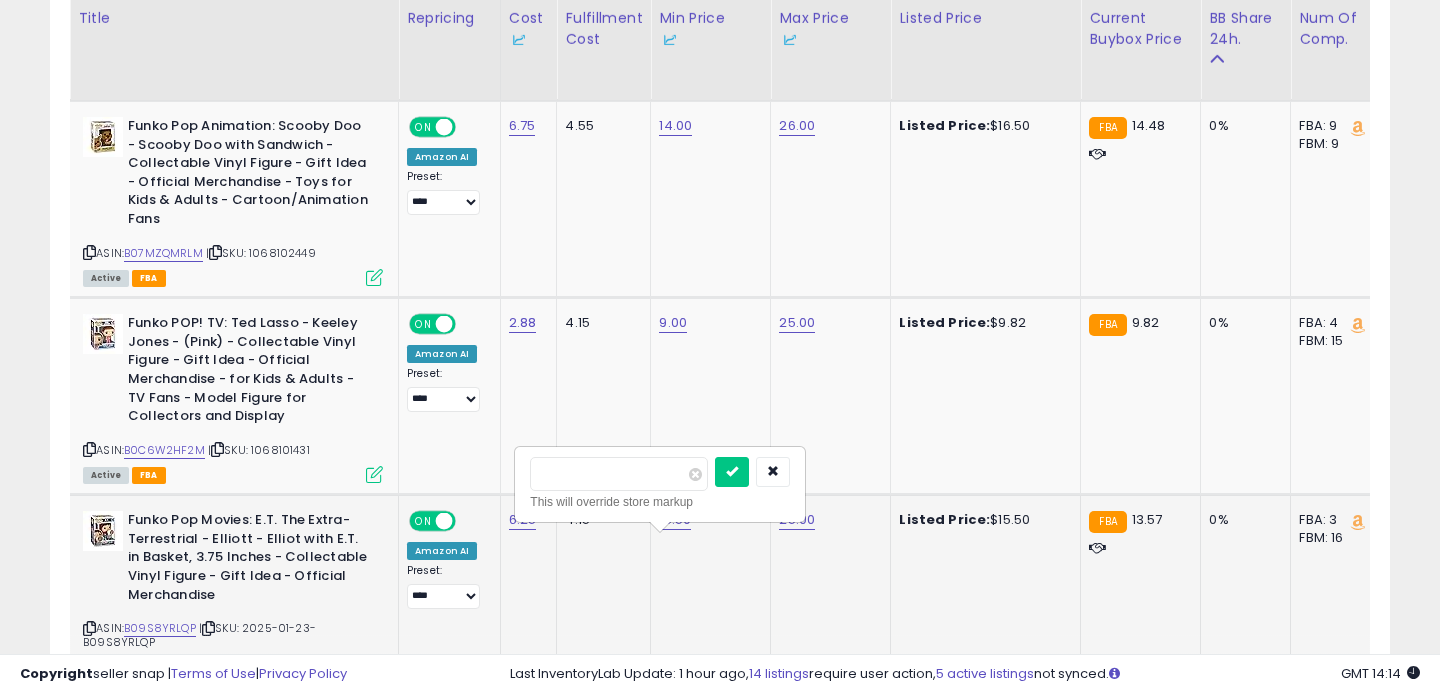 click on "*****" at bounding box center (619, 474) 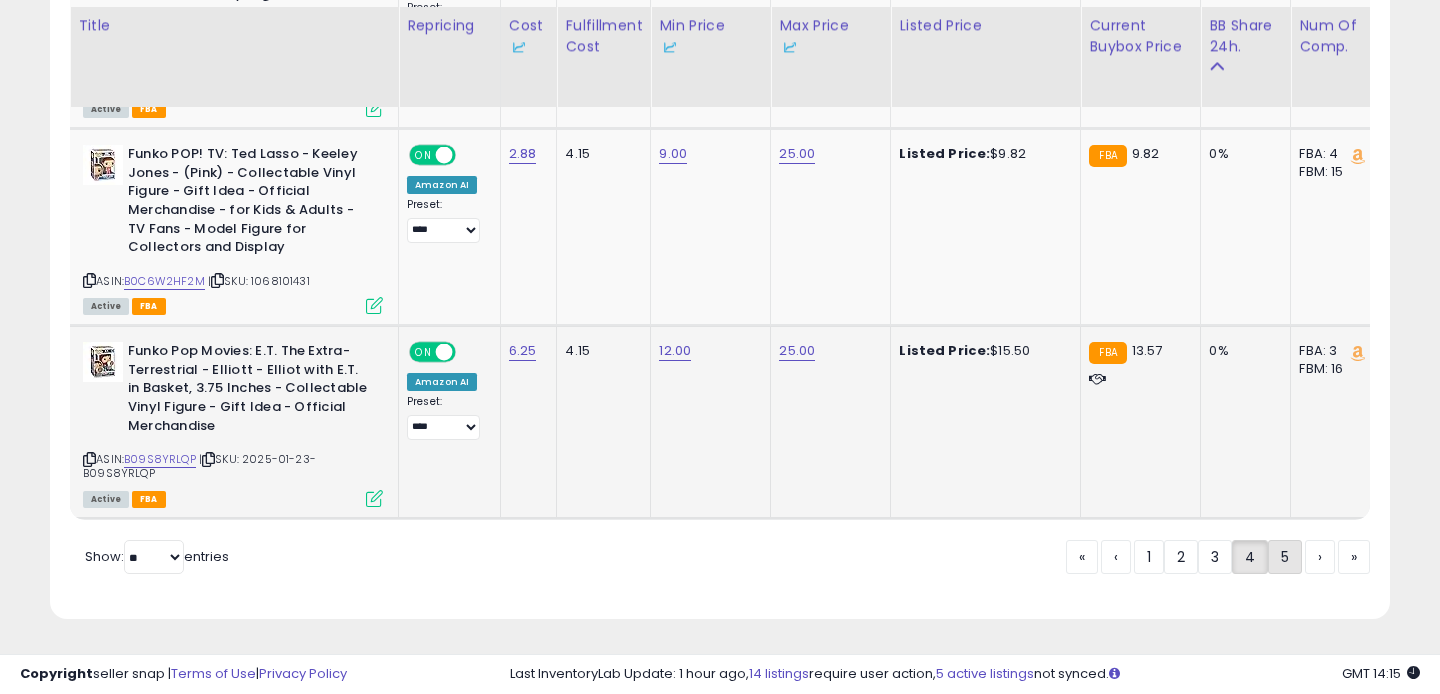 click on "5" 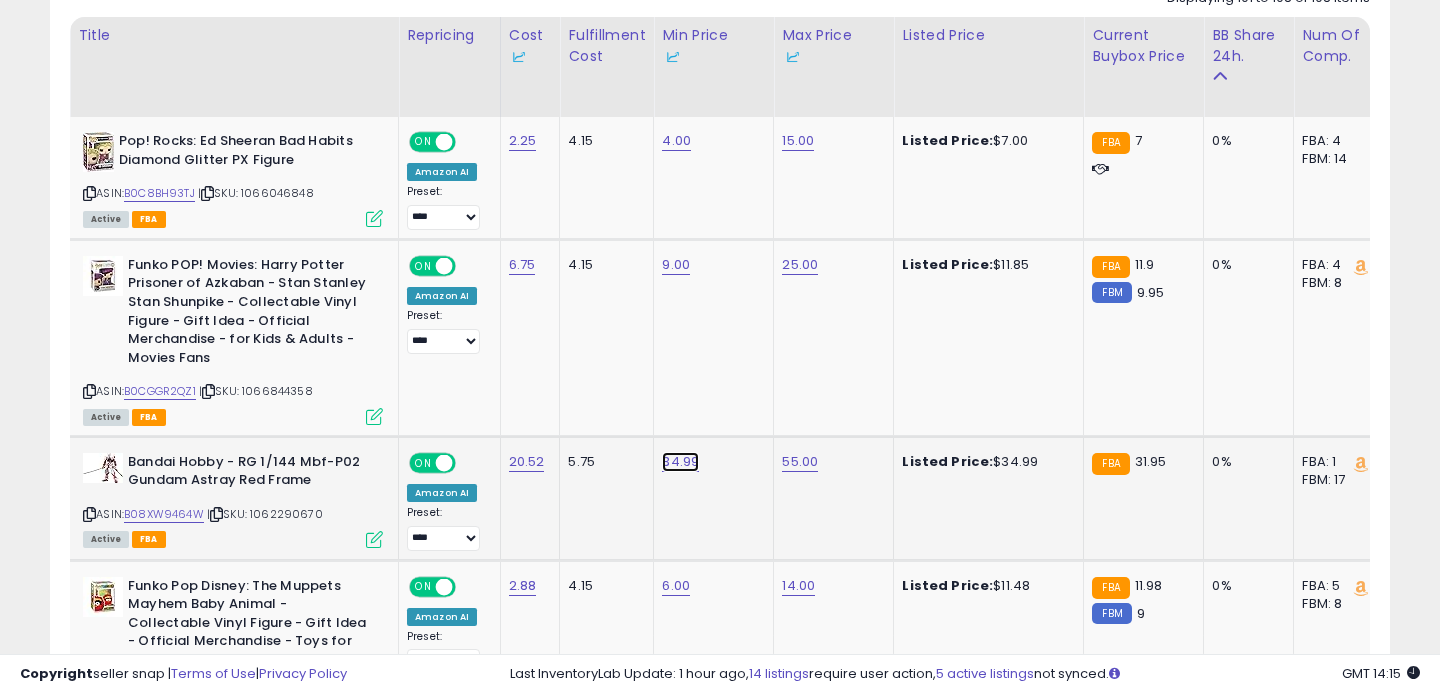 click on "34.99" at bounding box center [676, 141] 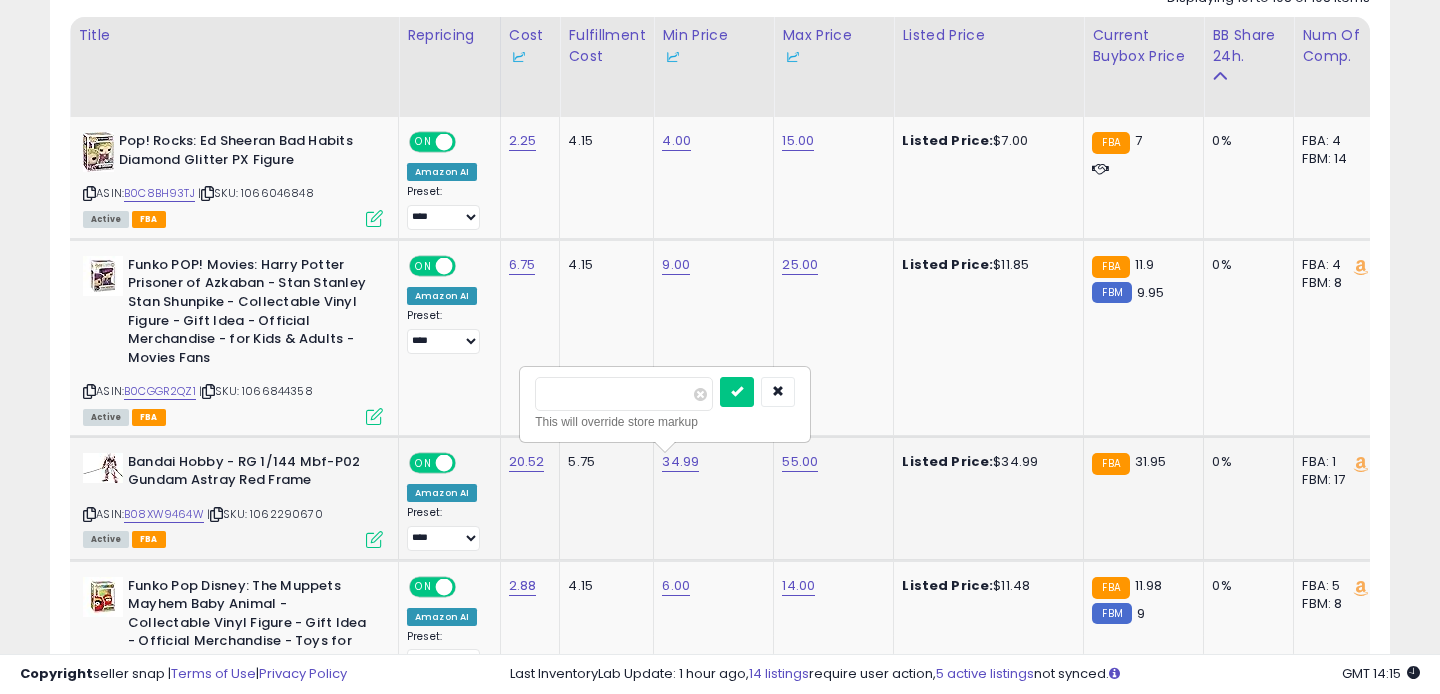 click on "This will override store markup" at bounding box center (665, 422) 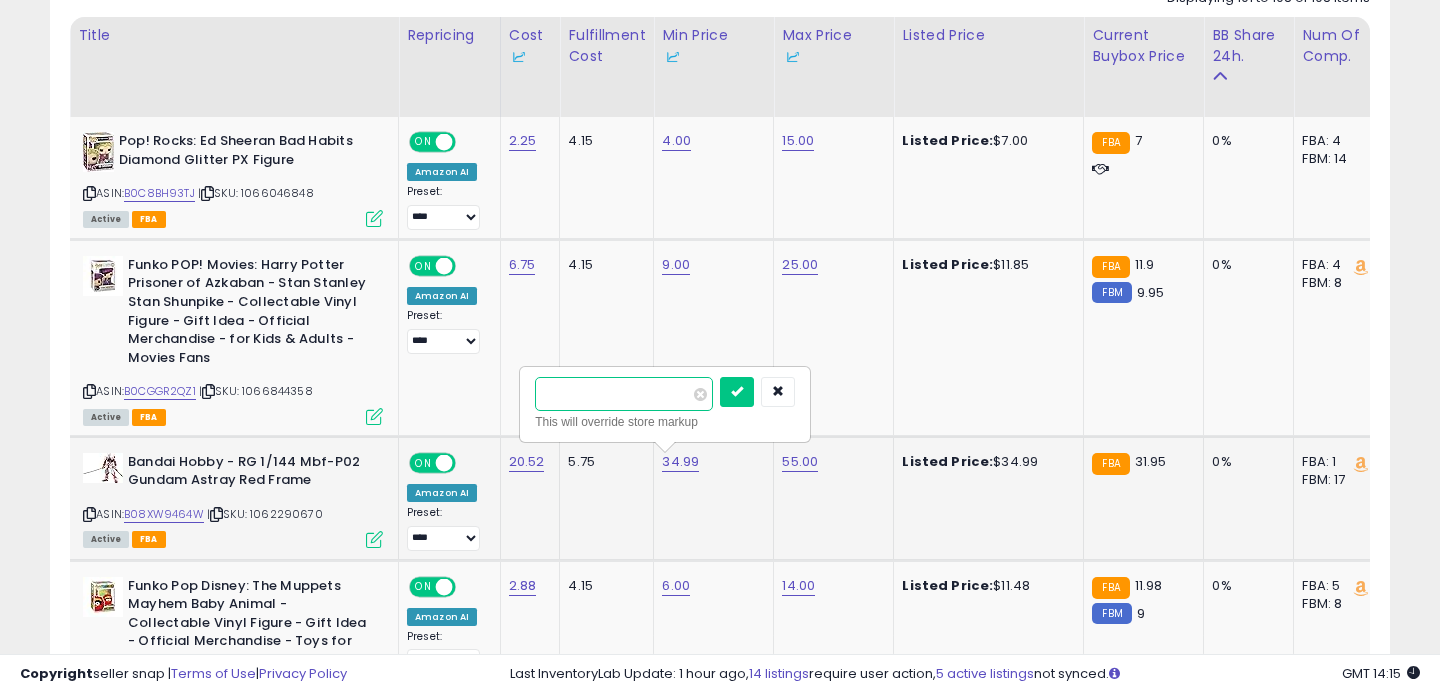 click on "*****" at bounding box center (624, 394) 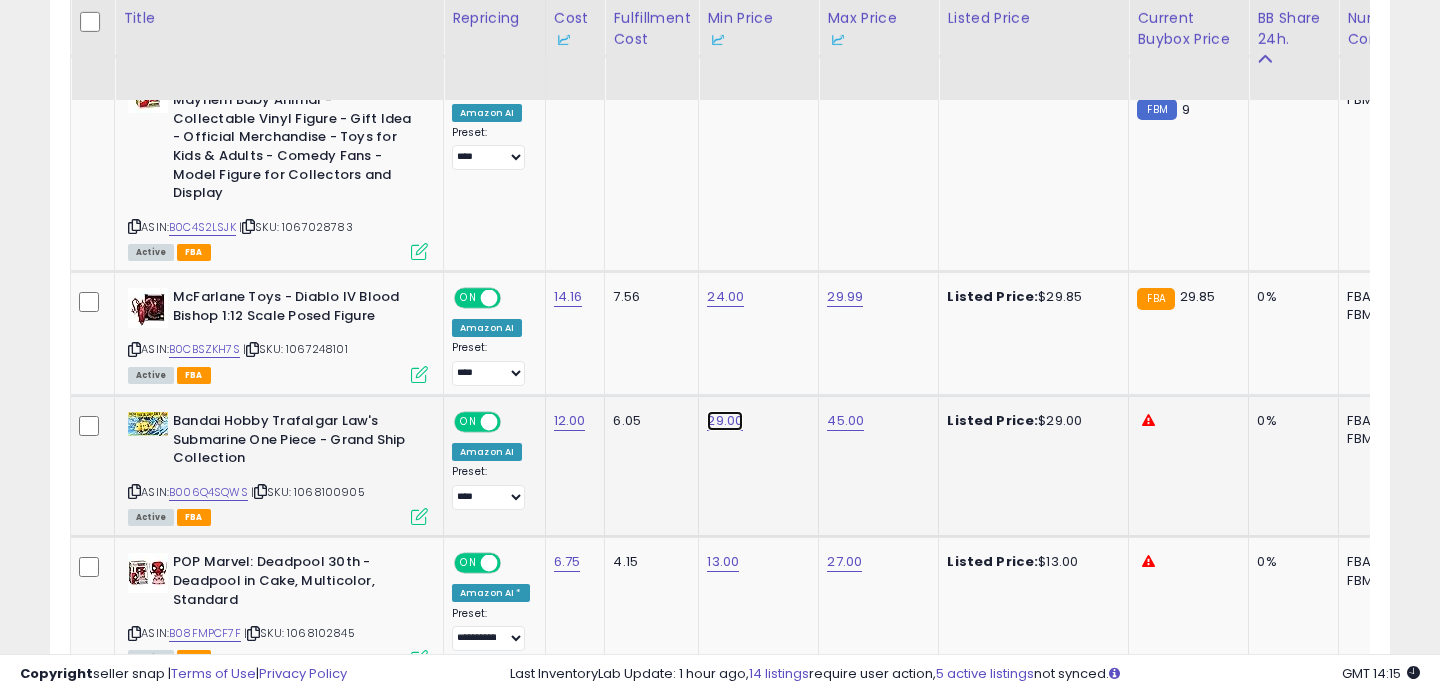 click on "29.00" at bounding box center [721, -363] 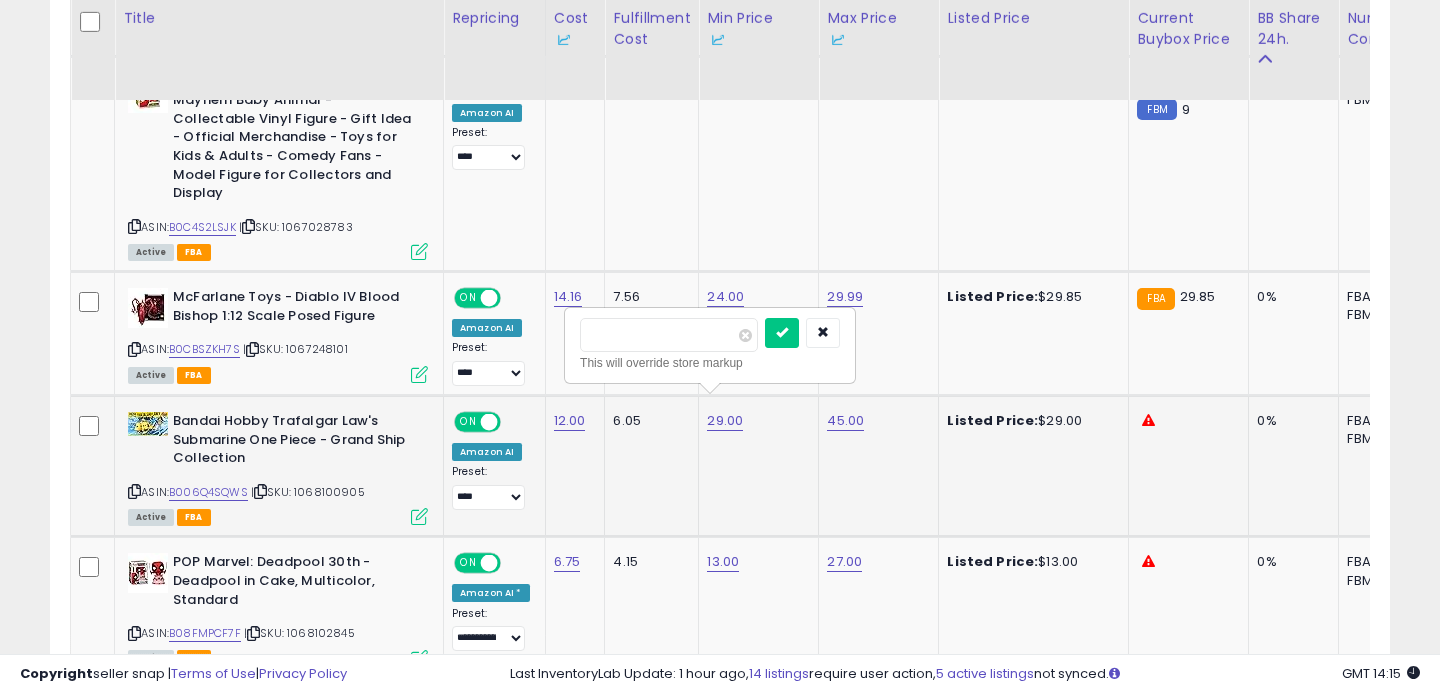 click on "*****" at bounding box center (669, 335) 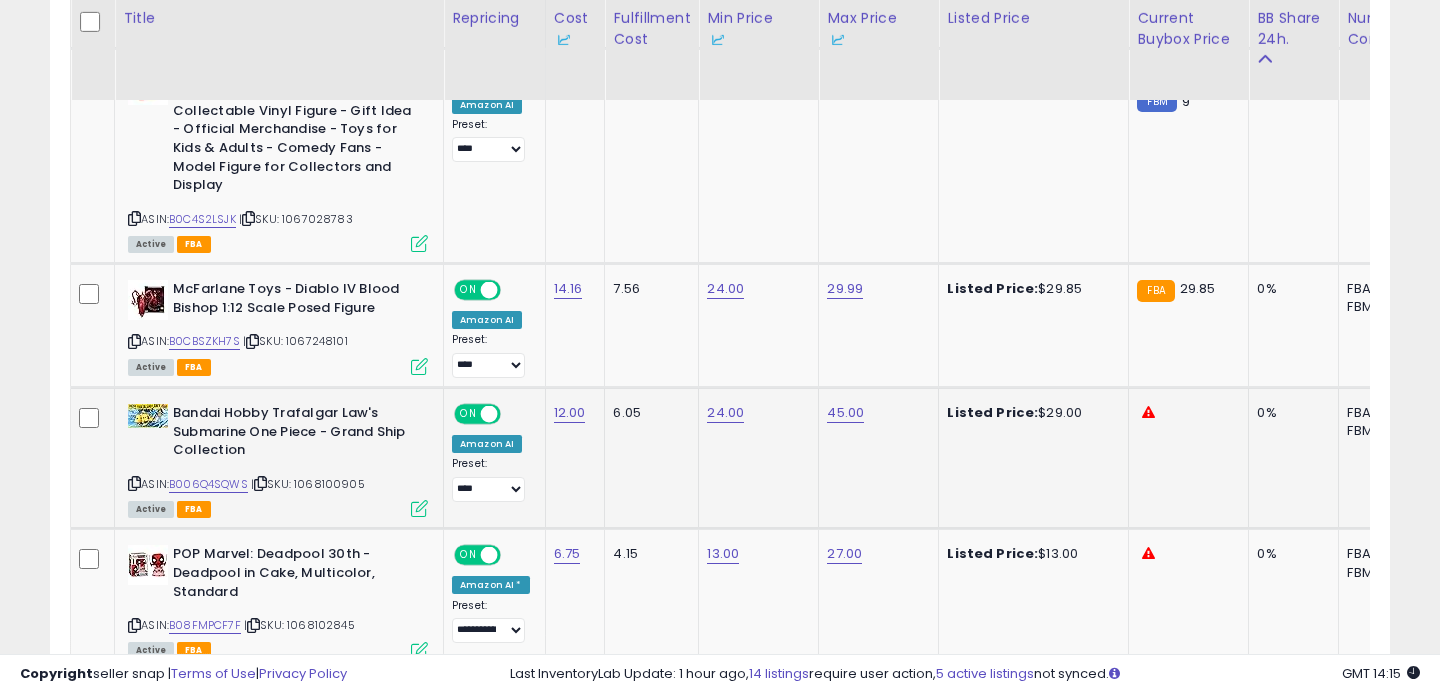 click at bounding box center (134, 483) 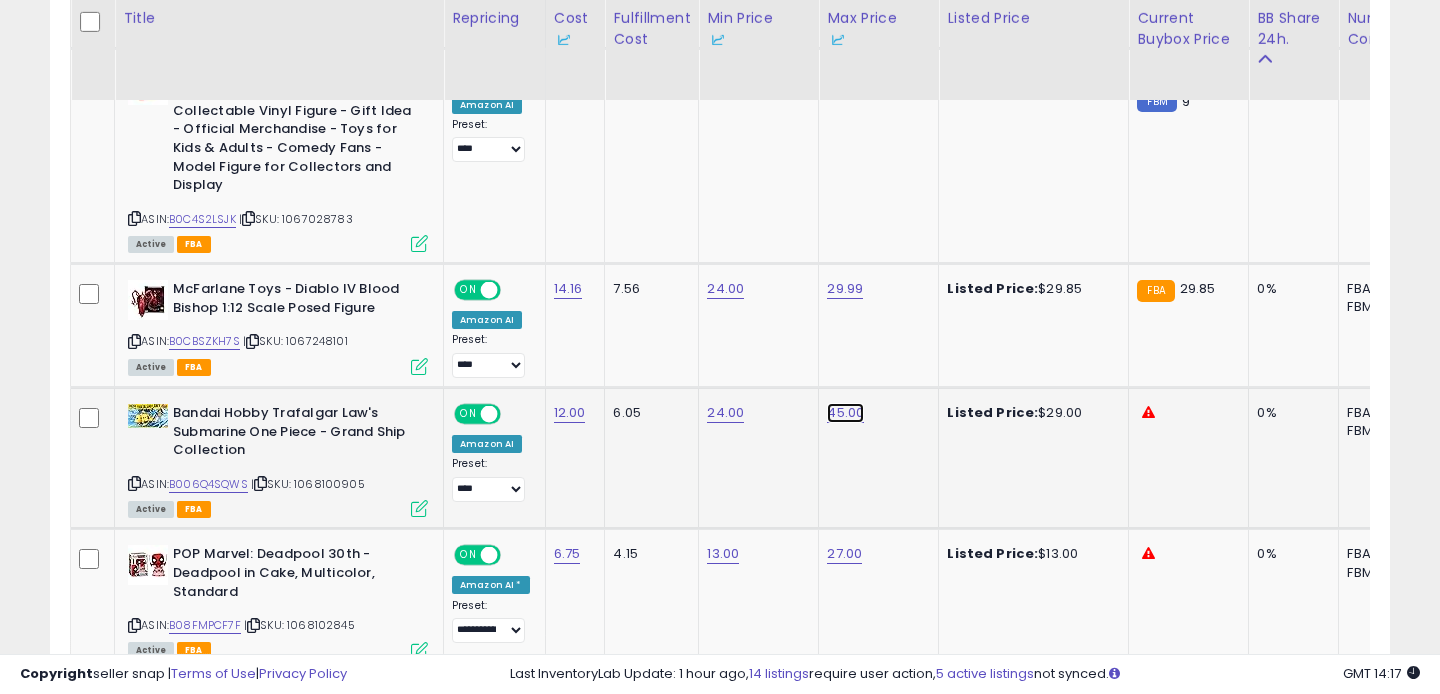click on "45.00" at bounding box center (843, -371) 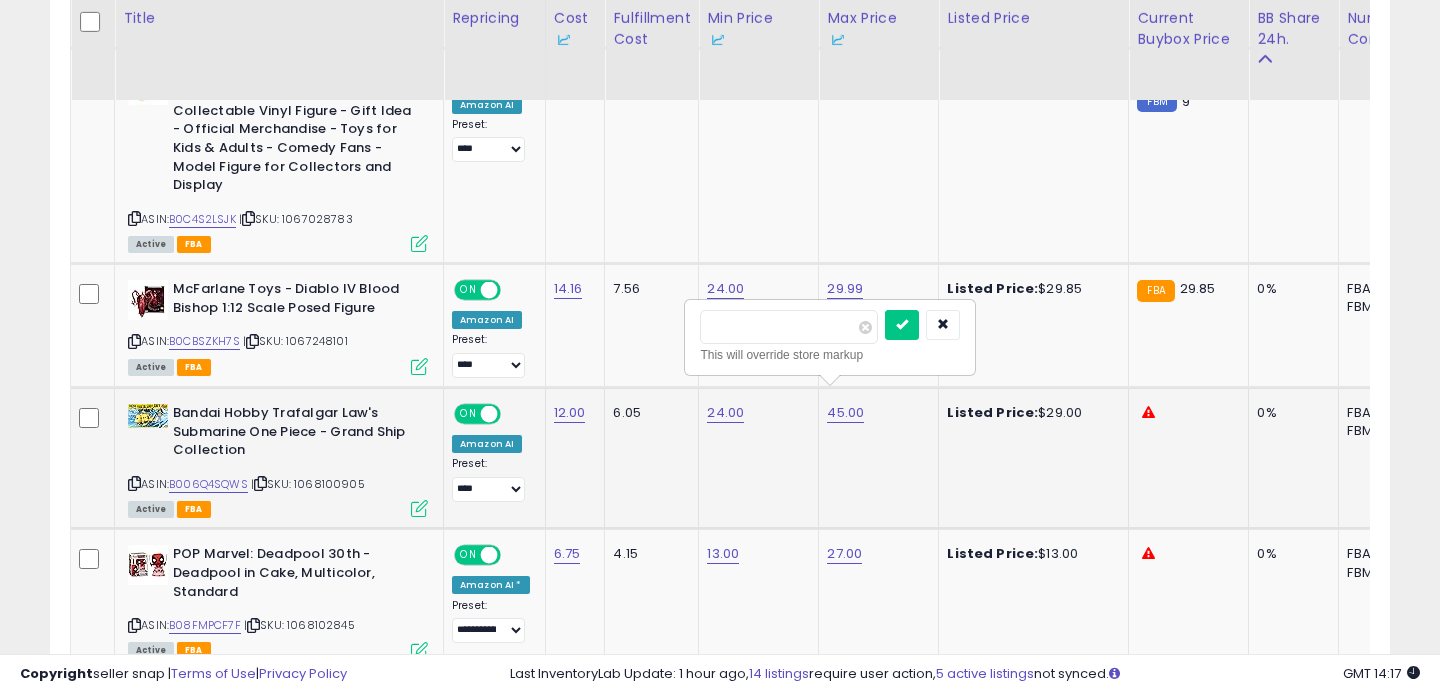 click on "*****" at bounding box center (789, 327) 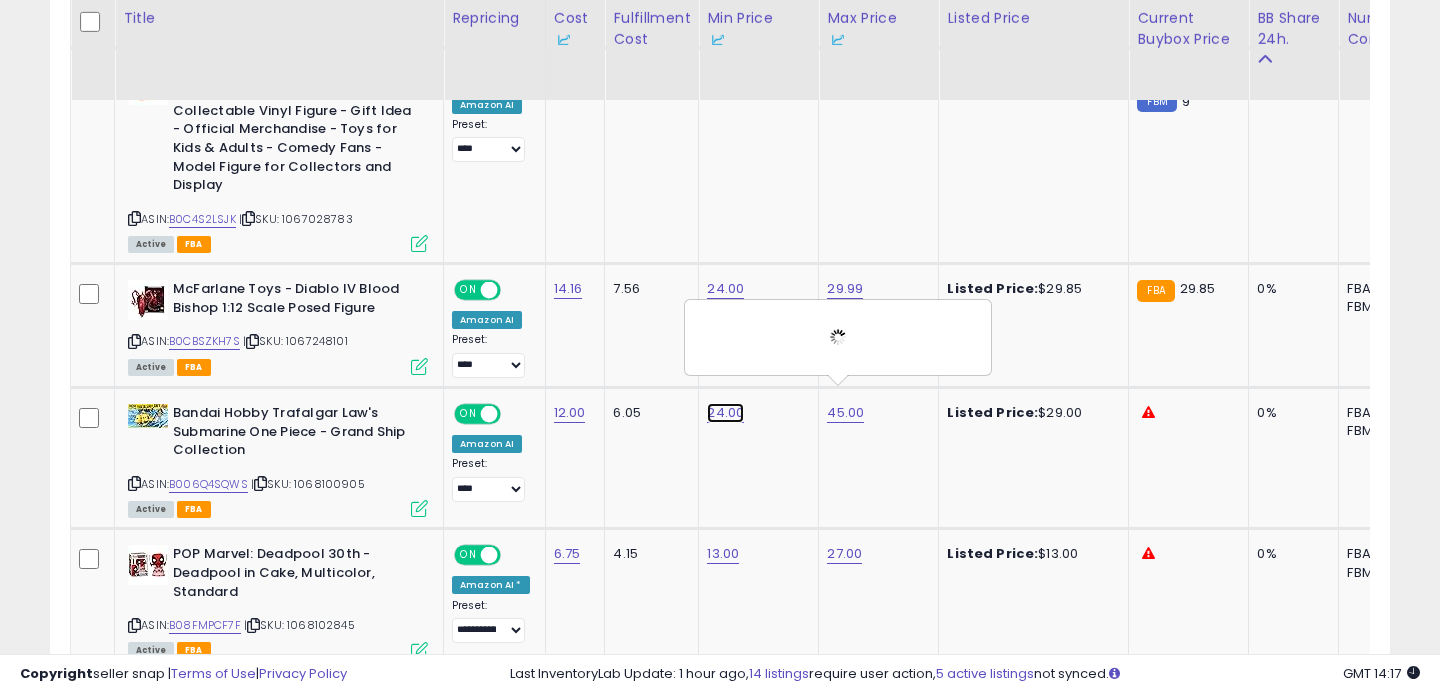 click on "24.00" at bounding box center [721, -371] 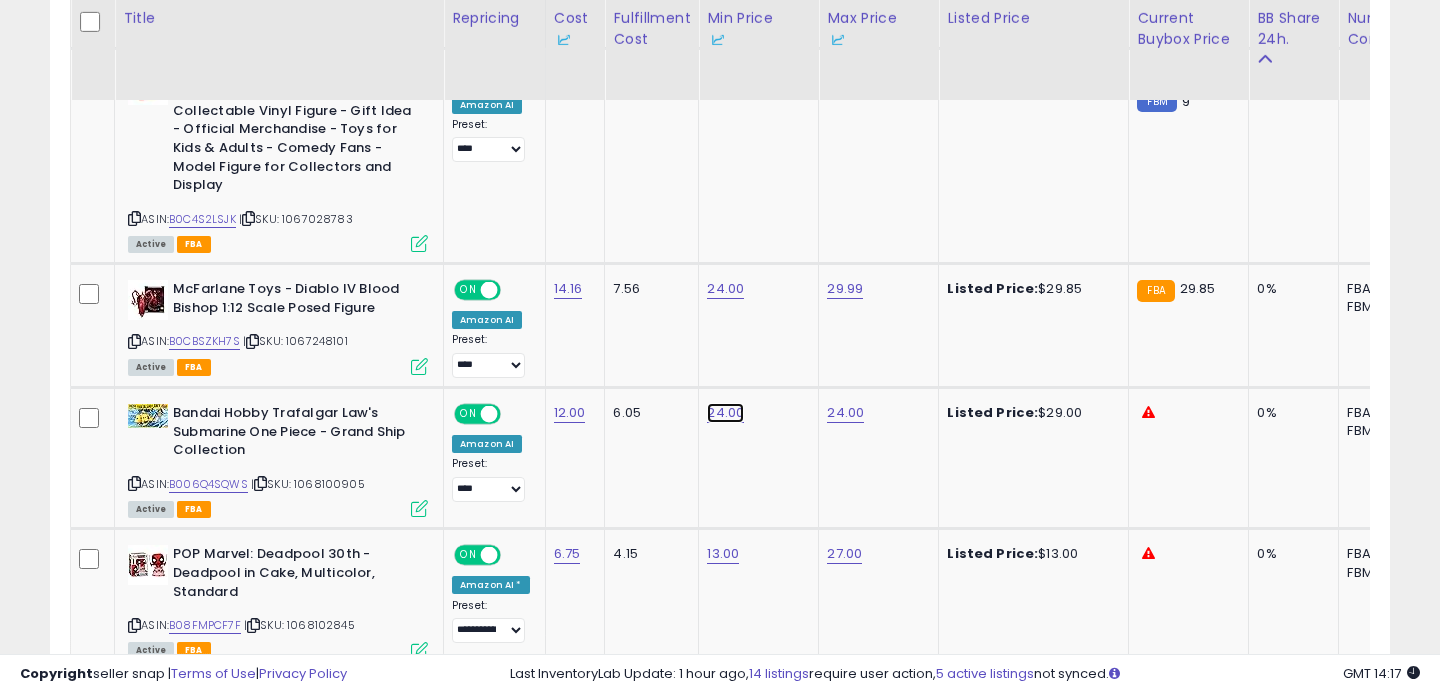 click on "24.00" at bounding box center [721, -371] 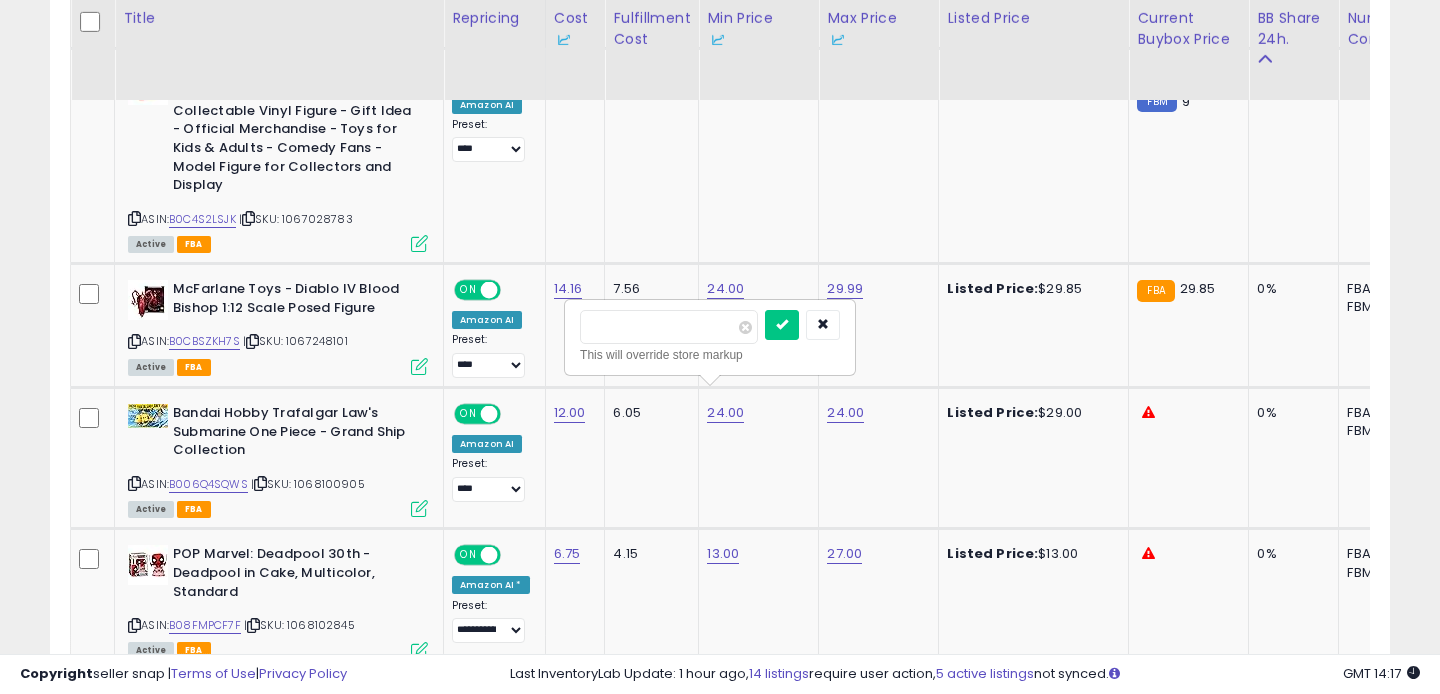 click on "*****" at bounding box center [669, 327] 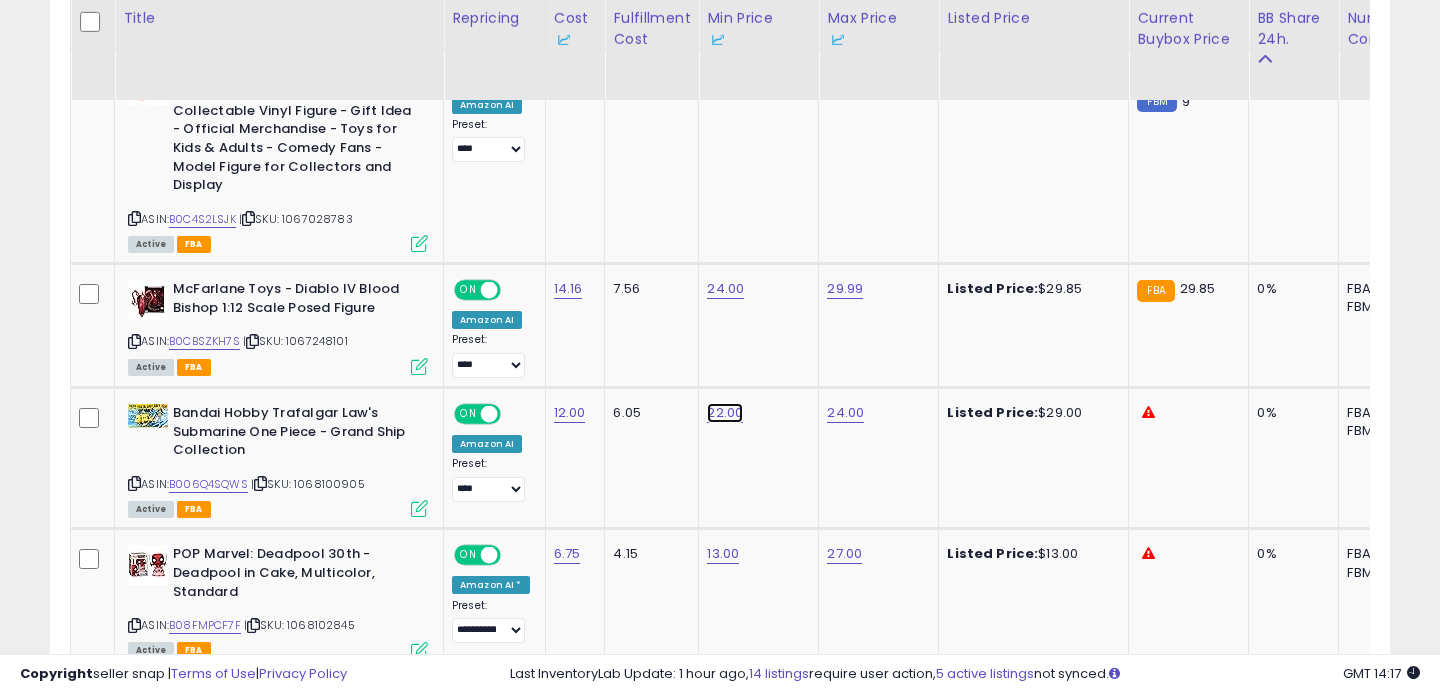 click on "22.00" at bounding box center [721, -371] 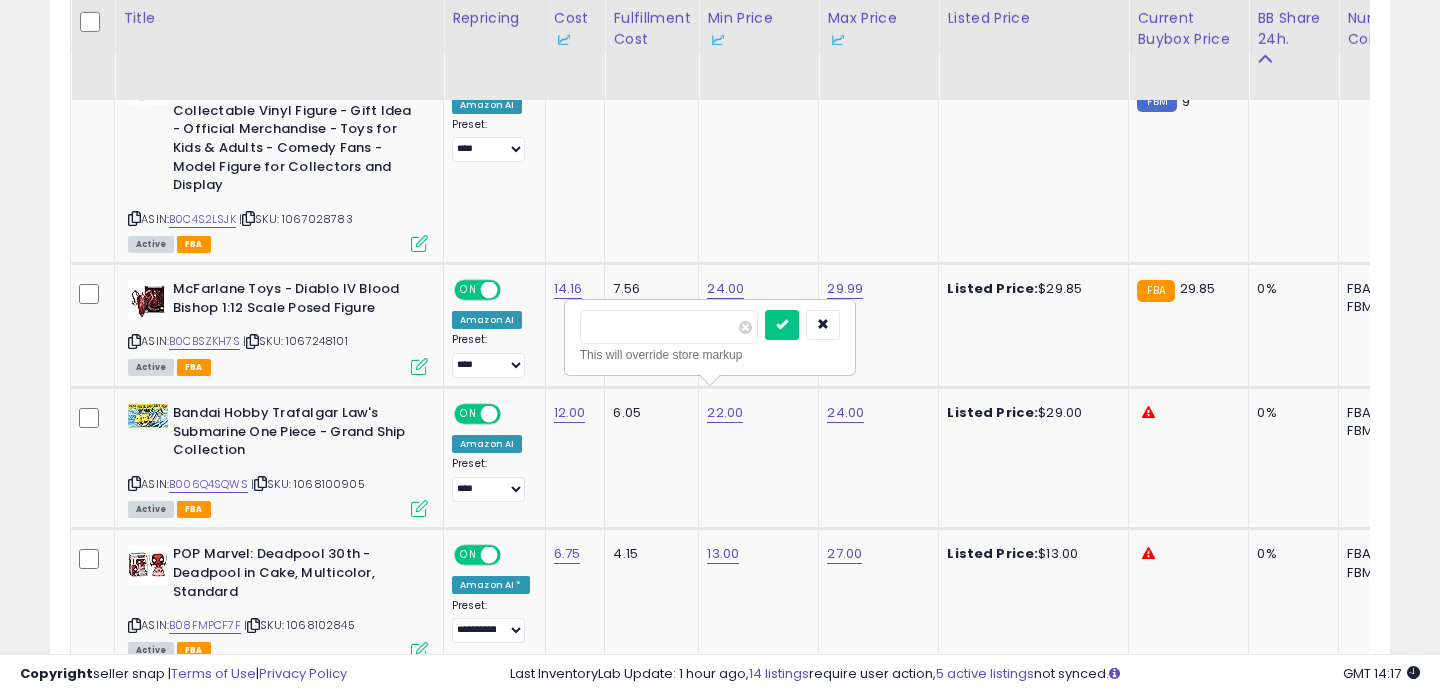 click on "*****" at bounding box center (669, 327) 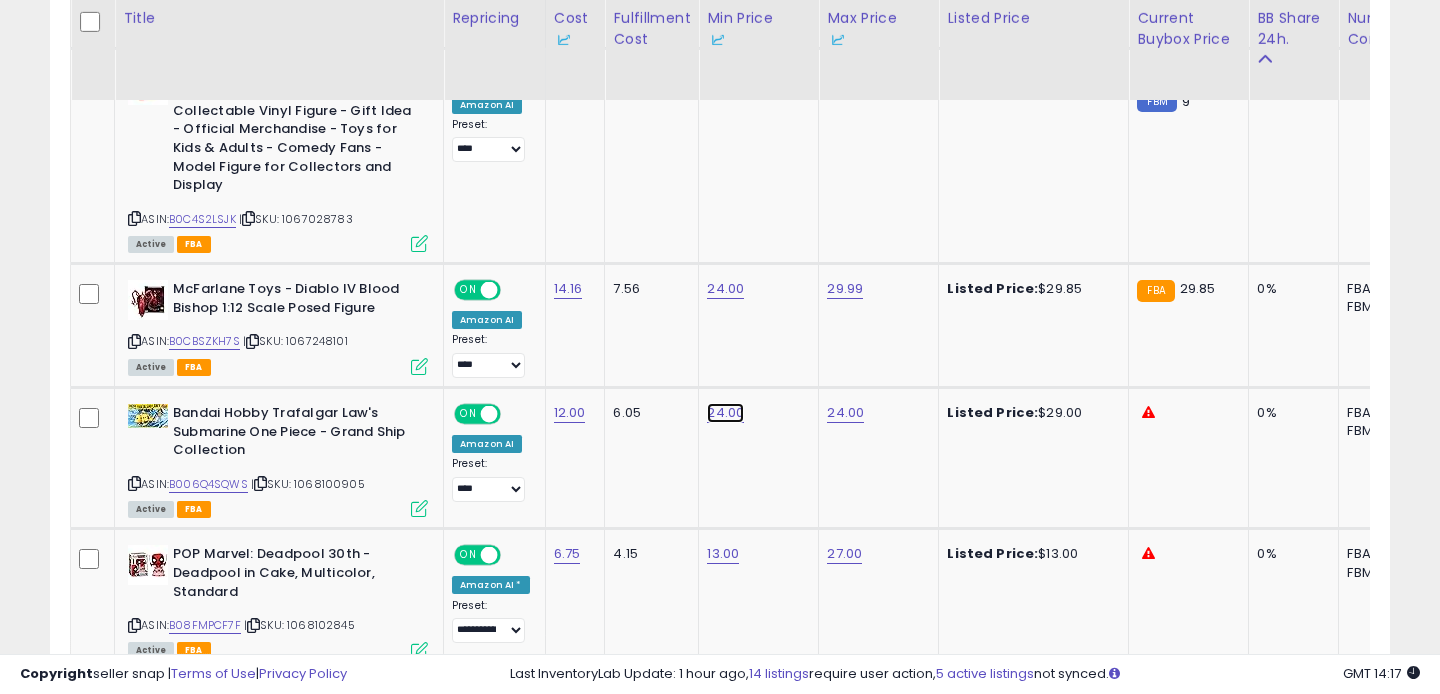 click on "24.00" at bounding box center [721, -371] 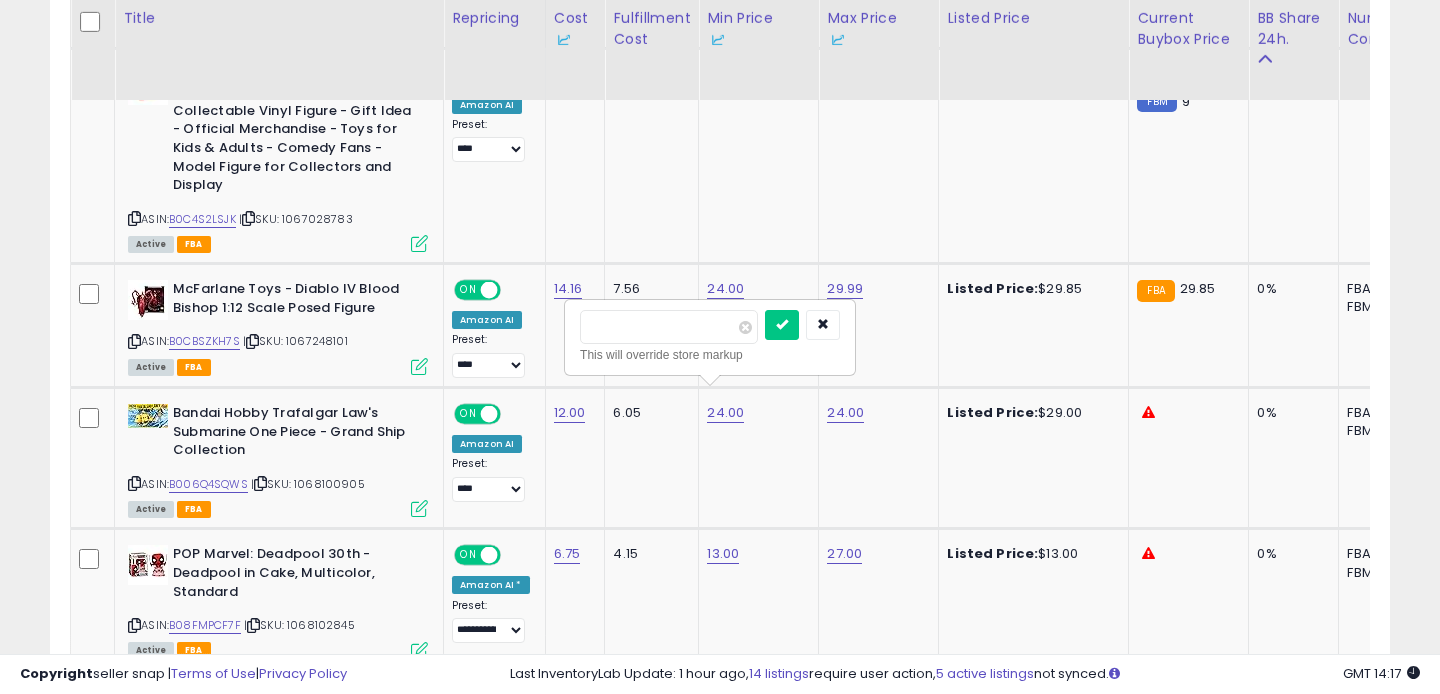 click on "24.00" 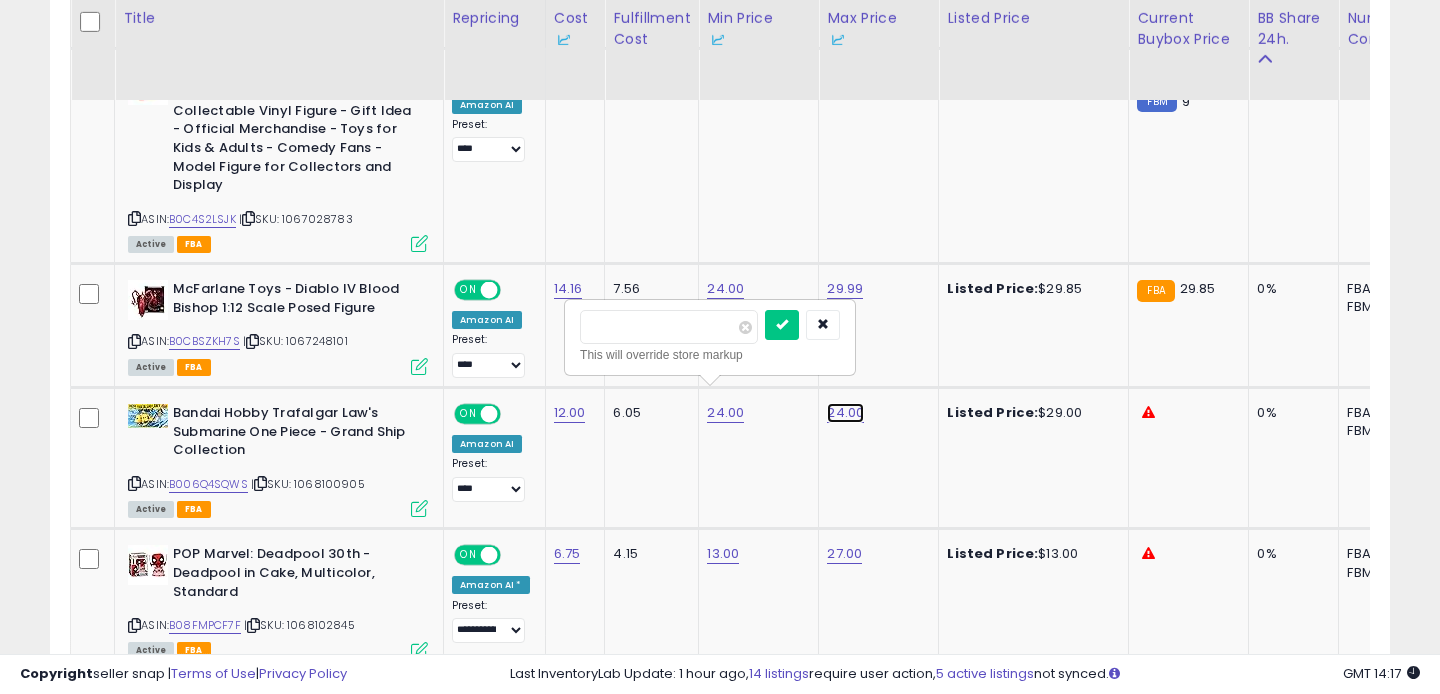 click on "24.00" at bounding box center (843, -371) 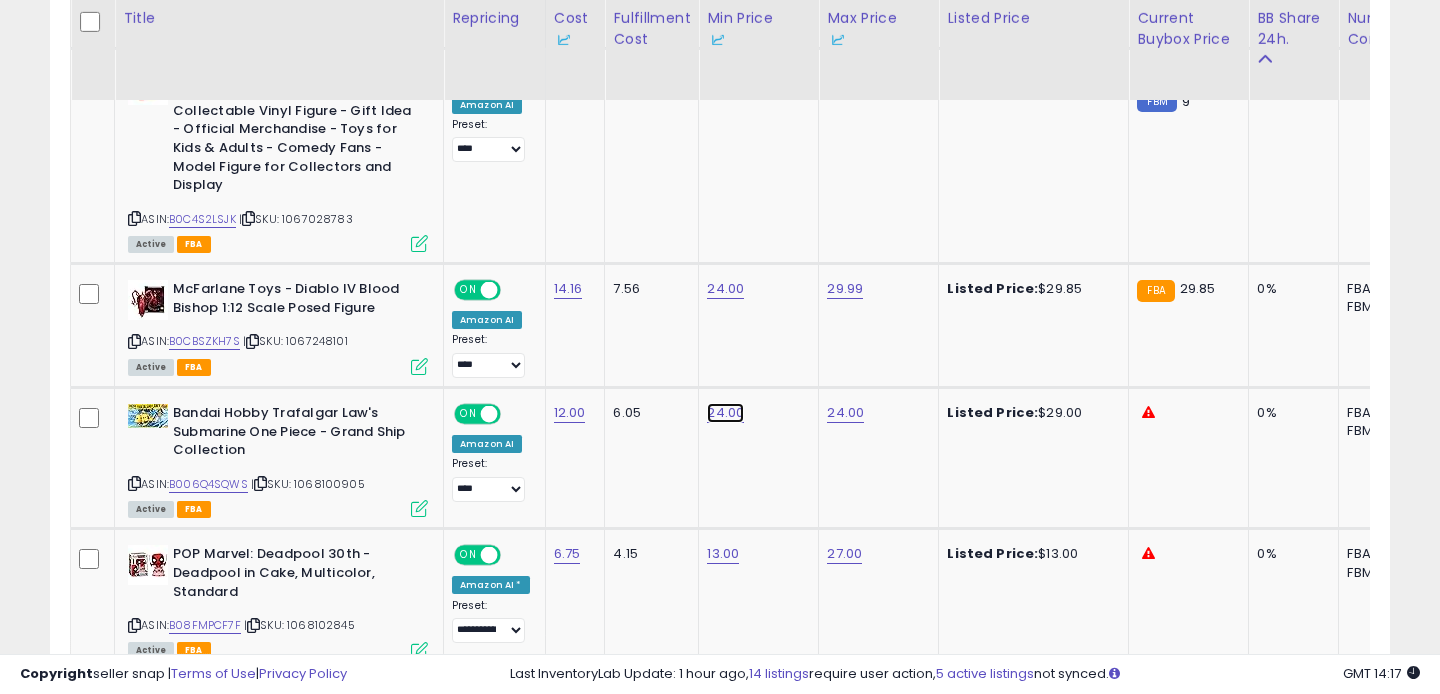 click on "24.00" at bounding box center (721, -371) 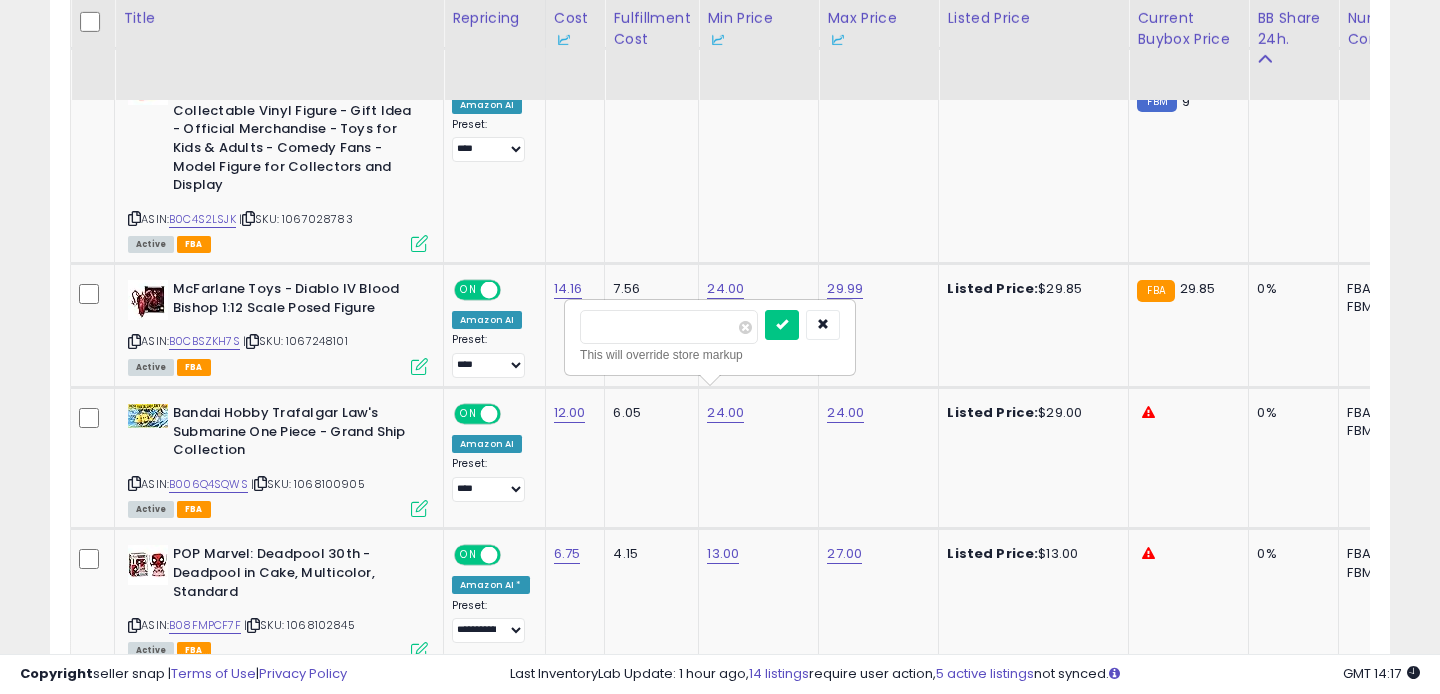 click on "*****" at bounding box center (669, 327) 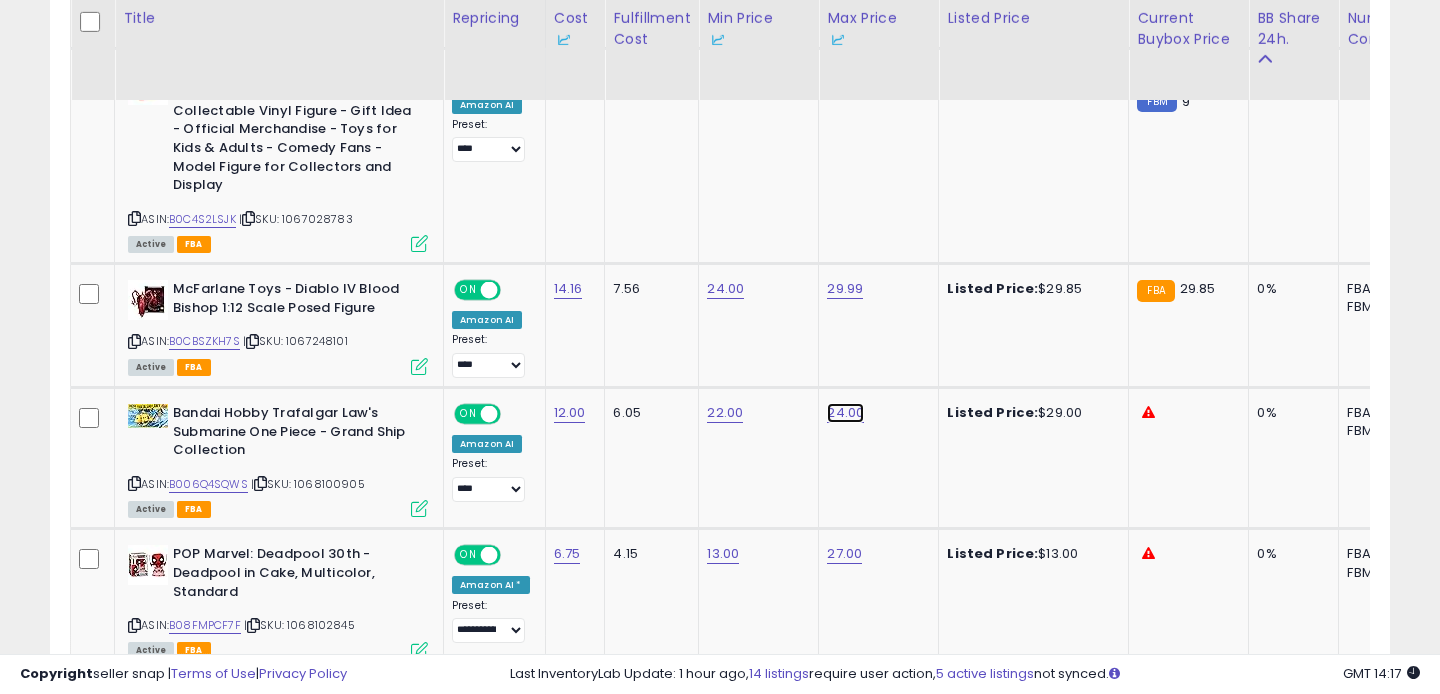 click on "24.00" at bounding box center [843, -371] 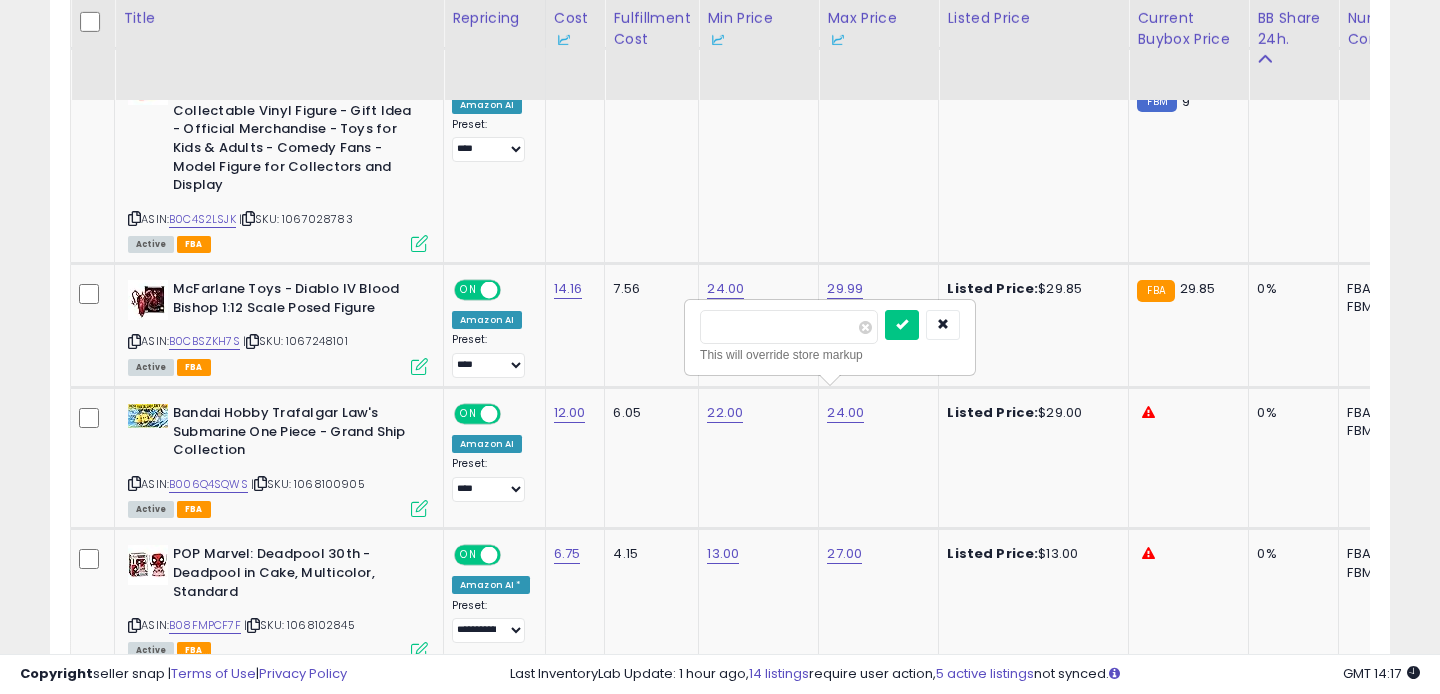 click on "*****" at bounding box center (789, 327) 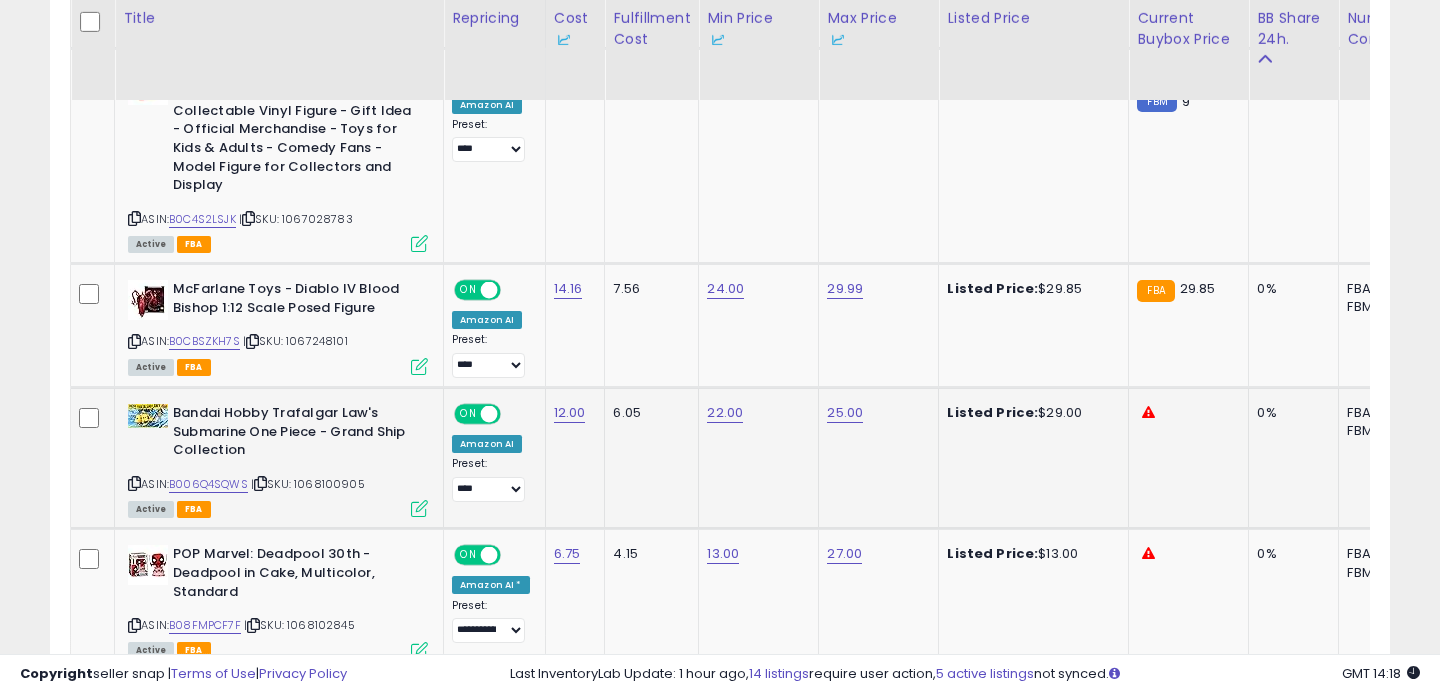 scroll, scrollTop: 0, scrollLeft: 33, axis: horizontal 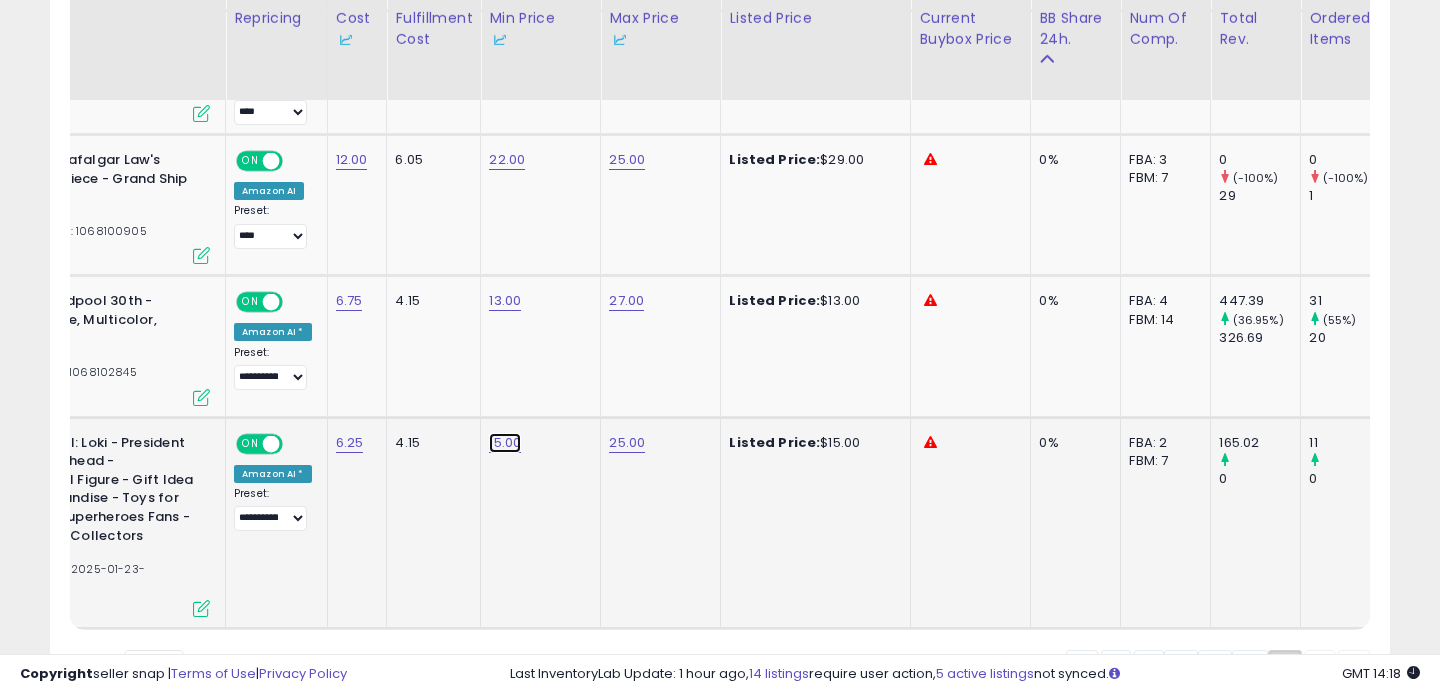 click on "15.00" at bounding box center [503, -624] 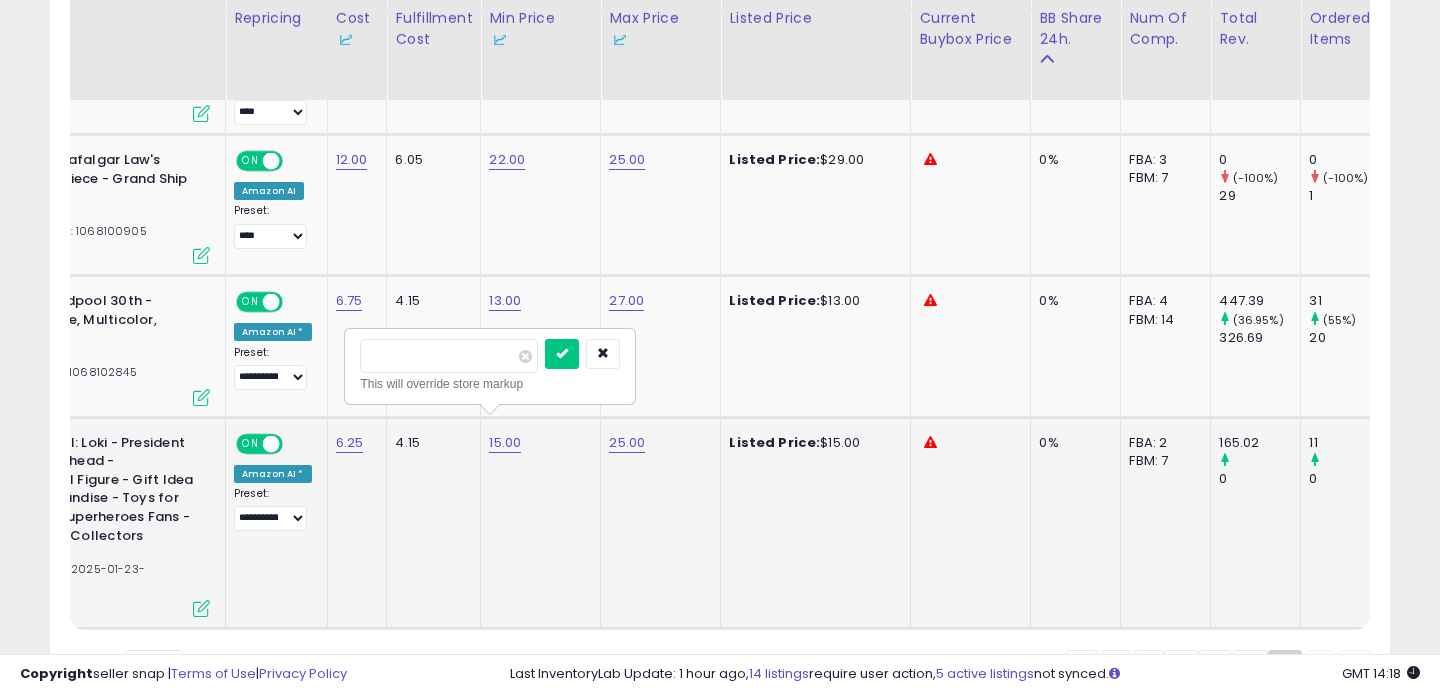 click on "*****" at bounding box center [449, 356] 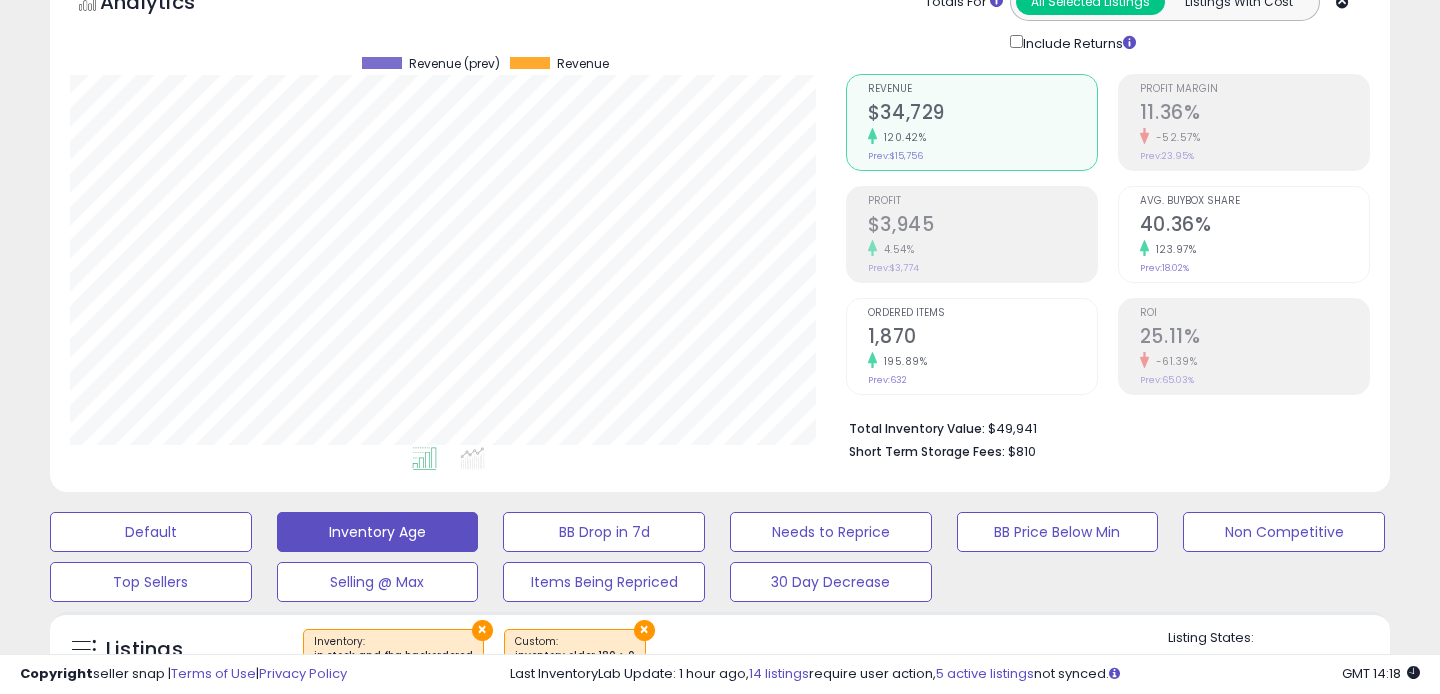 scroll, scrollTop: 0, scrollLeft: 0, axis: both 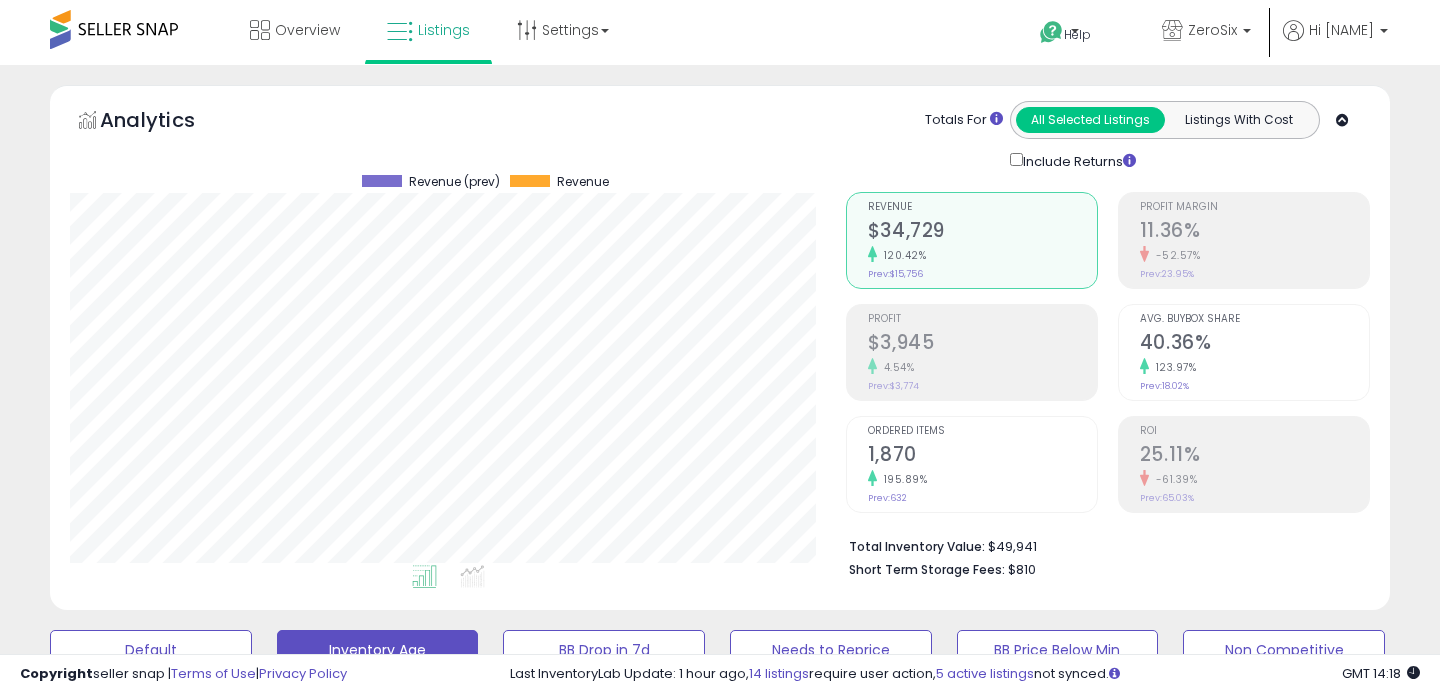 click at bounding box center [114, 29] 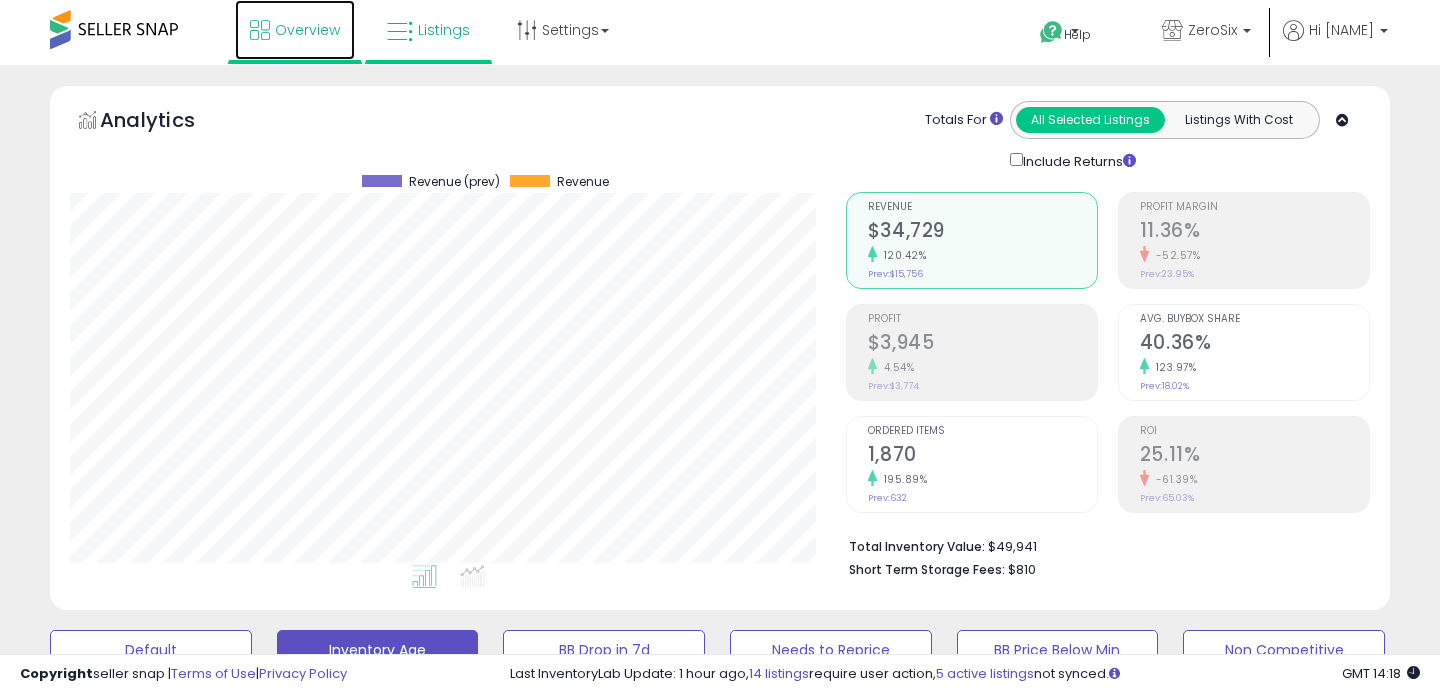 click on "Overview" at bounding box center [295, 30] 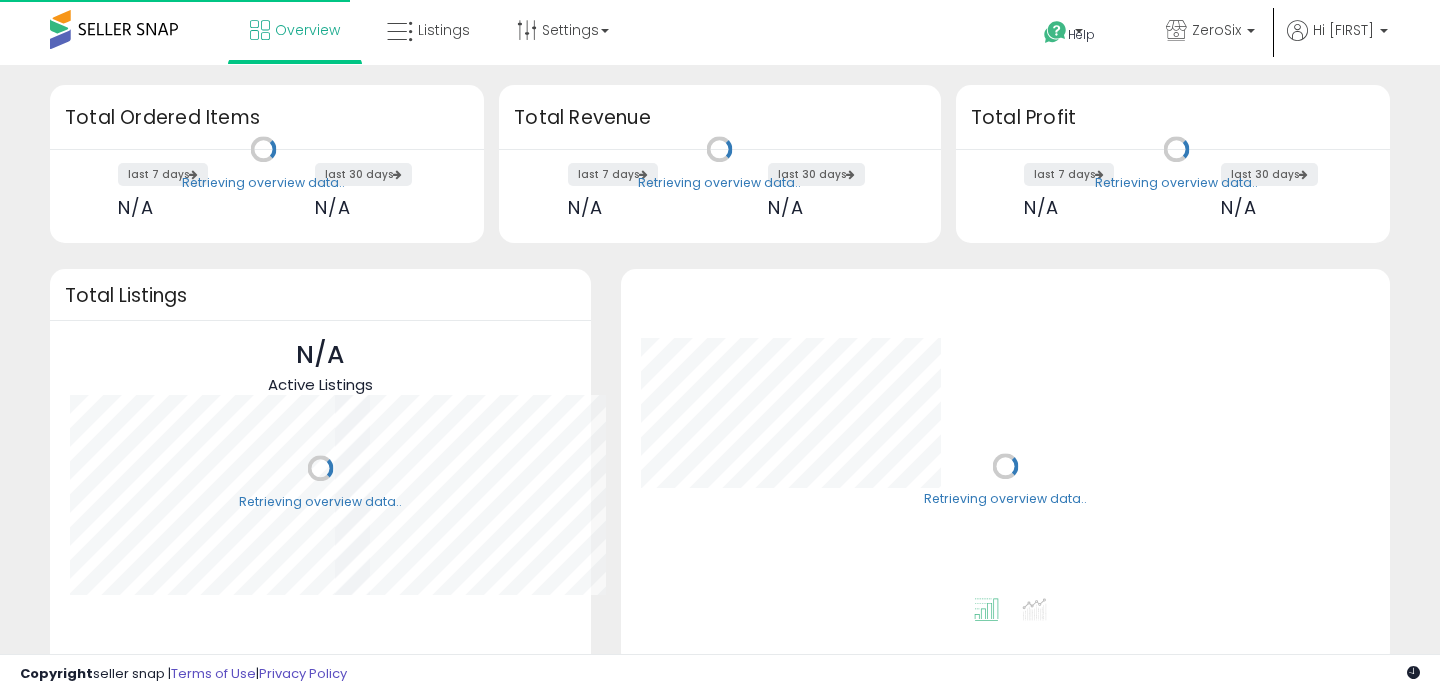 scroll, scrollTop: 0, scrollLeft: 0, axis: both 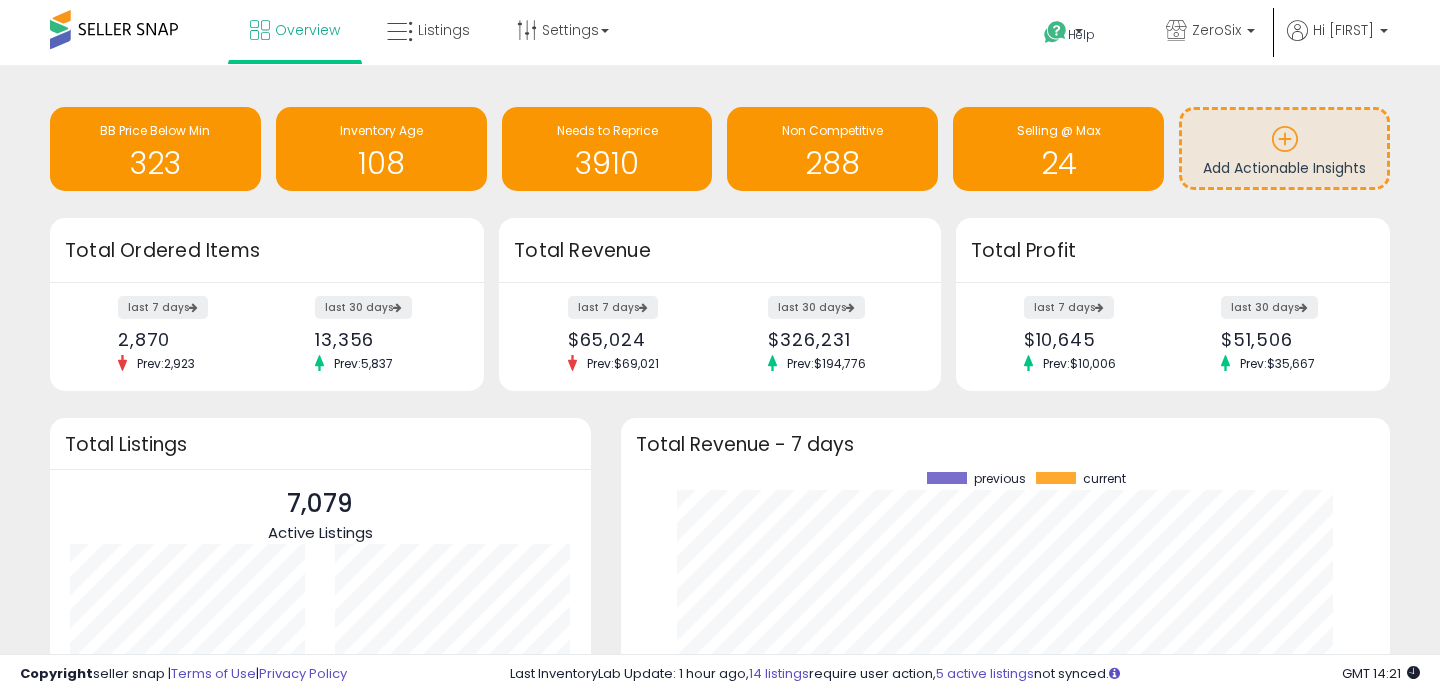 click at bounding box center (114, 29) 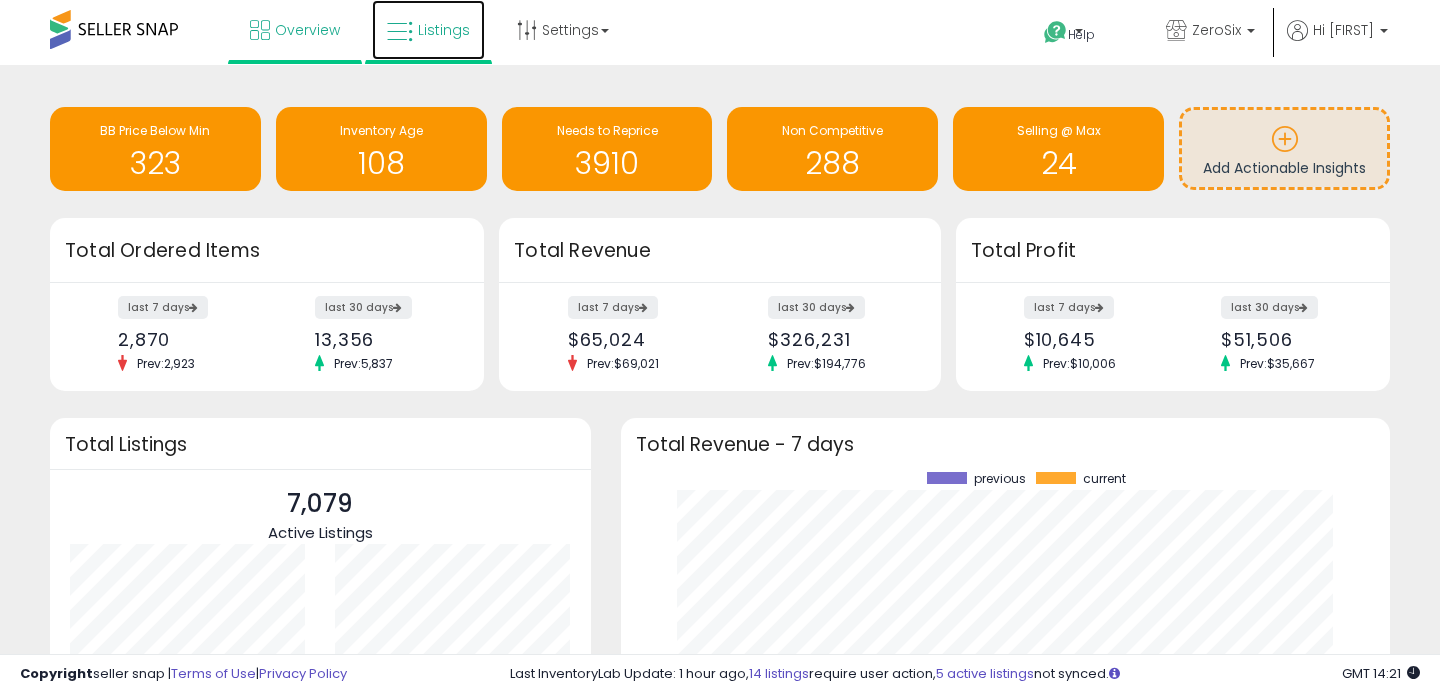 click on "Listings" at bounding box center [444, 30] 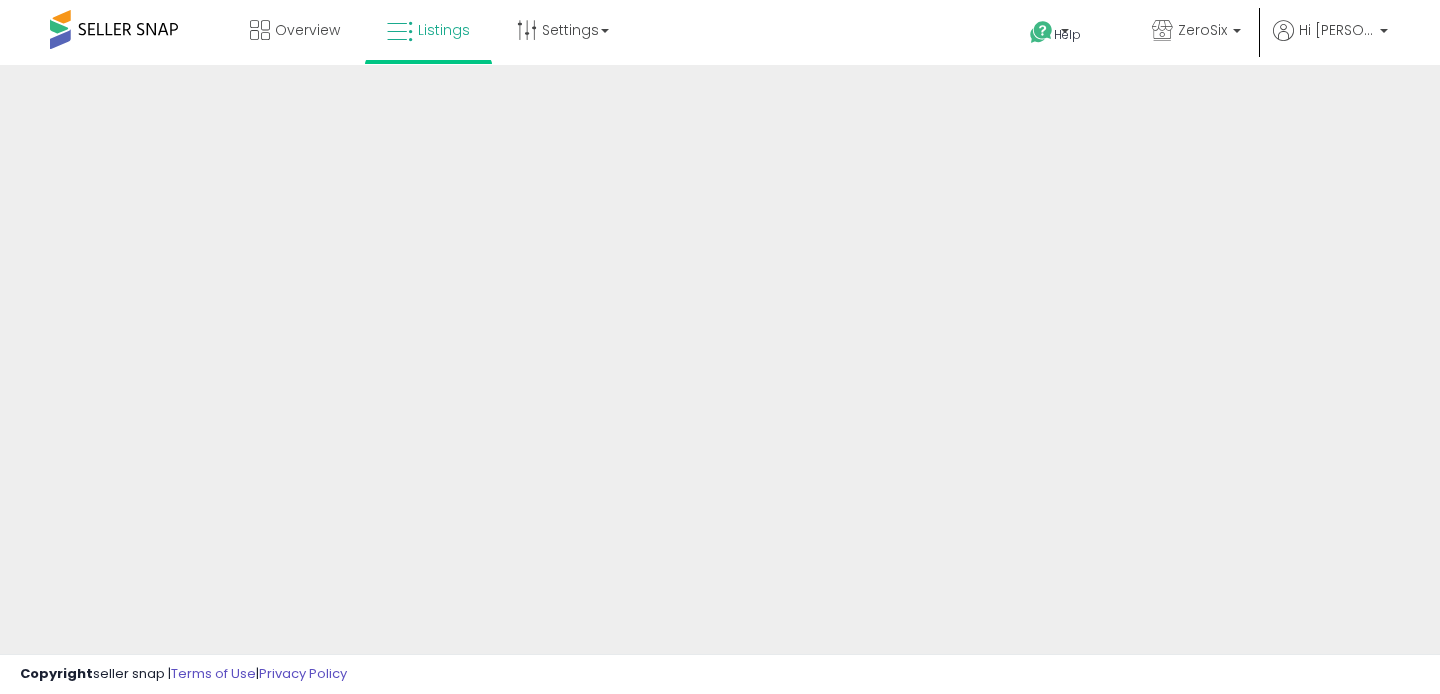 scroll, scrollTop: 0, scrollLeft: 0, axis: both 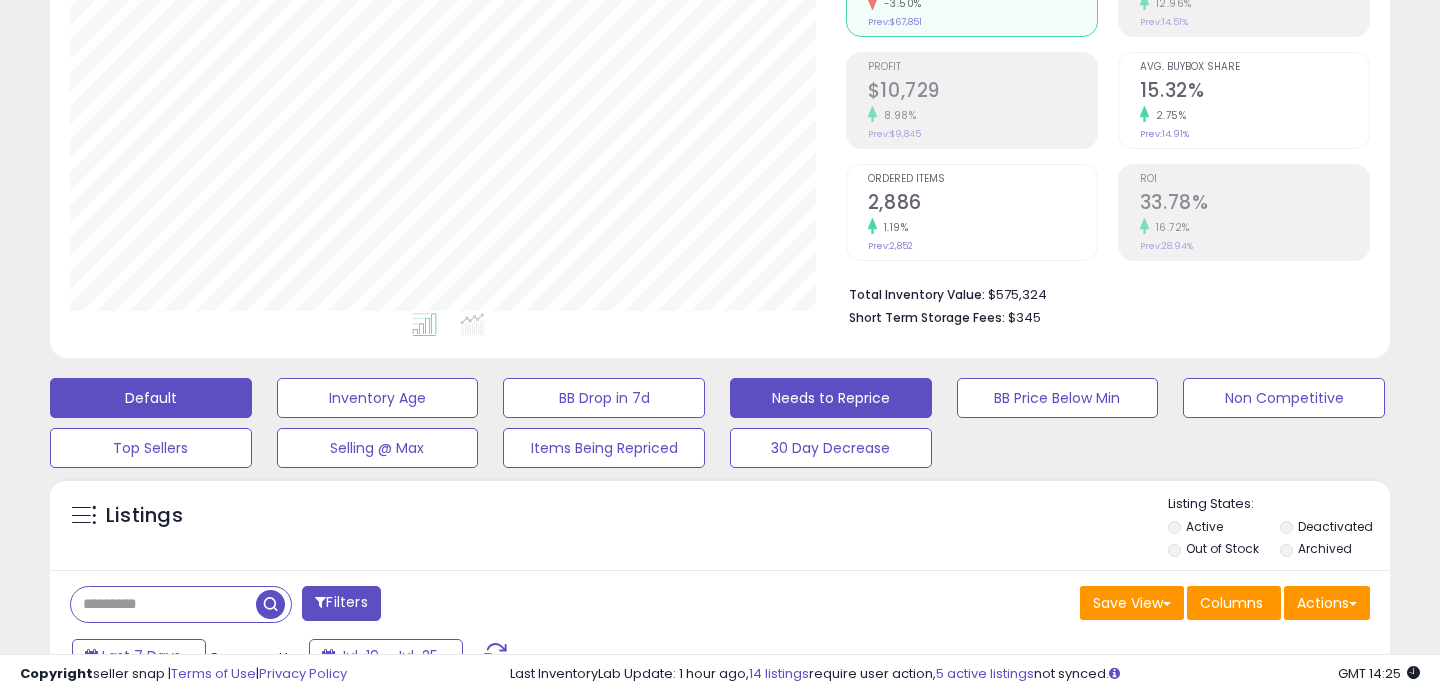 click on "Needs to Reprice" at bounding box center (378, 398) 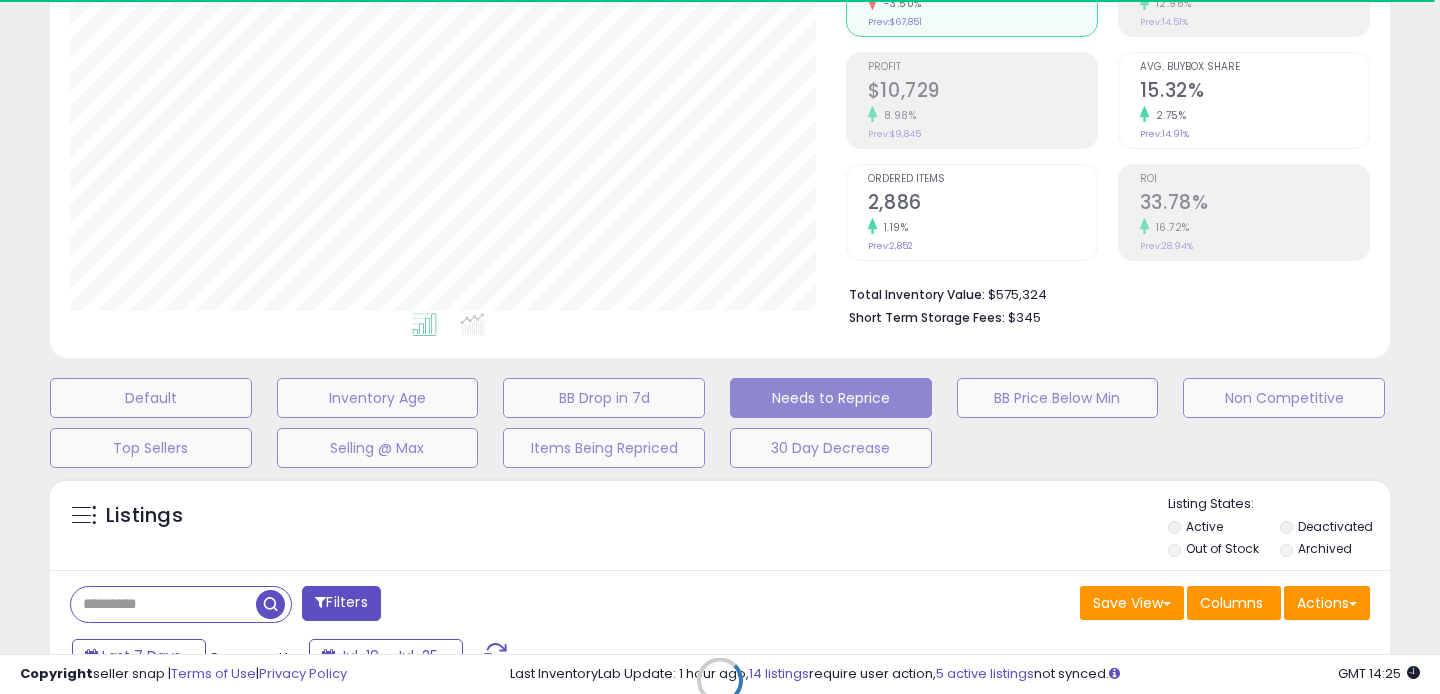 select on "**" 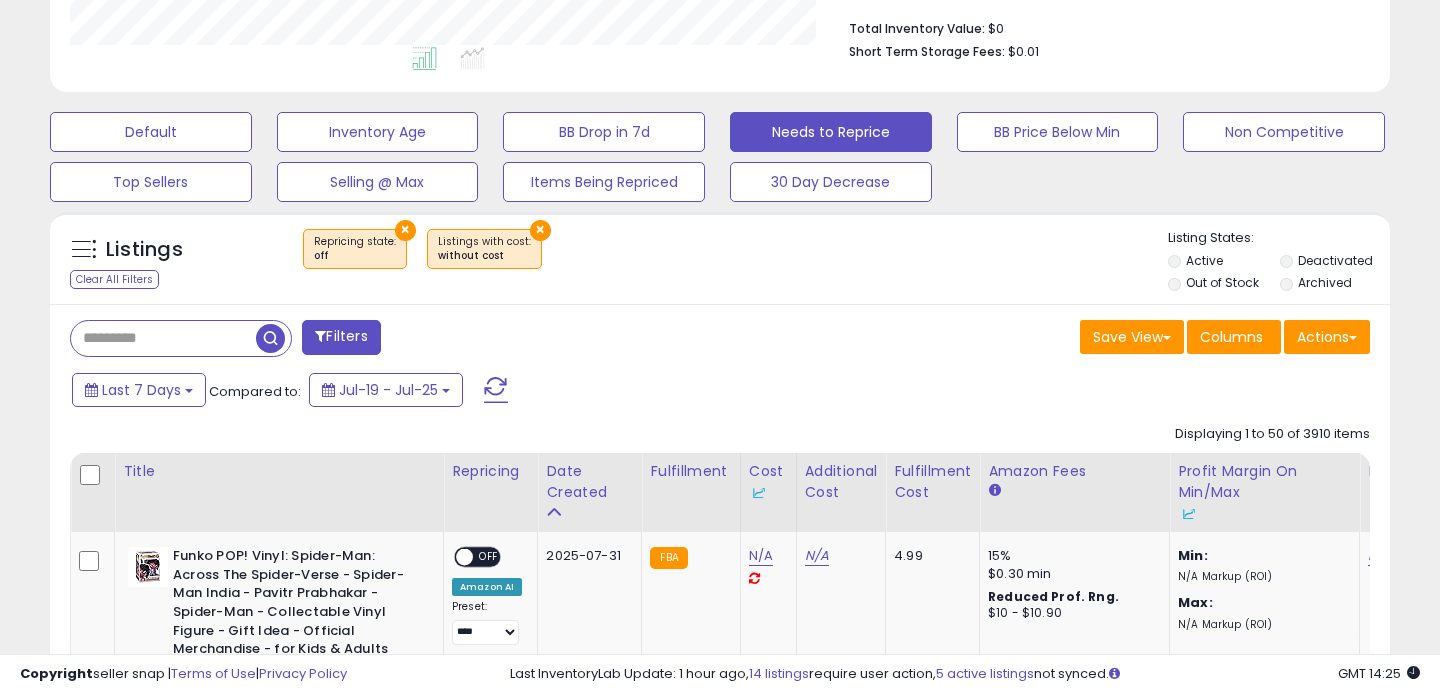 scroll, scrollTop: 675, scrollLeft: 0, axis: vertical 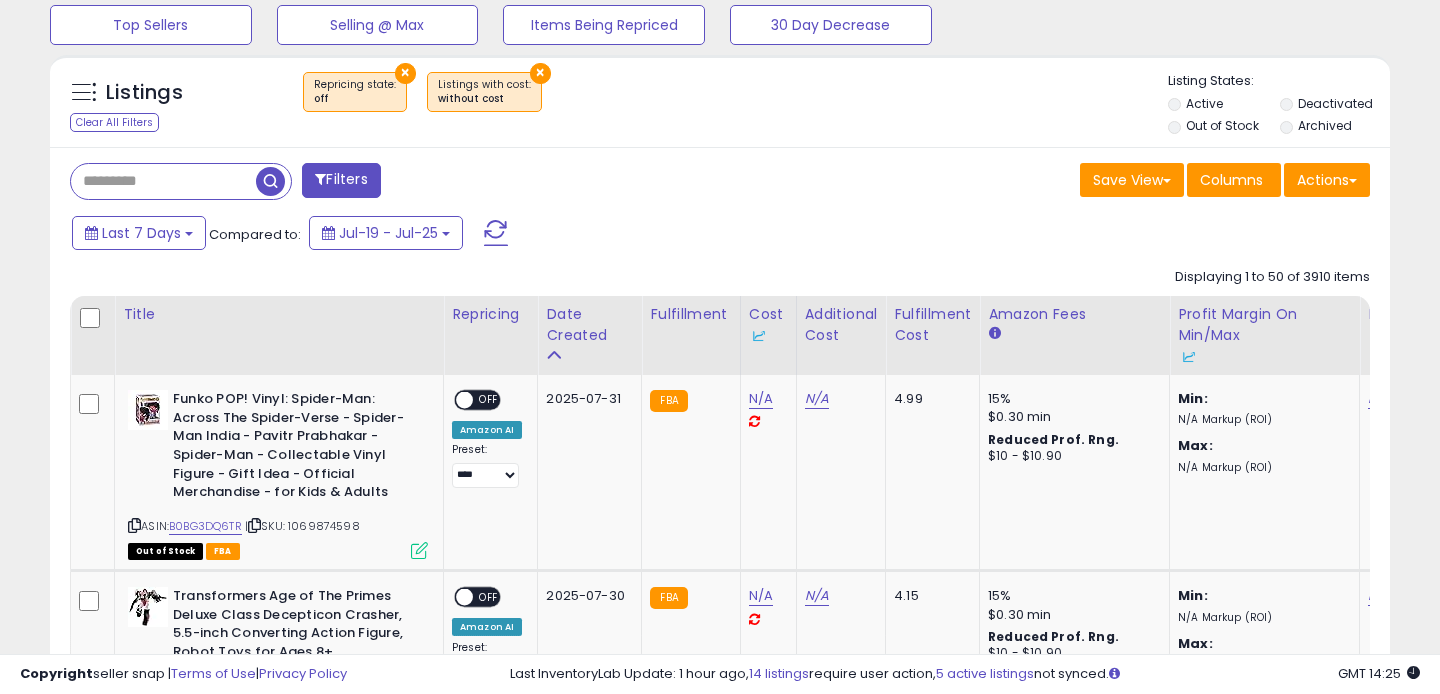 click on "Filters" at bounding box center [341, 180] 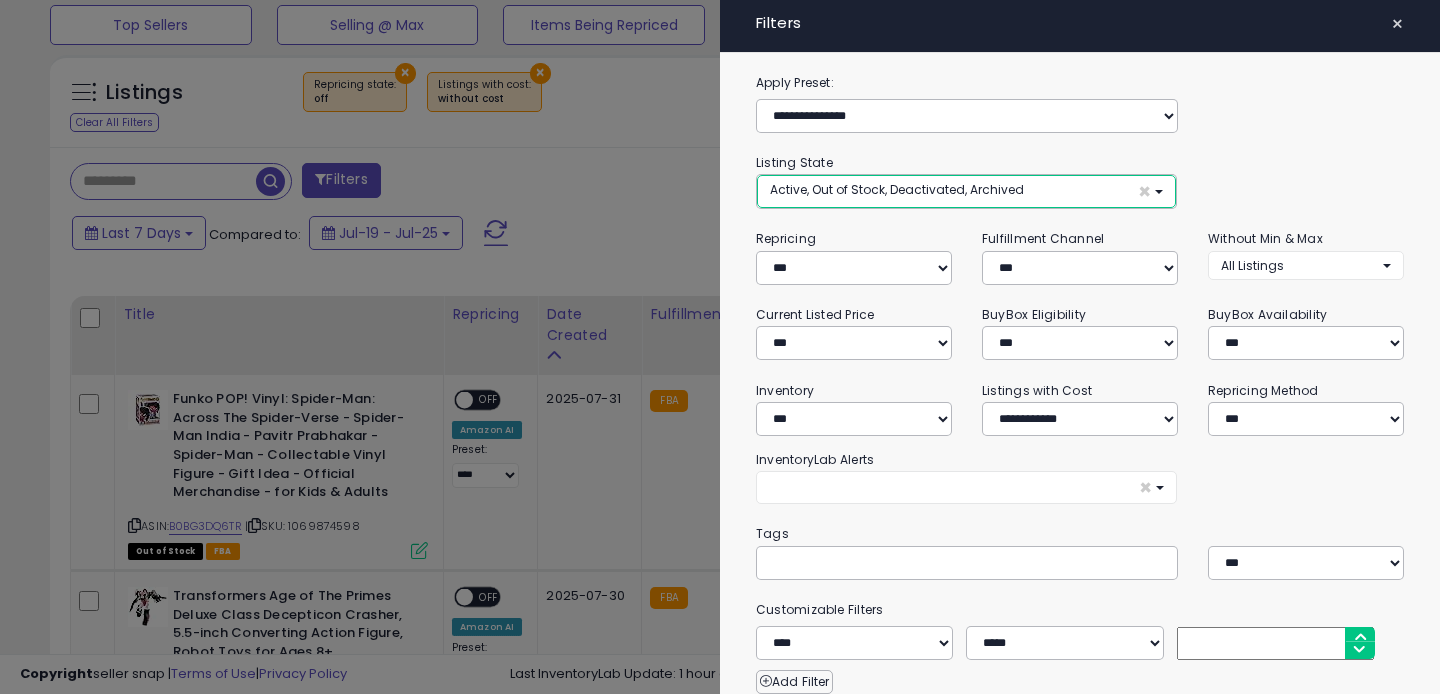 click on "Active, Out of Stock, Deactivated, Archived
×" at bounding box center (966, 191) 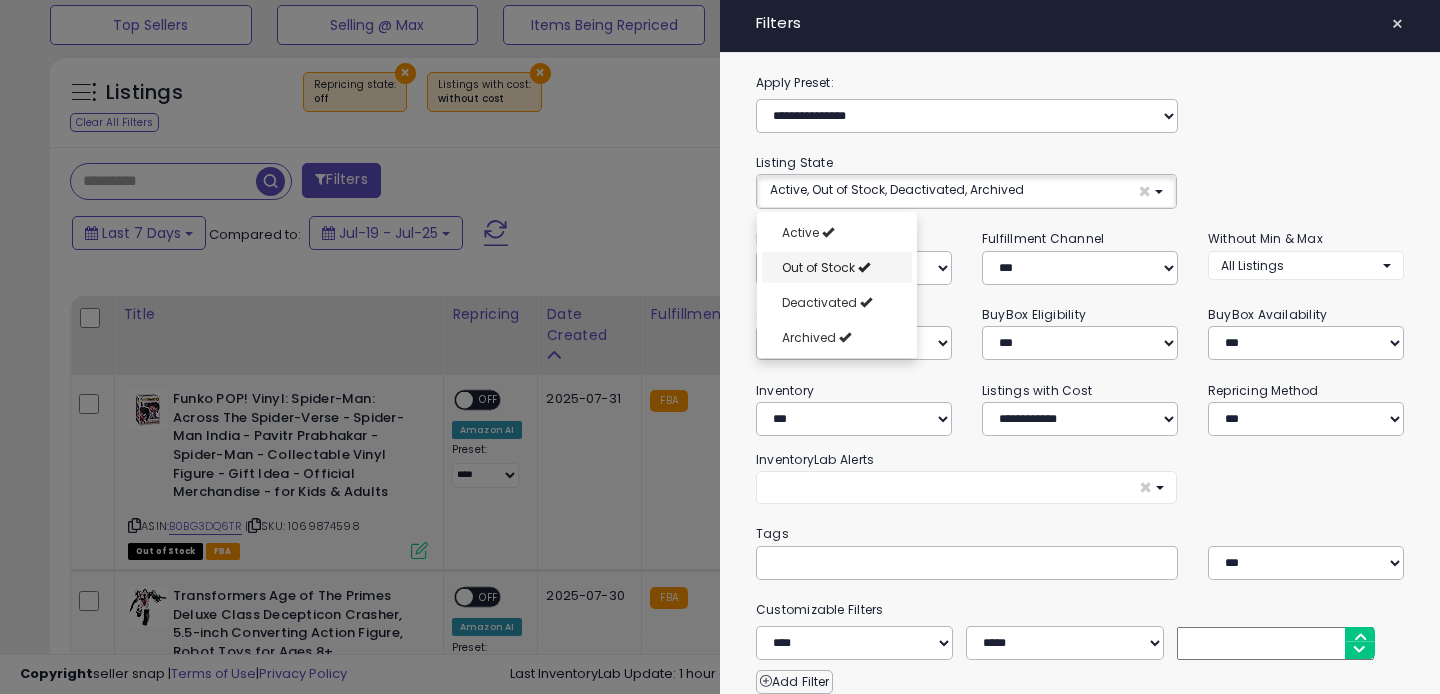 click on "Out of Stock" at bounding box center [818, 267] 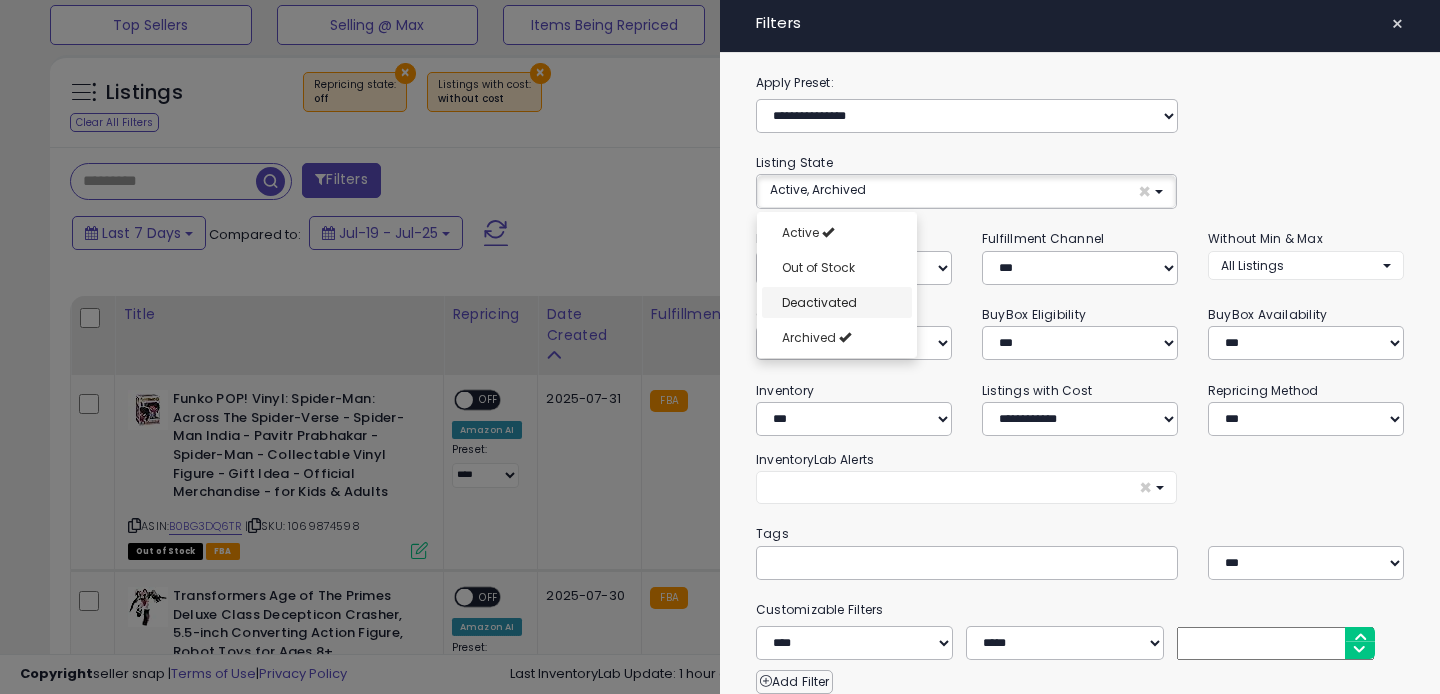 click on "Deactivated" at bounding box center (819, 302) 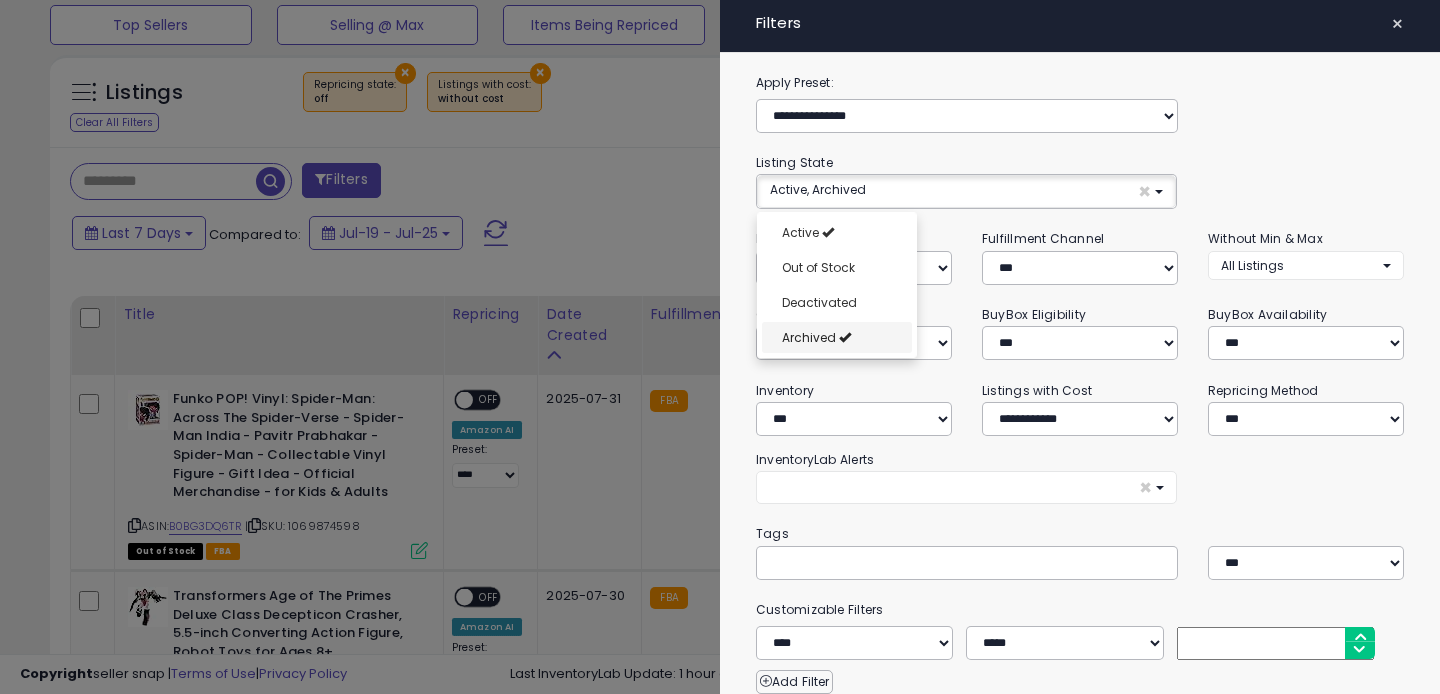 select on "**********" 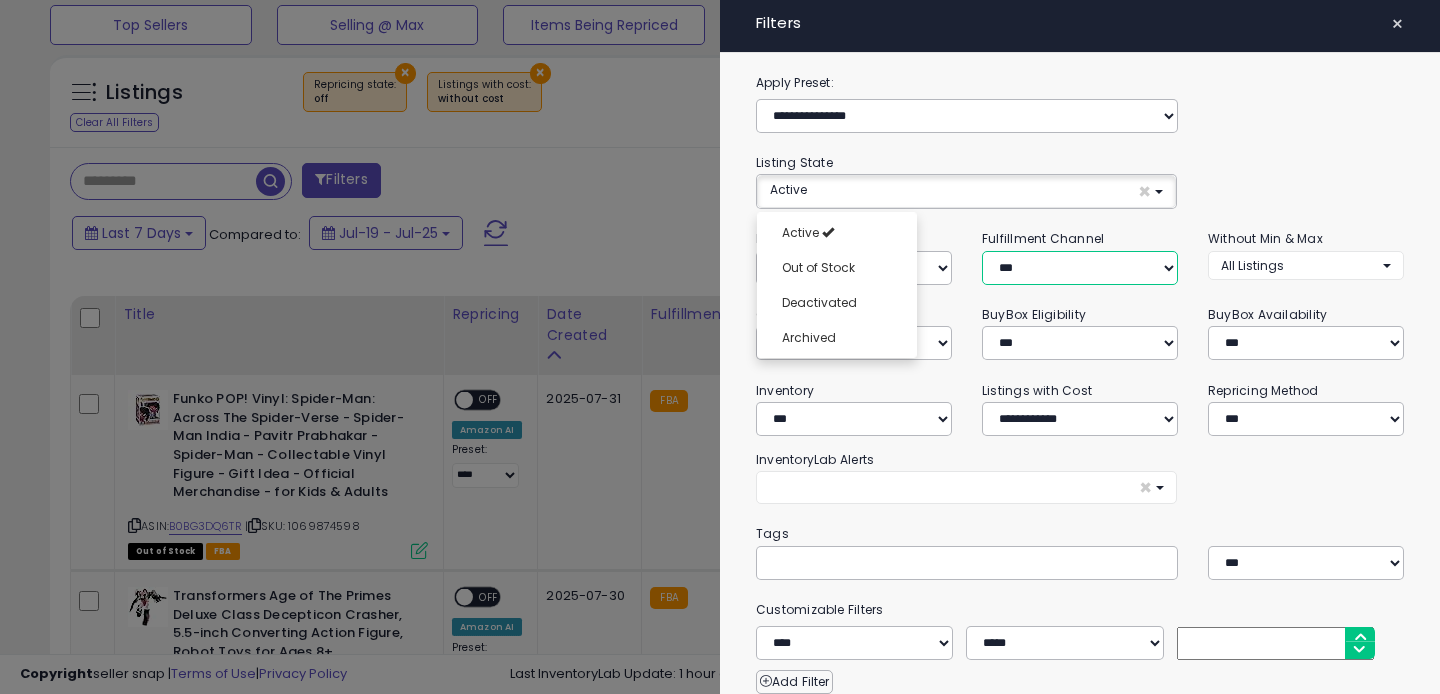 click on "***
***
***
***" at bounding box center [1080, 268] 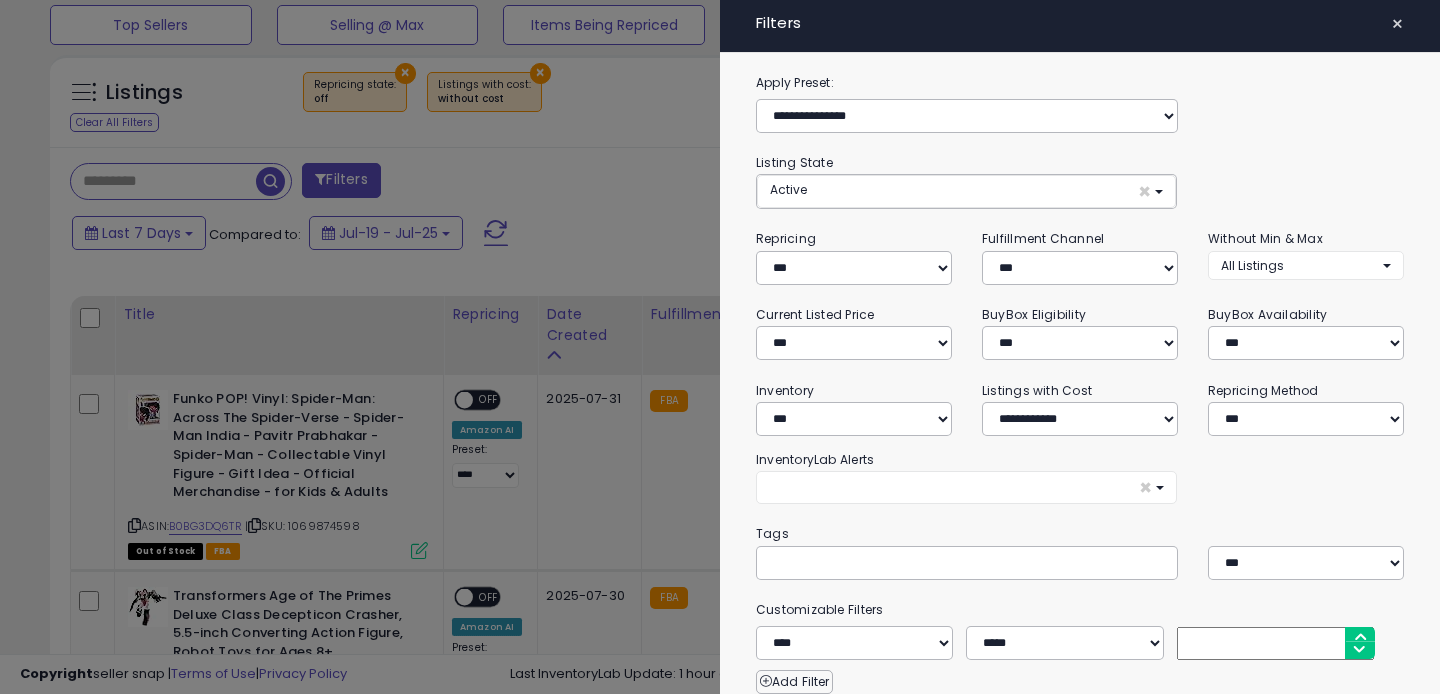 click at bounding box center [720, 347] 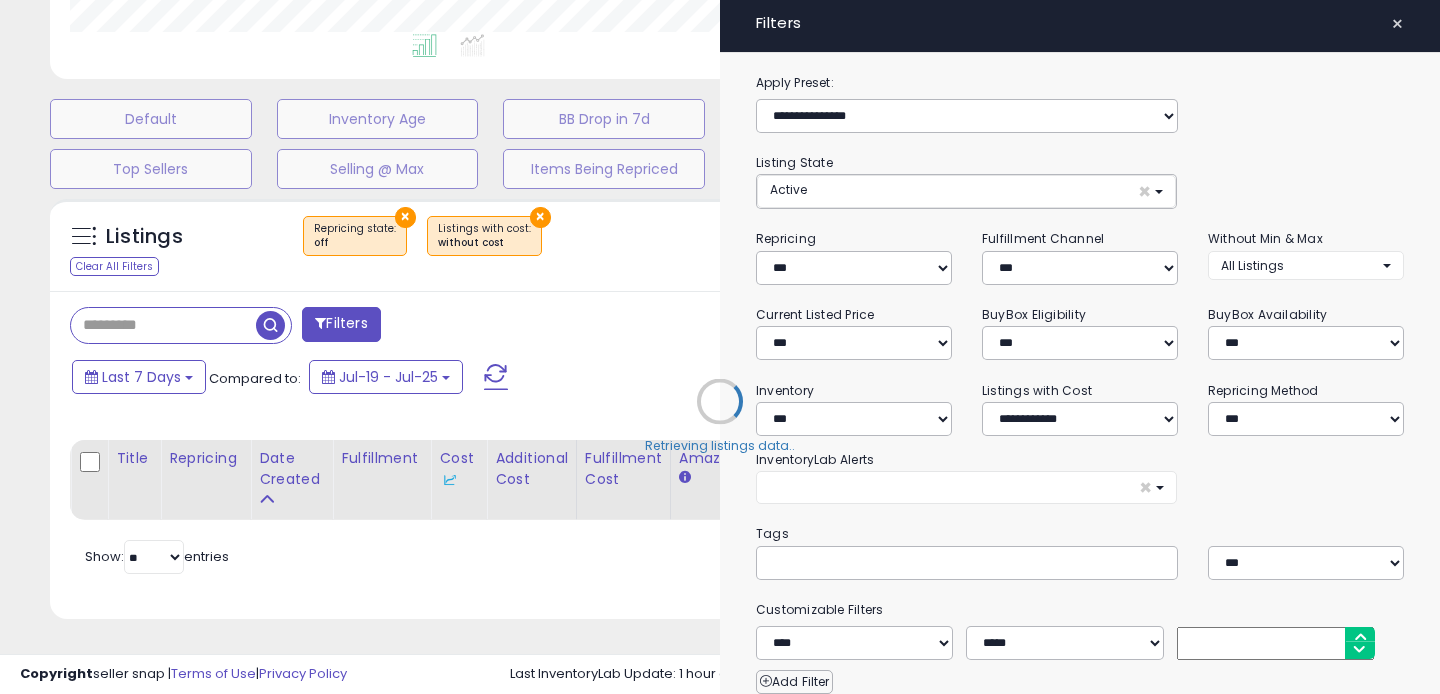 scroll, scrollTop: 532, scrollLeft: 0, axis: vertical 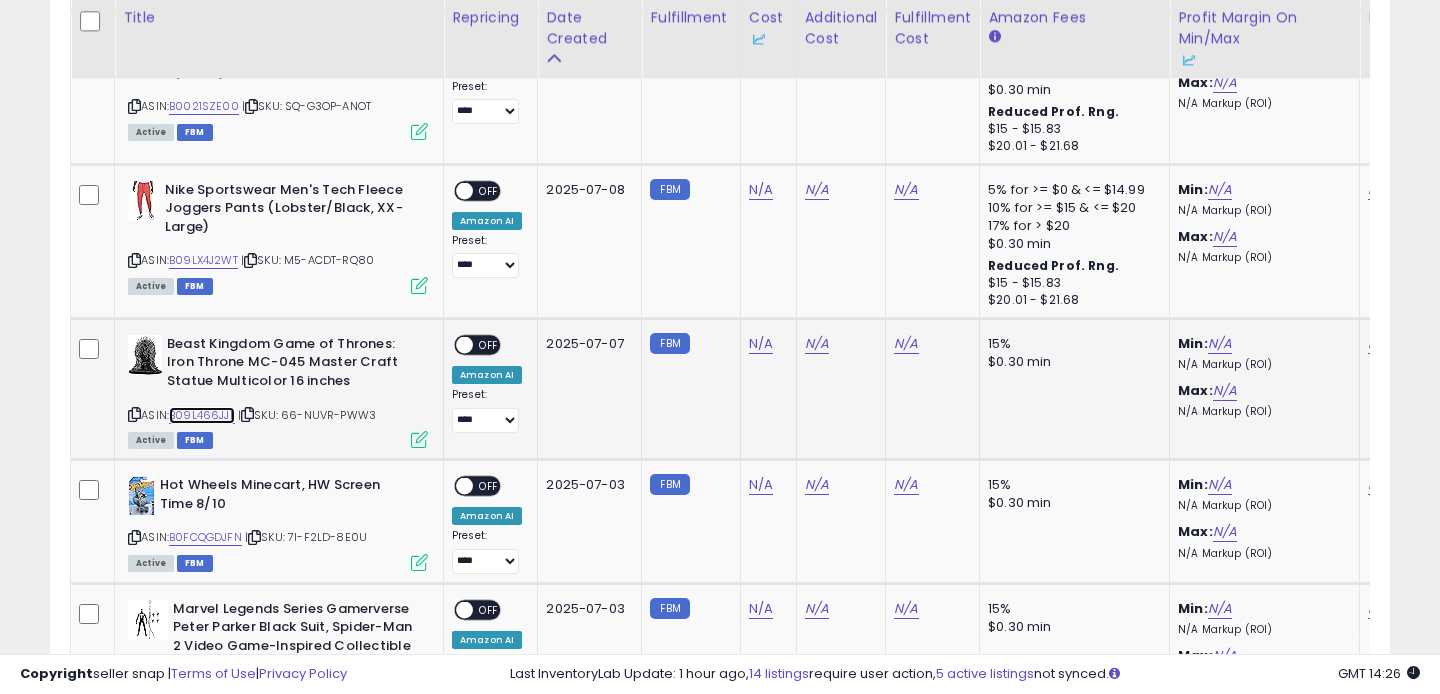 click on "B09L466JJL" at bounding box center [202, 415] 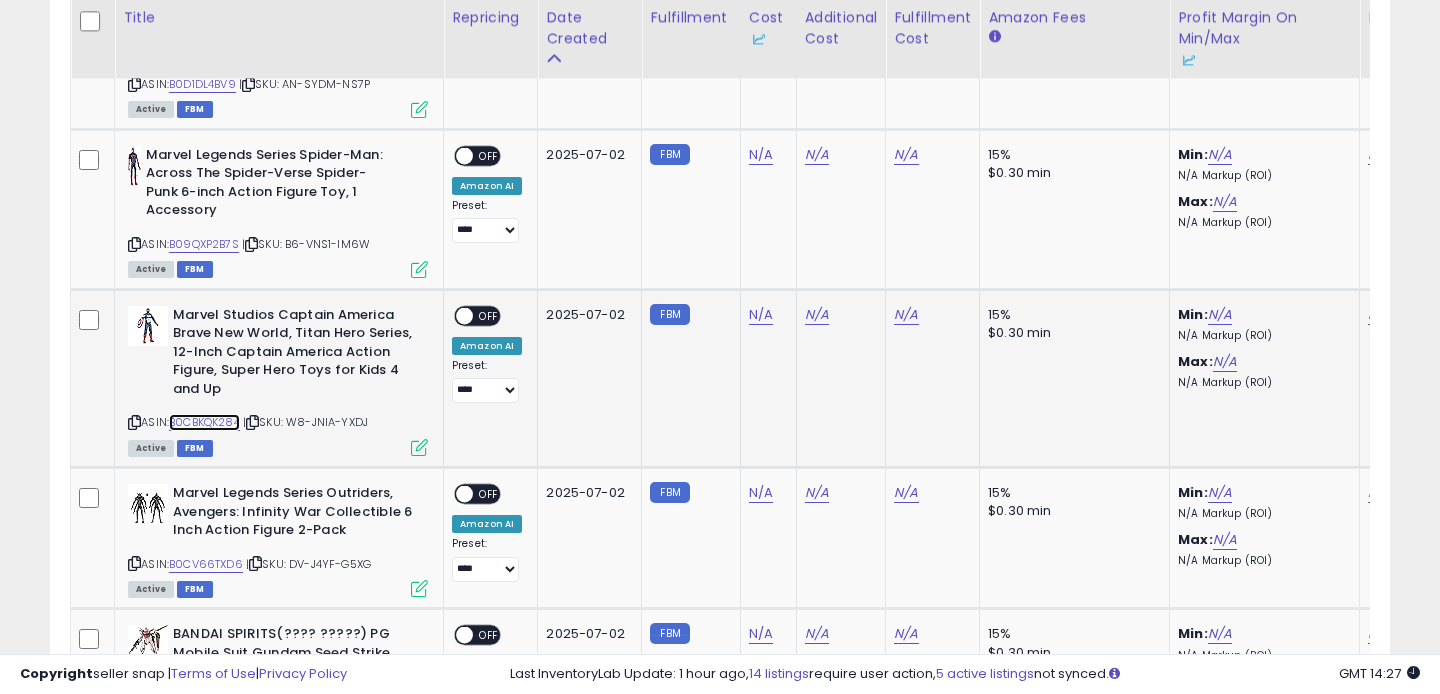 click on "B0CBKQK284" at bounding box center [204, 422] 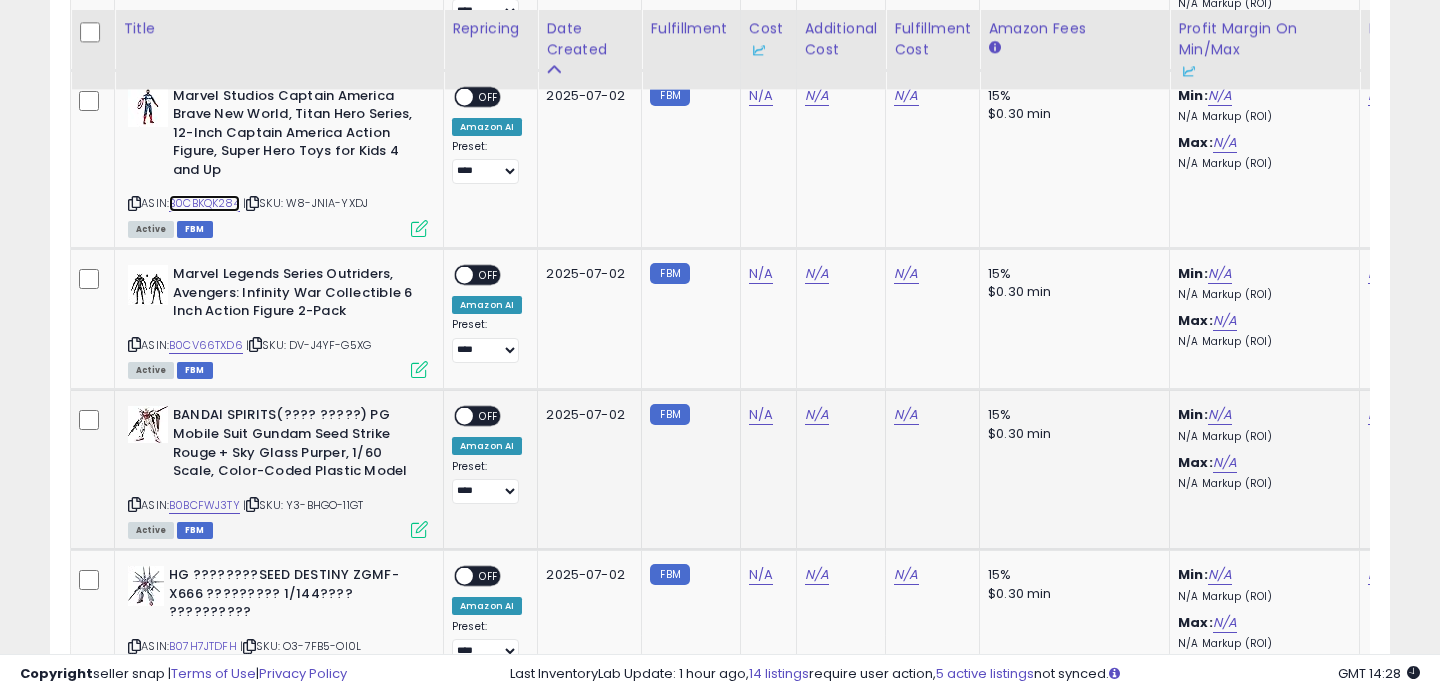 scroll, scrollTop: 5292, scrollLeft: 0, axis: vertical 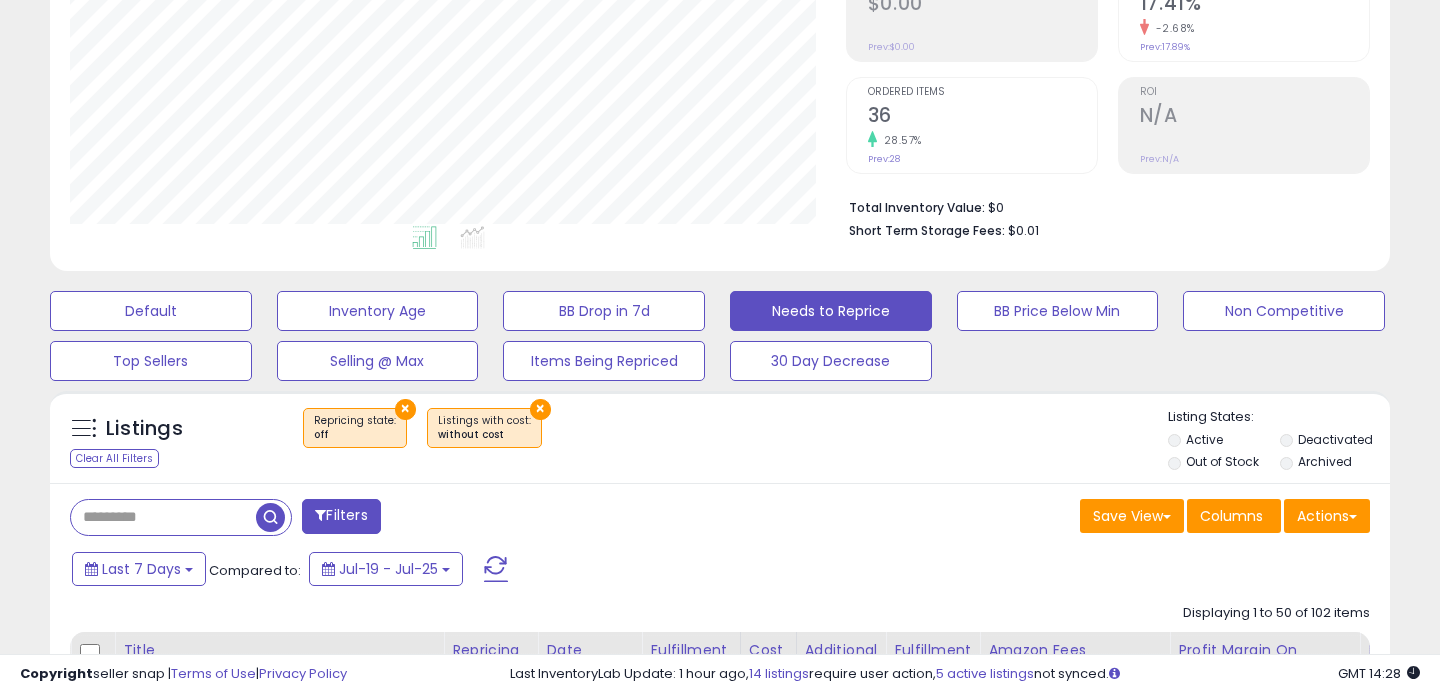 click on "Filters" at bounding box center (341, 516) 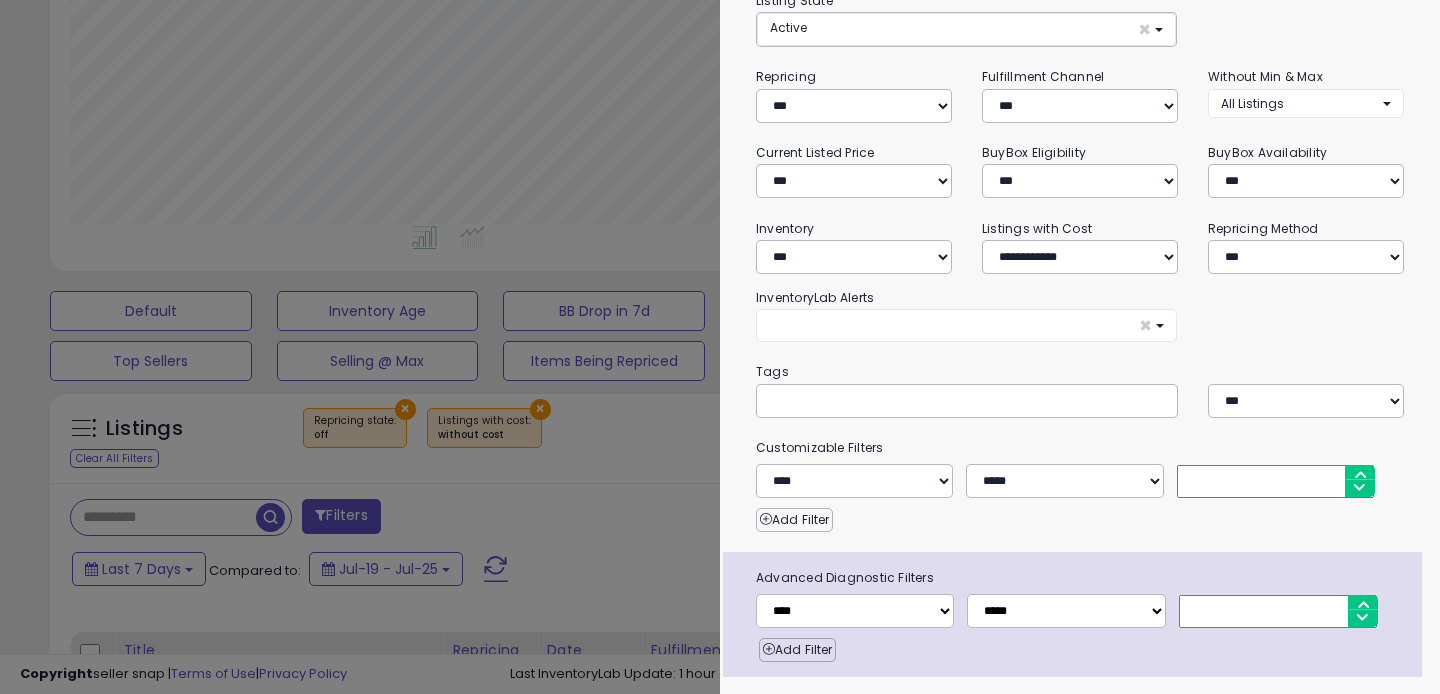 scroll, scrollTop: 153, scrollLeft: 0, axis: vertical 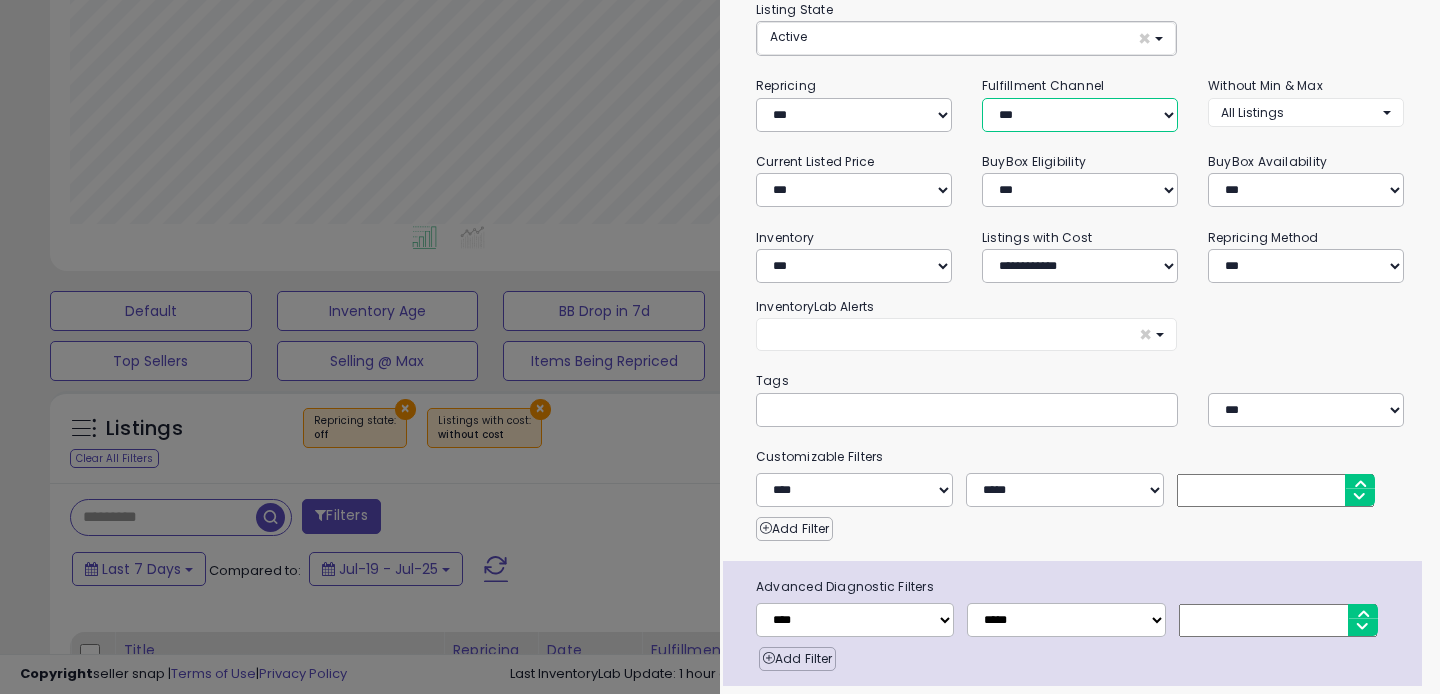 click on "***
***
***
***" at bounding box center [1080, 115] 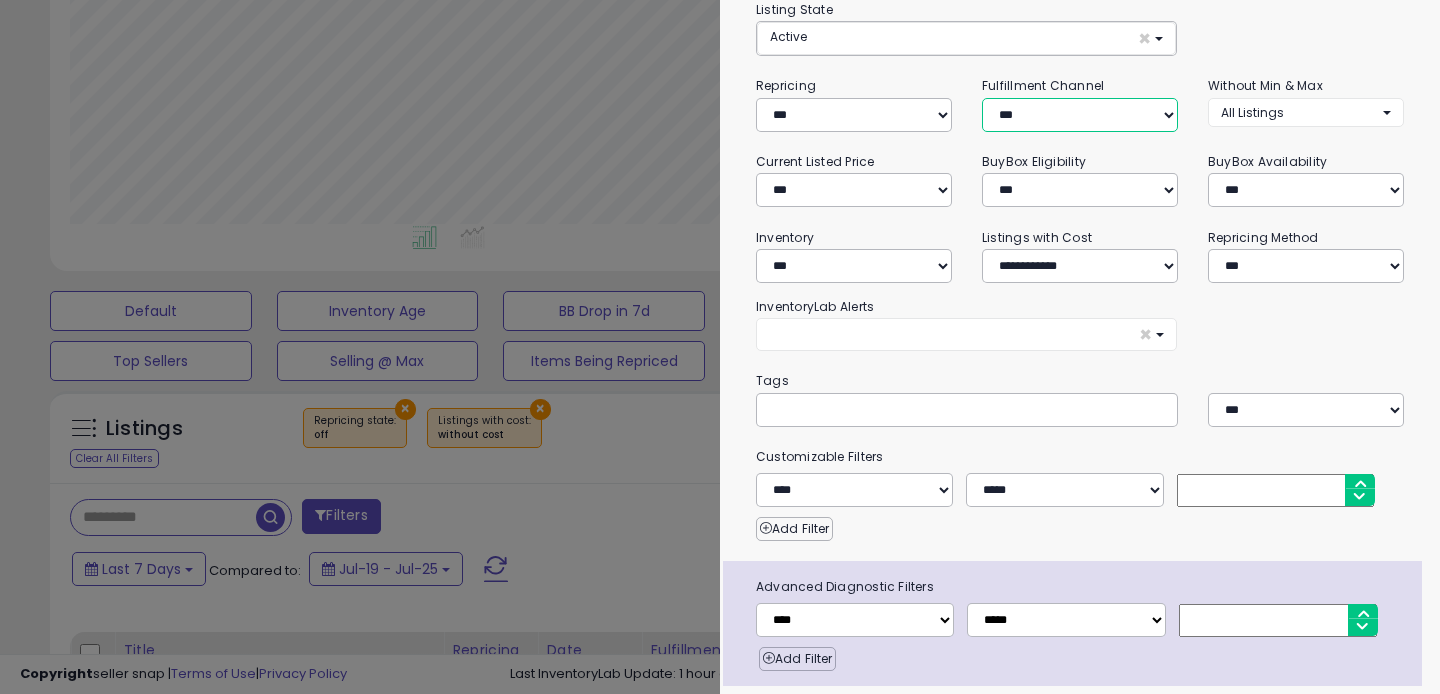 select on "***" 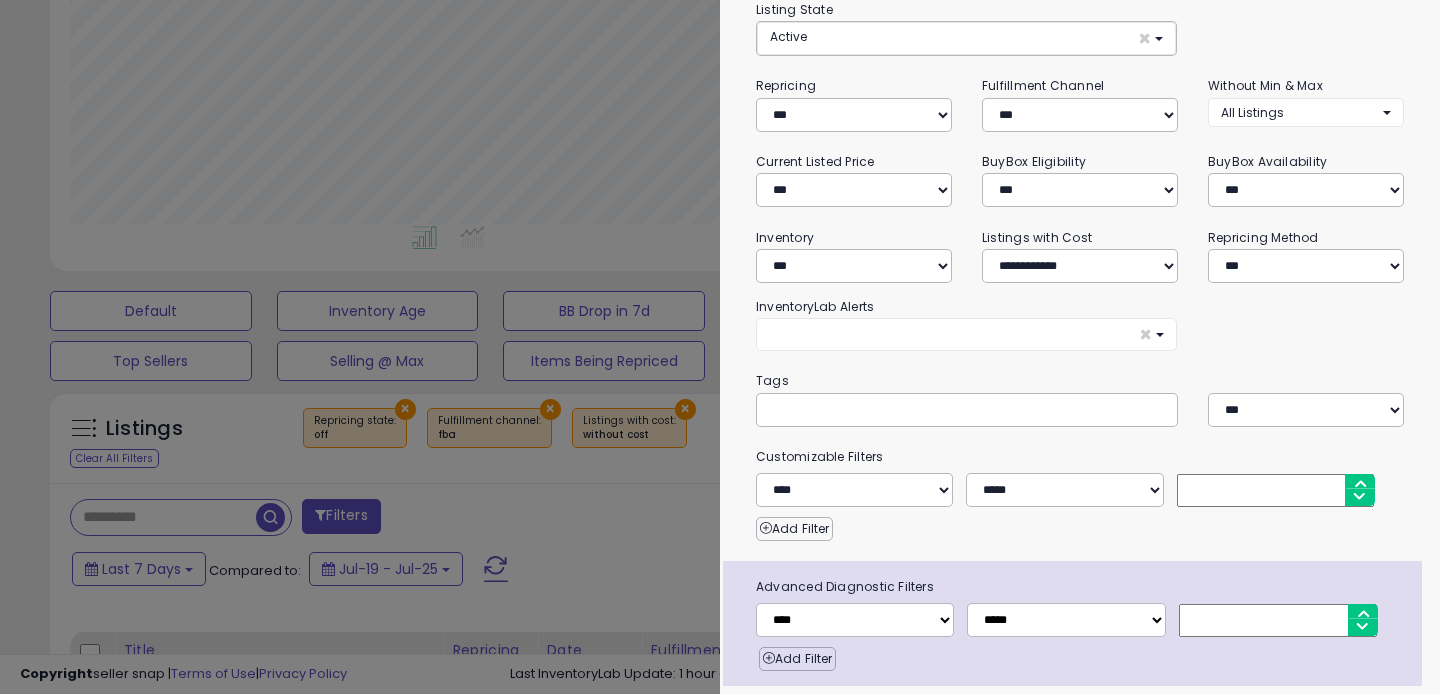 click at bounding box center [720, 347] 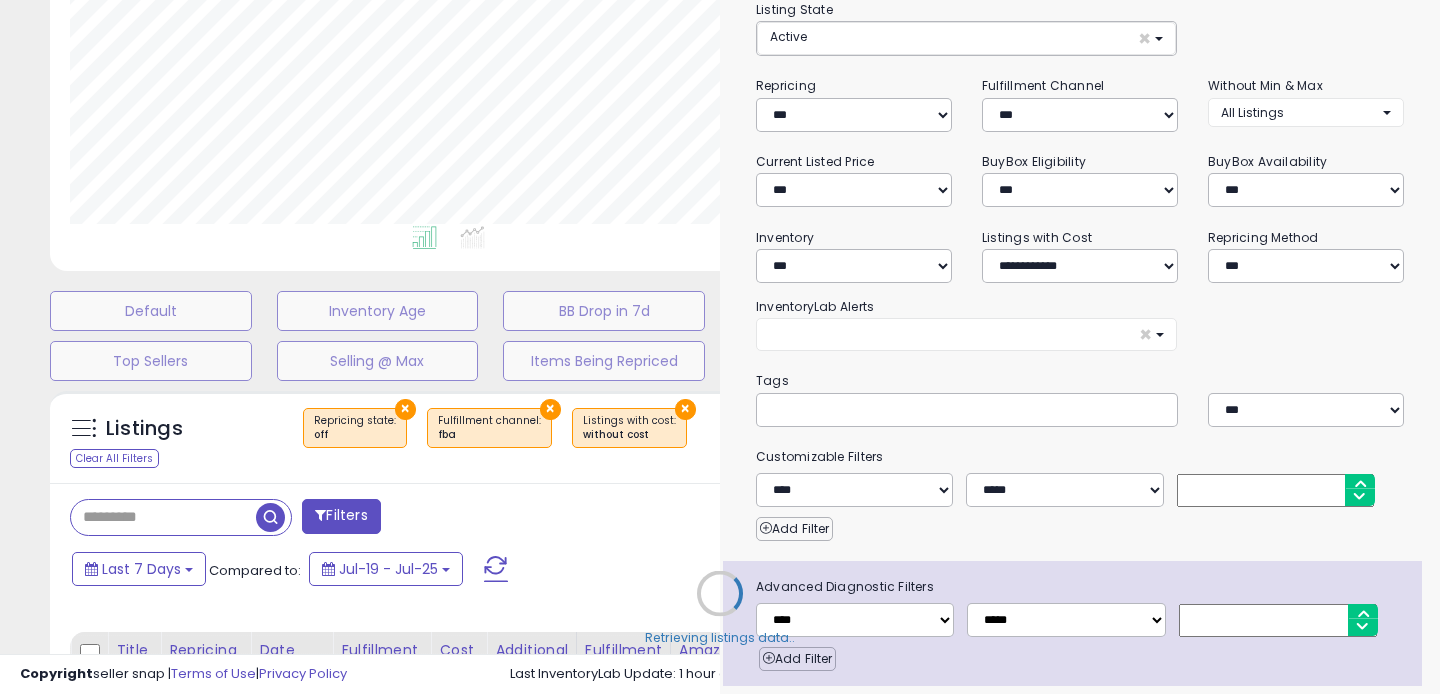 scroll, scrollTop: 218, scrollLeft: 0, axis: vertical 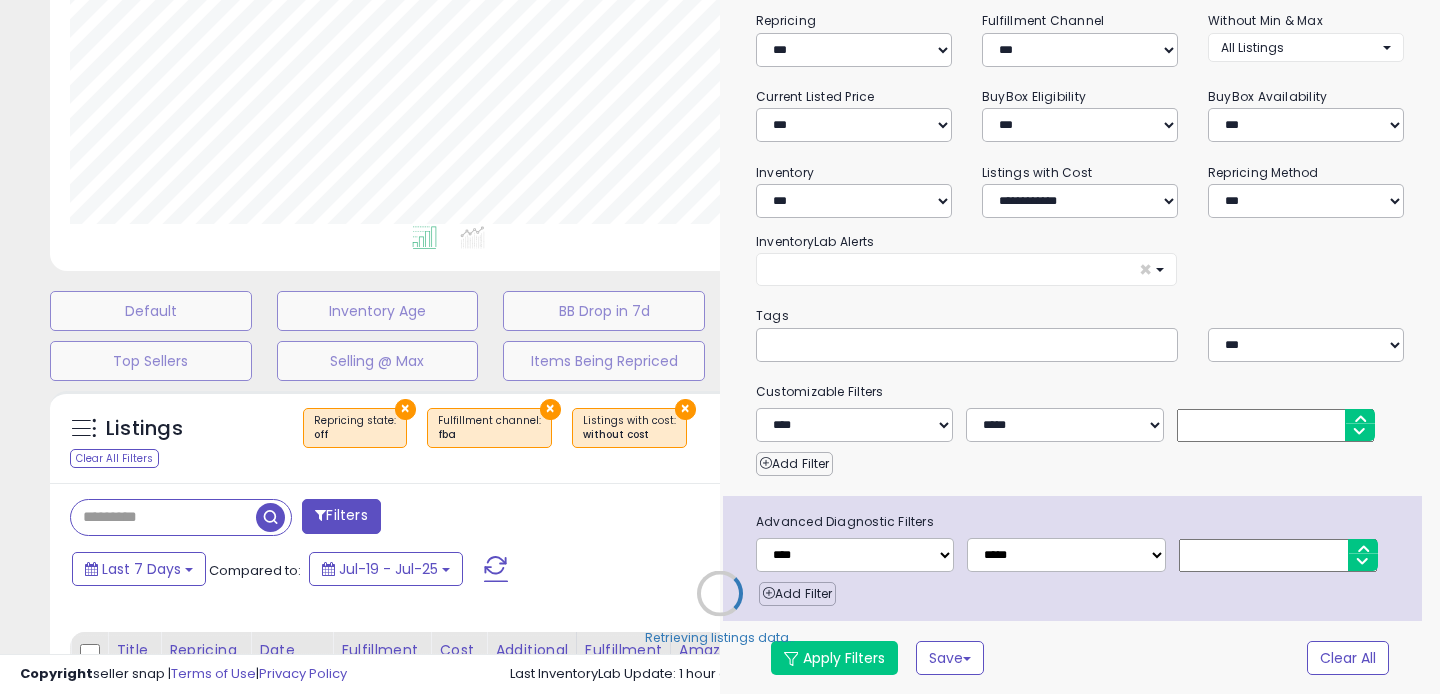 select on "*" 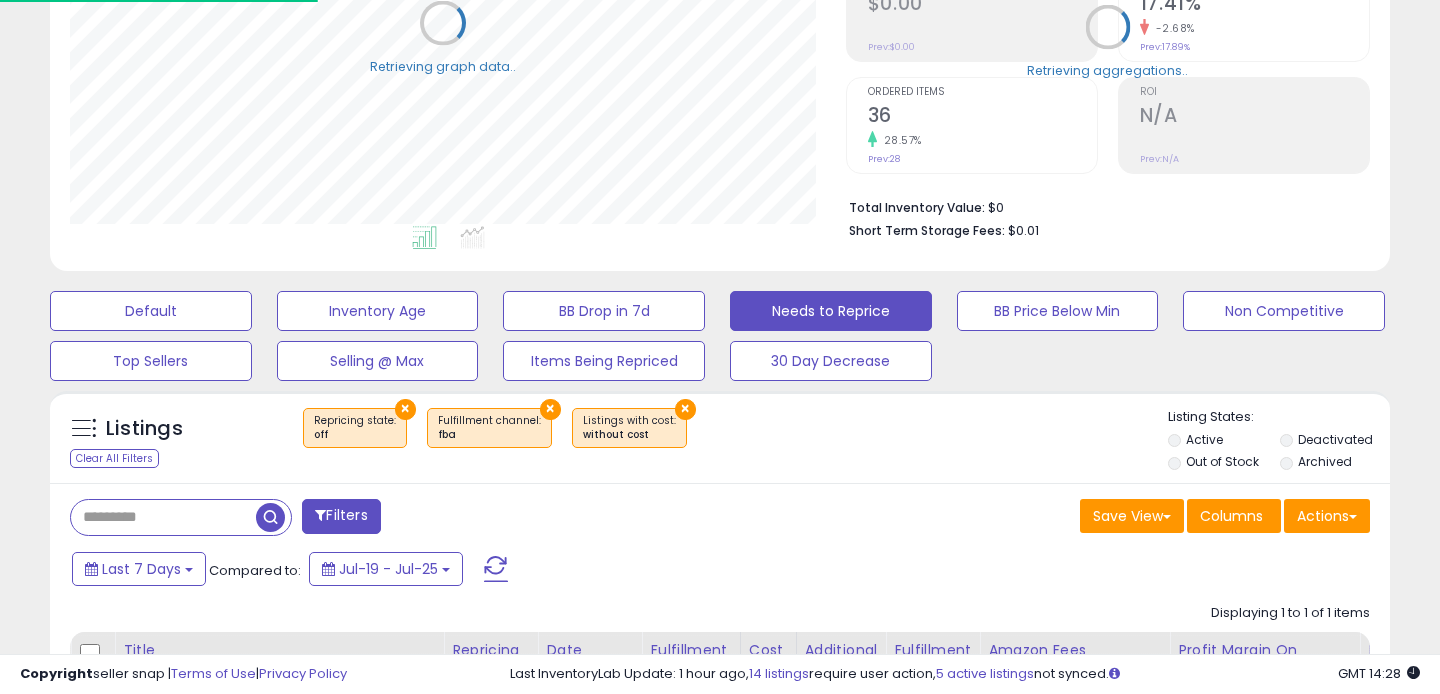 scroll, scrollTop: 338, scrollLeft: 0, axis: vertical 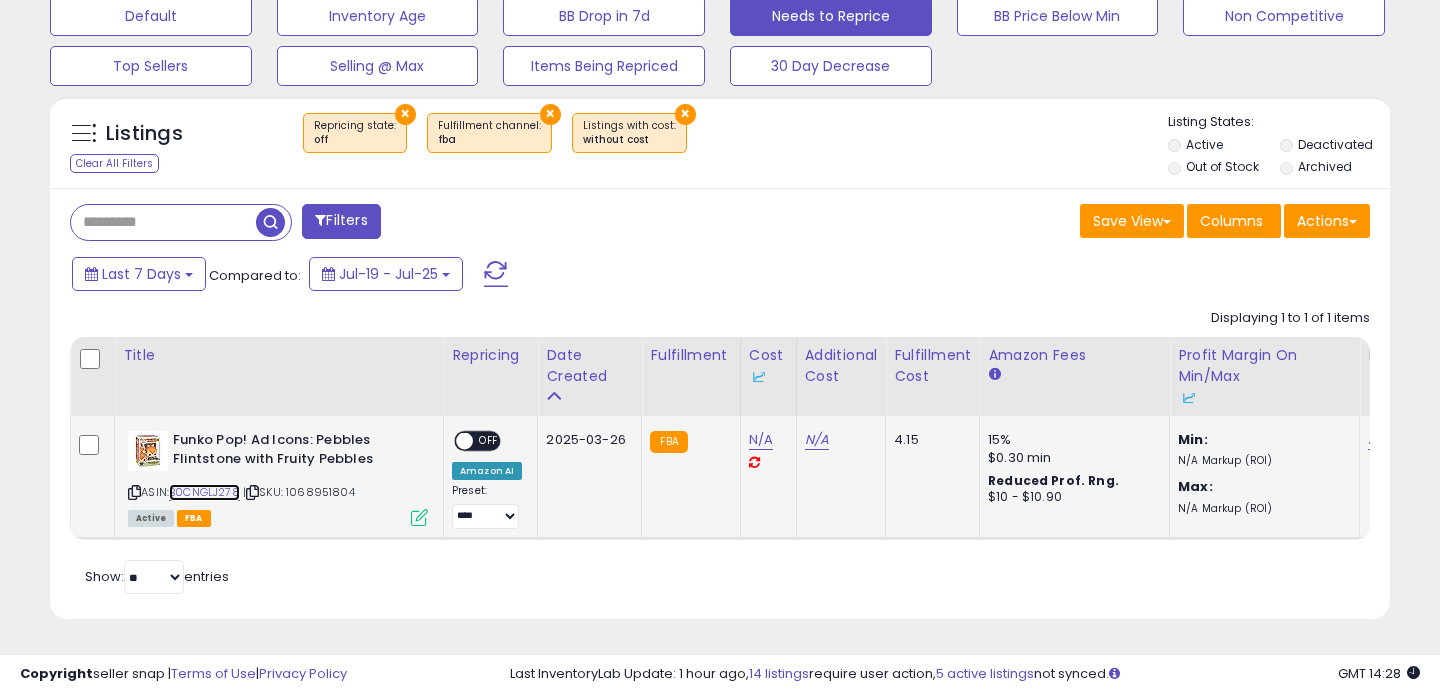 click on "B0CNGLJ278" at bounding box center [204, 492] 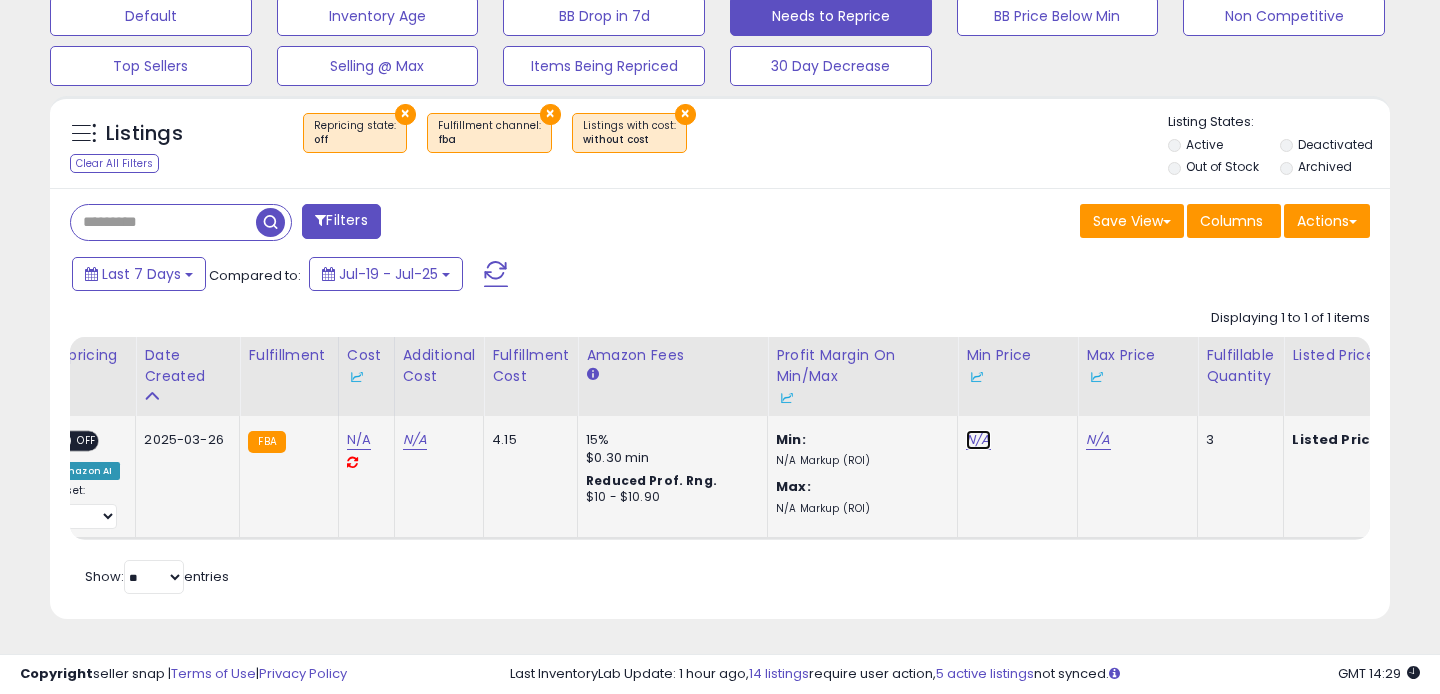 click on "N/A" at bounding box center (978, 440) 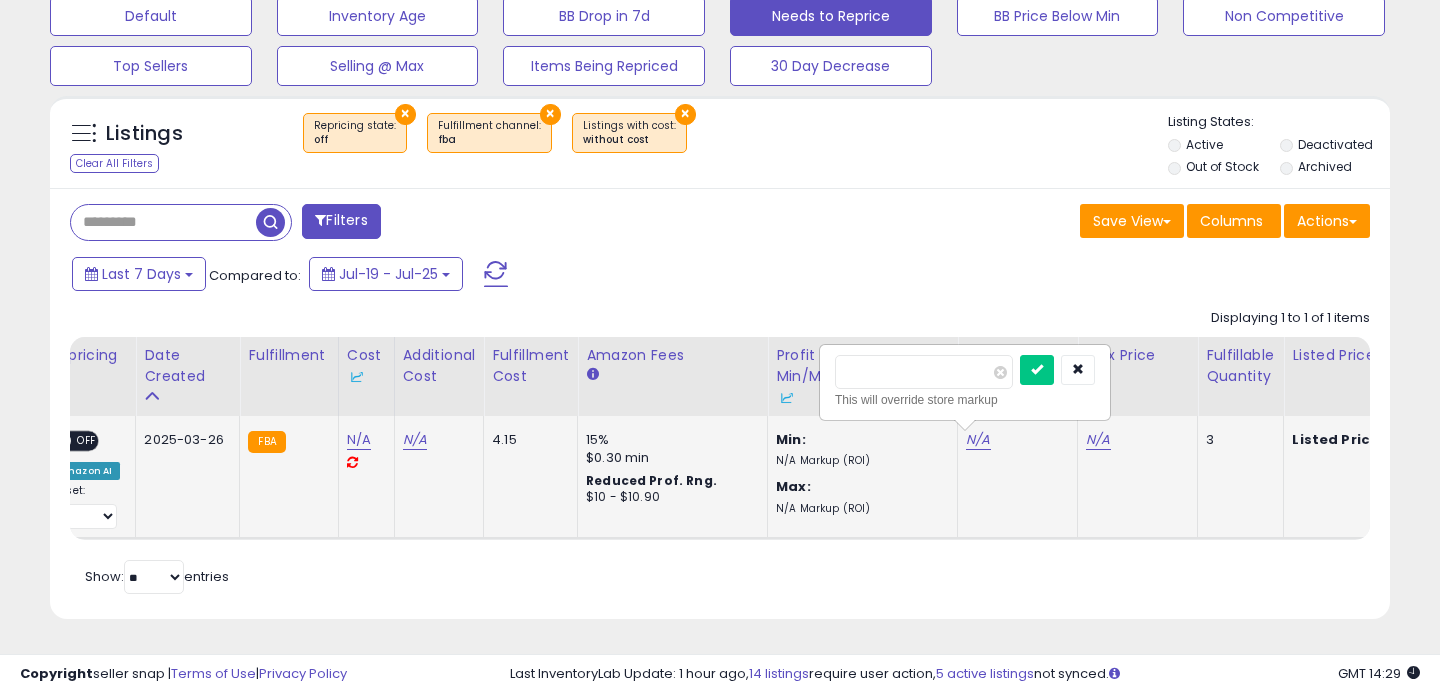 type on "**" 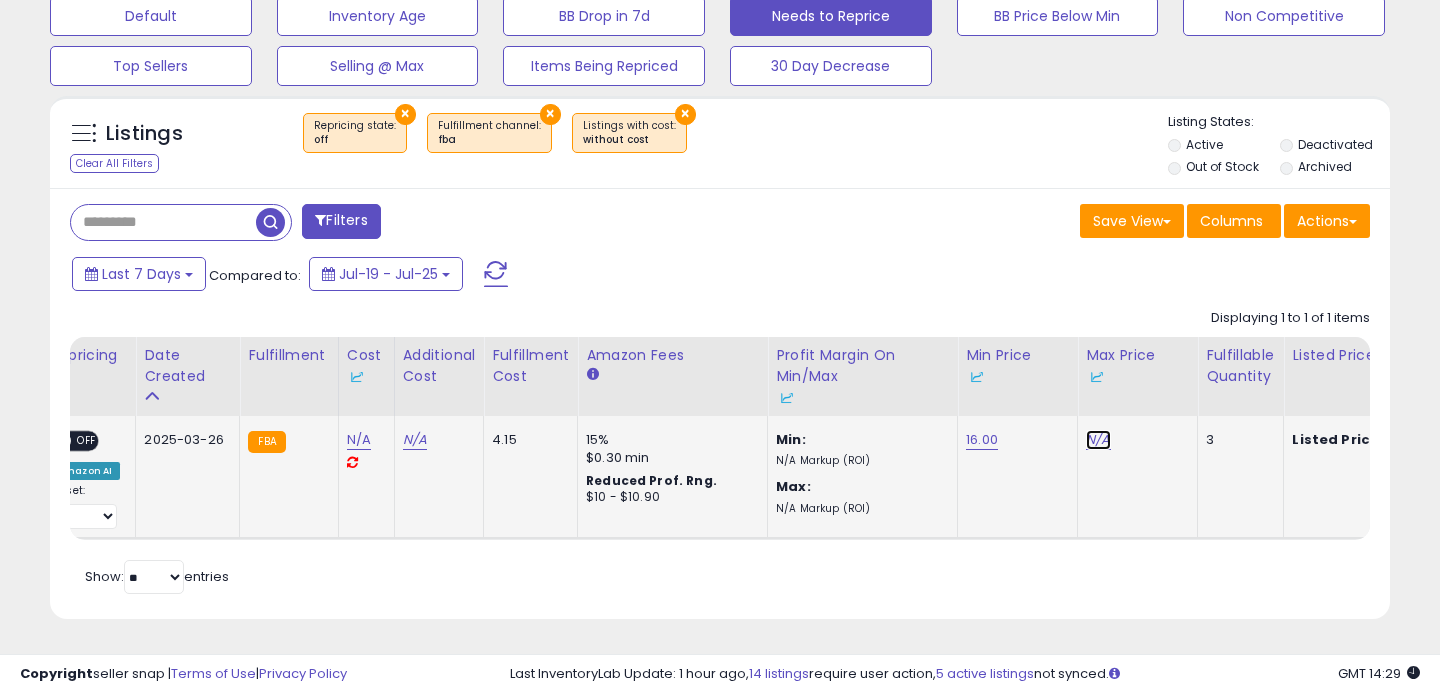 click on "N/A" at bounding box center [1098, 440] 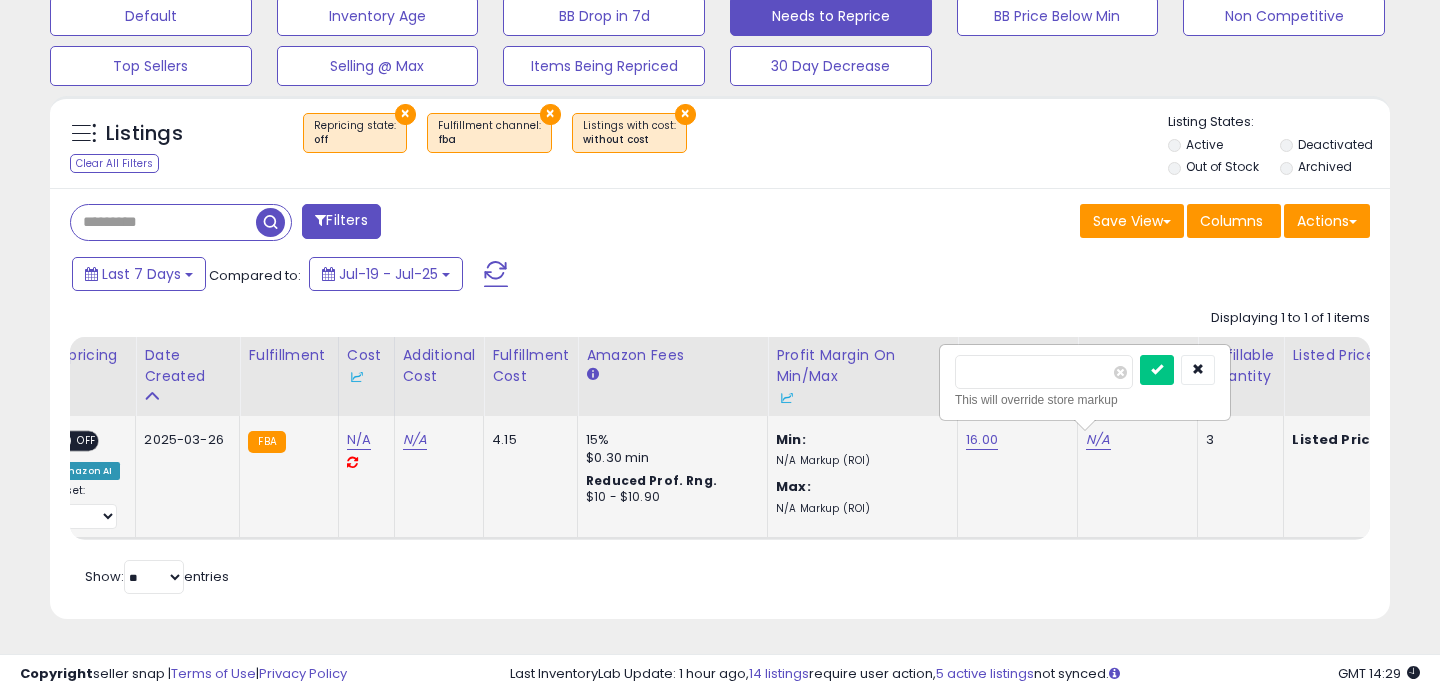 type on "*" 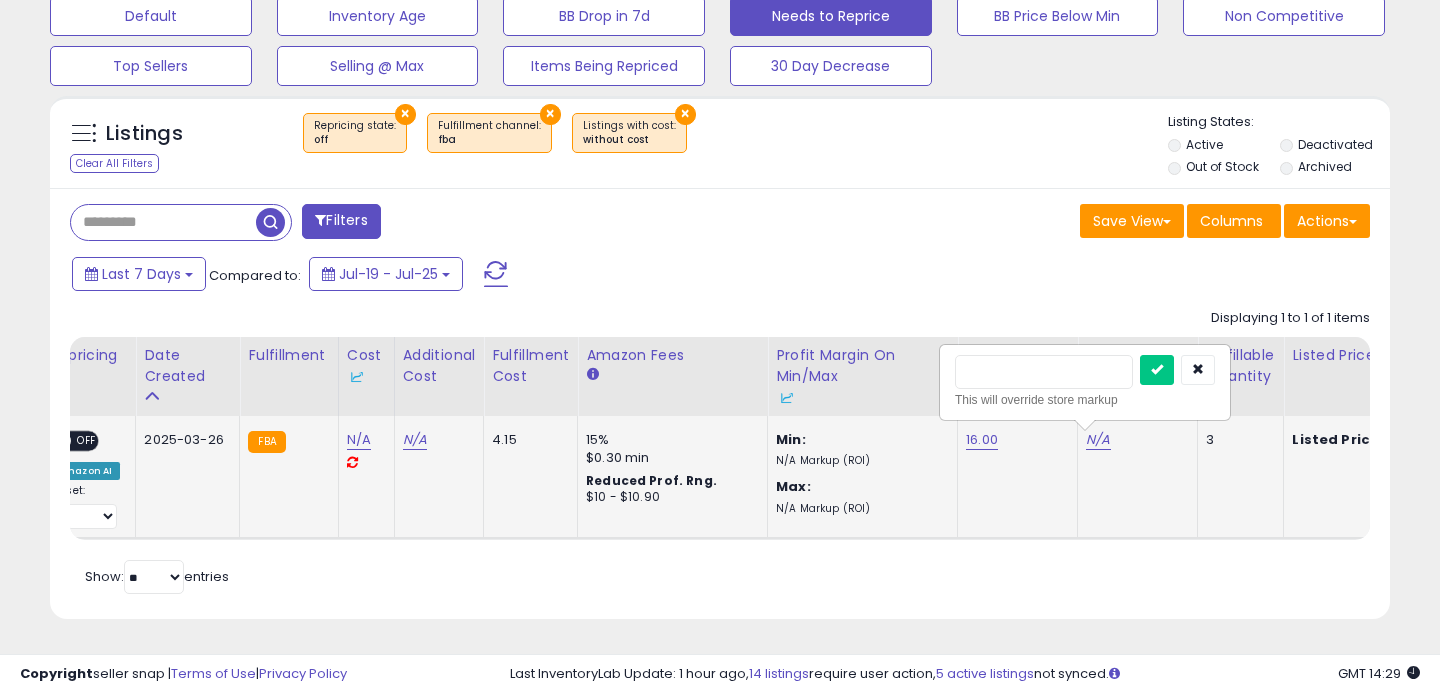 type on "**" 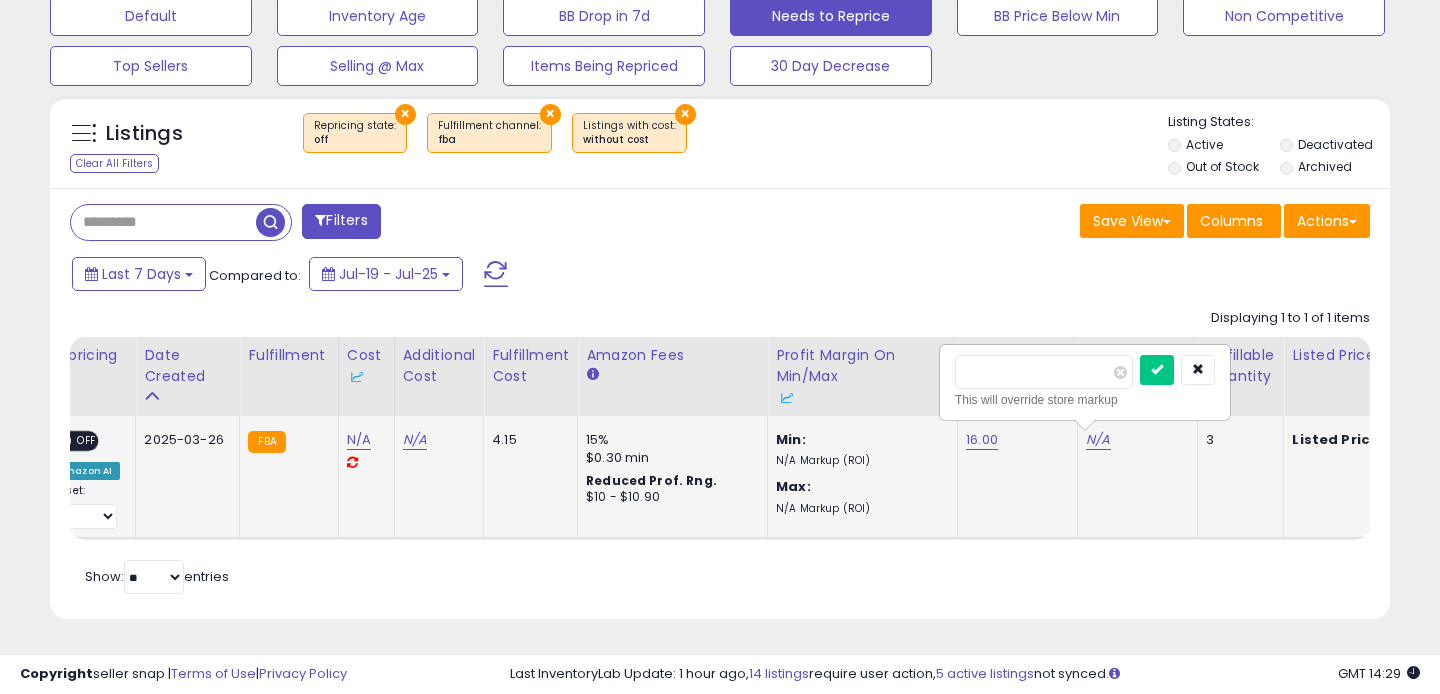 click at bounding box center (1157, 370) 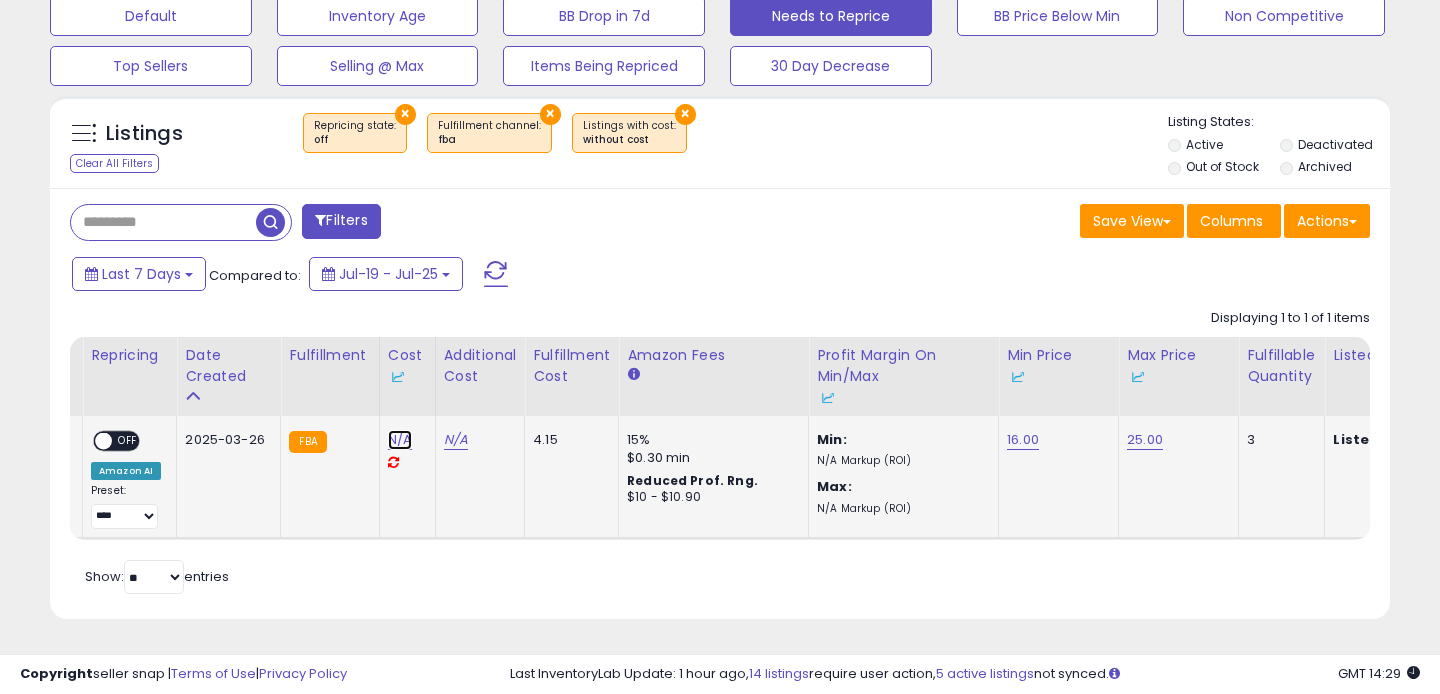 click on "N/A" at bounding box center [400, 440] 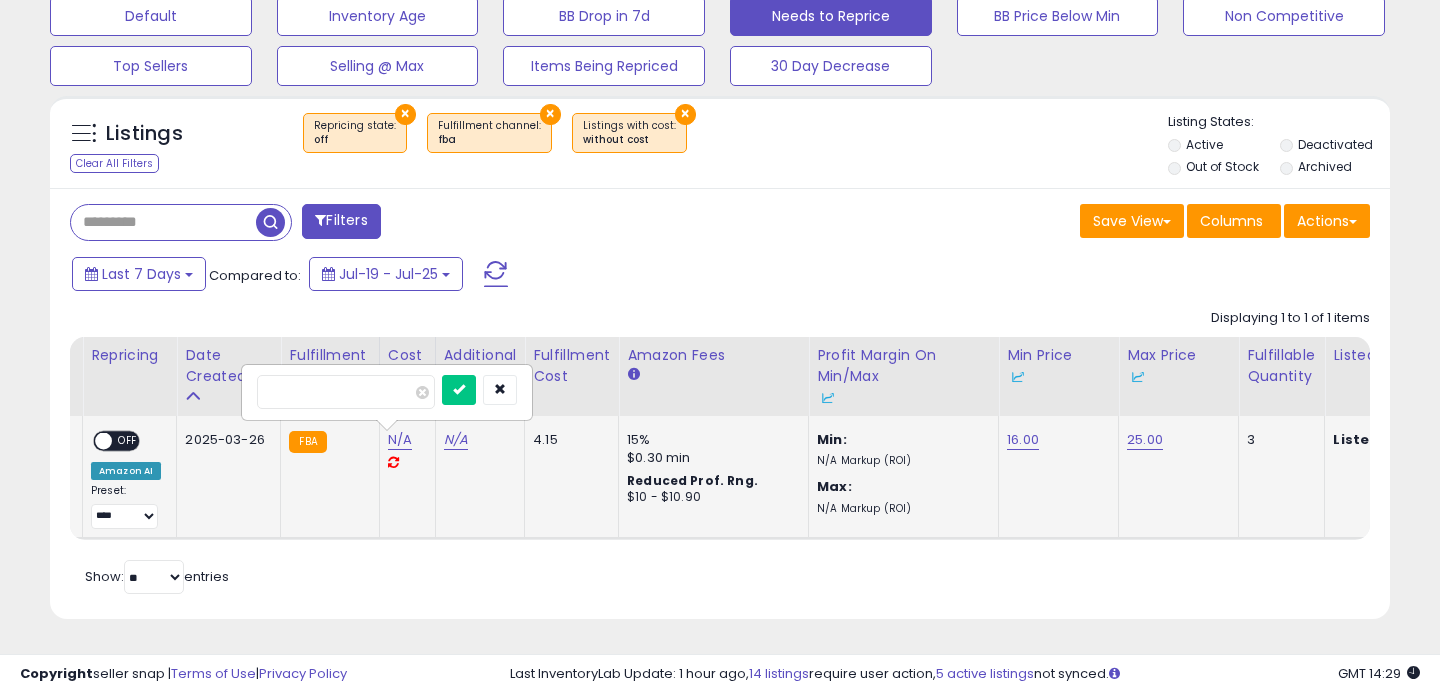 type on "****" 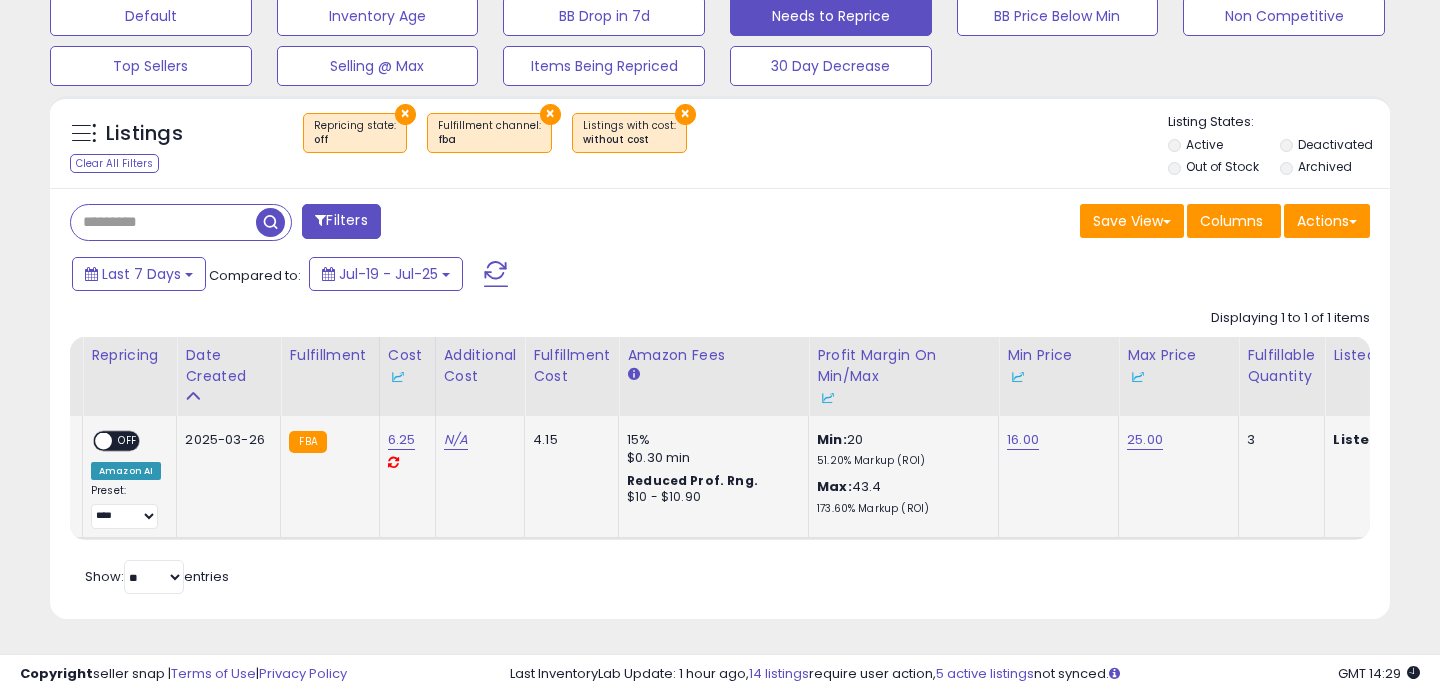 click on "OFF" at bounding box center (128, 441) 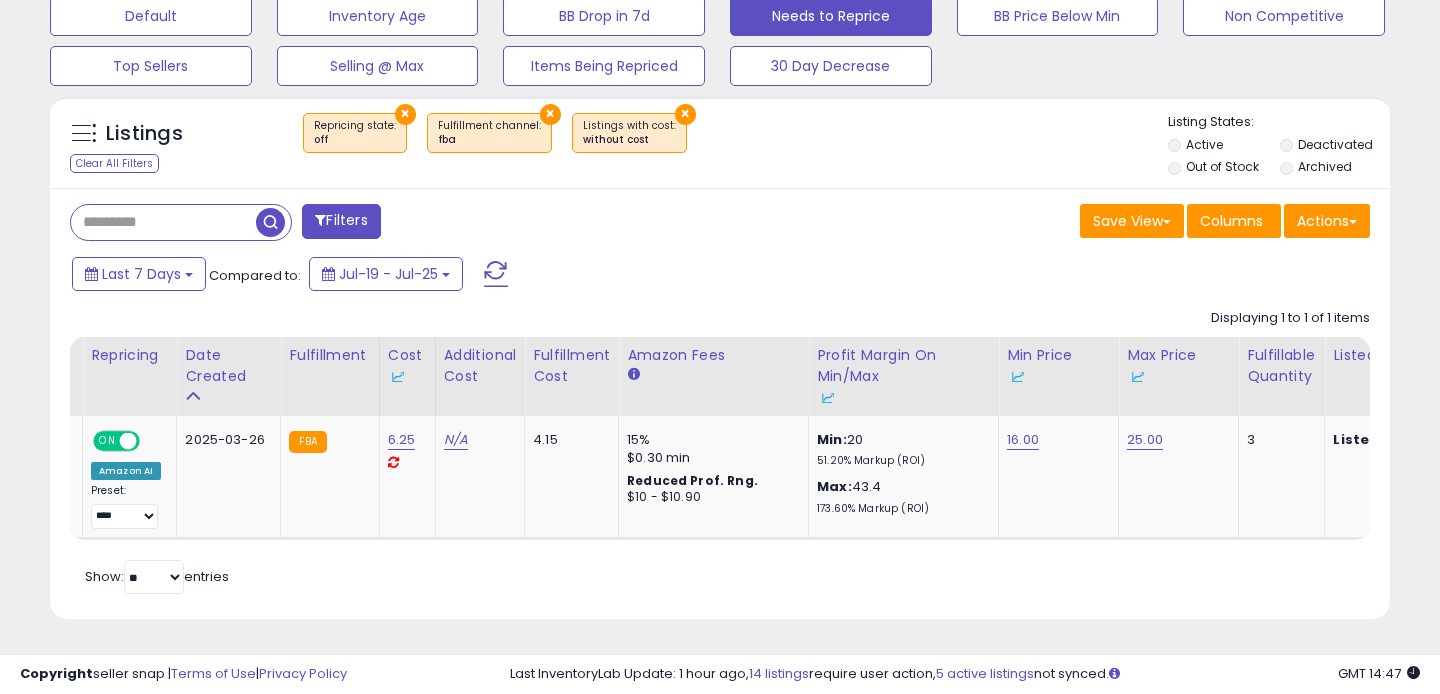 scroll, scrollTop: 0, scrollLeft: 0, axis: both 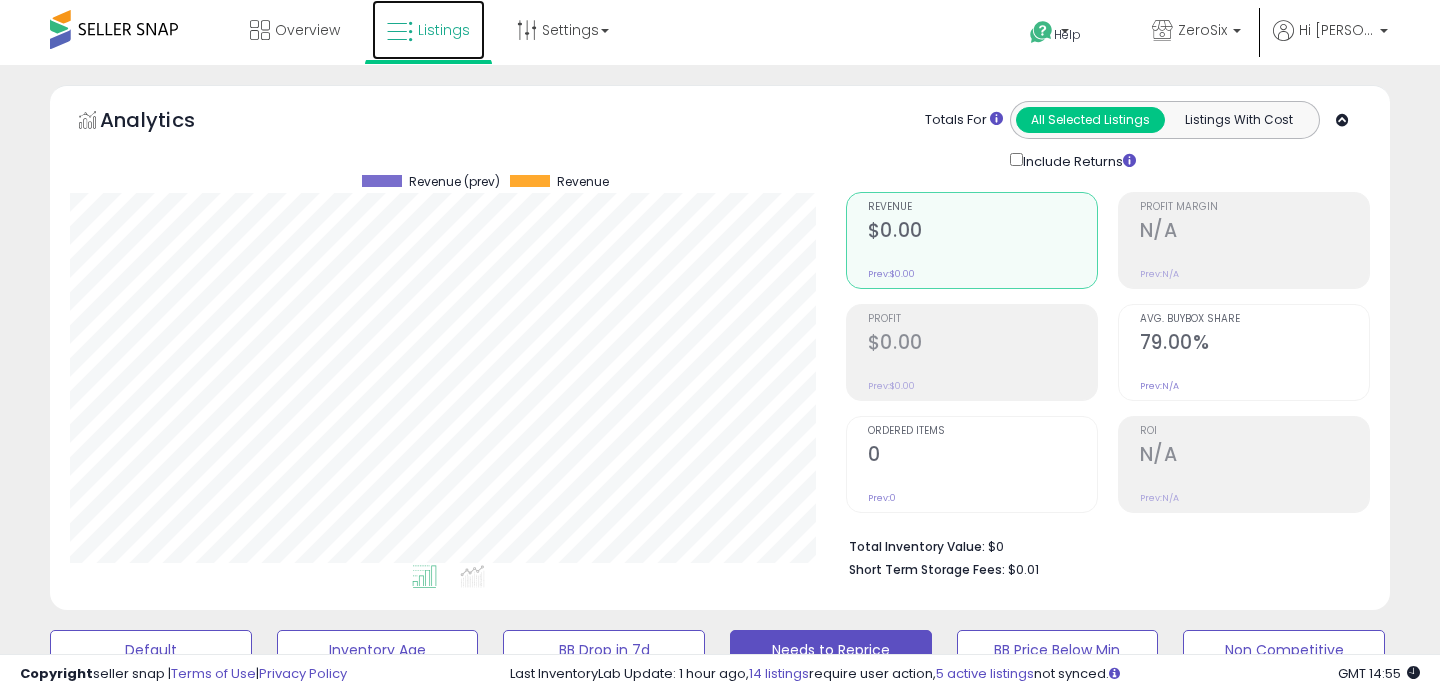 click on "Listings" at bounding box center (428, 30) 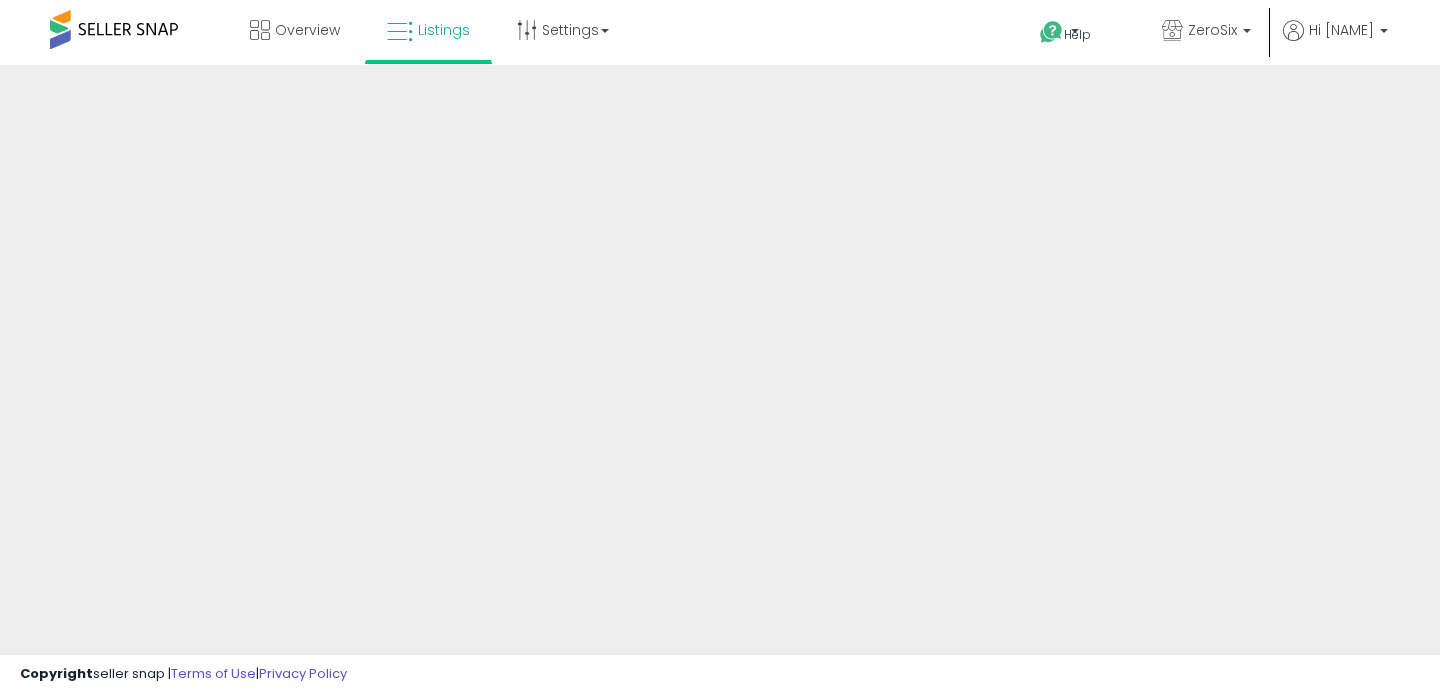 scroll, scrollTop: 0, scrollLeft: 0, axis: both 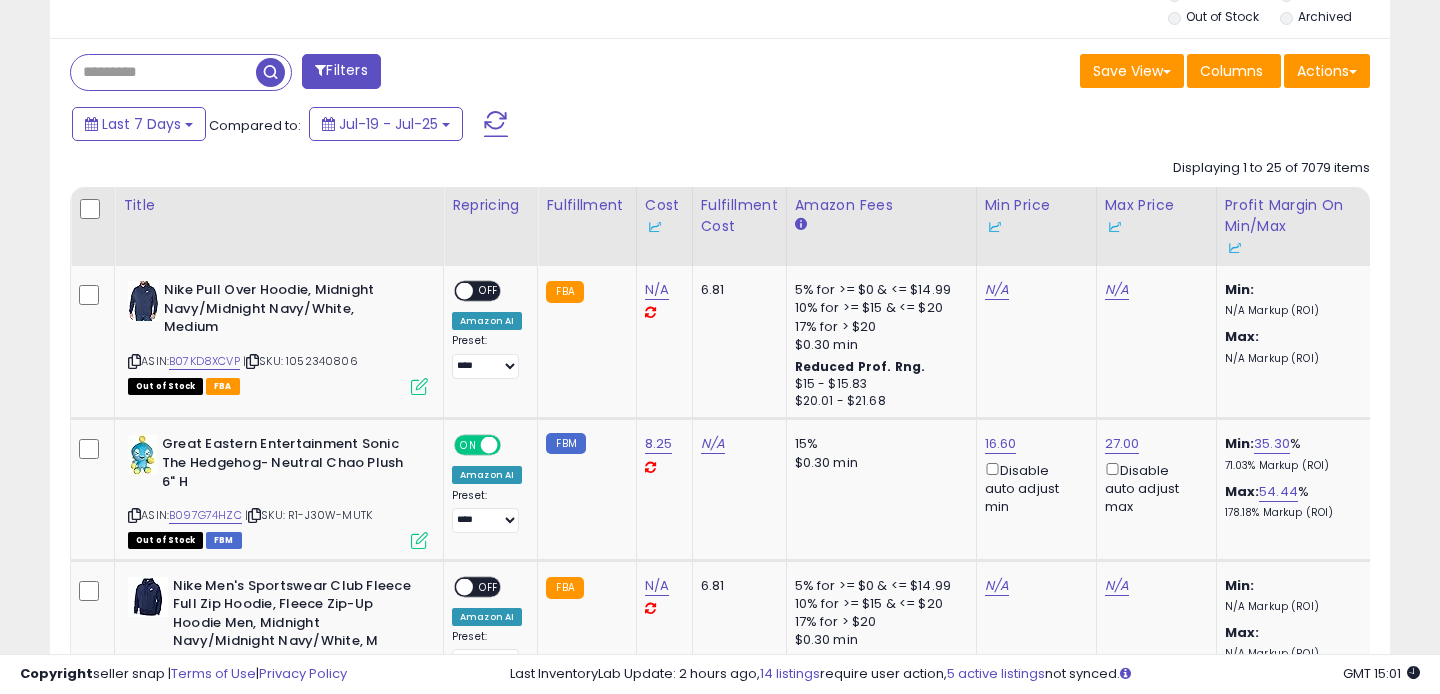 click at bounding box center [163, 72] 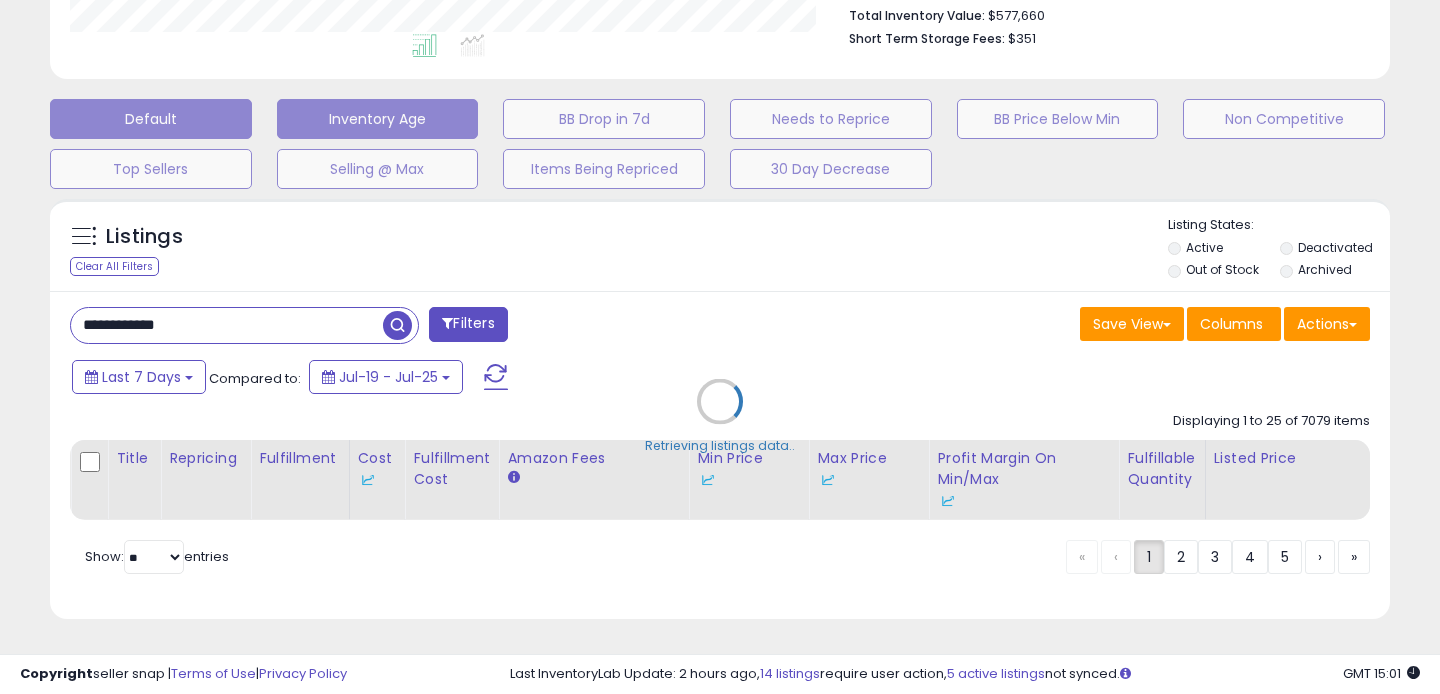 scroll, scrollTop: 512, scrollLeft: 0, axis: vertical 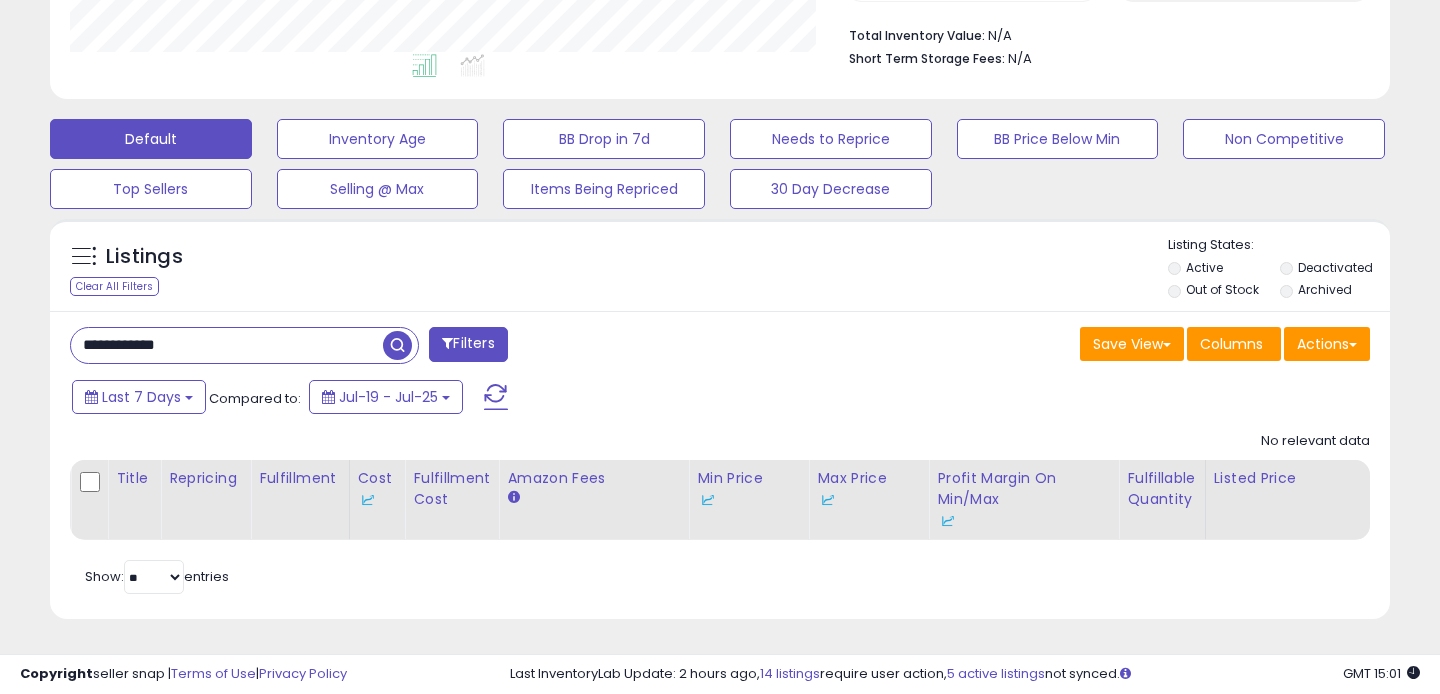 click on "**********" at bounding box center [227, 345] 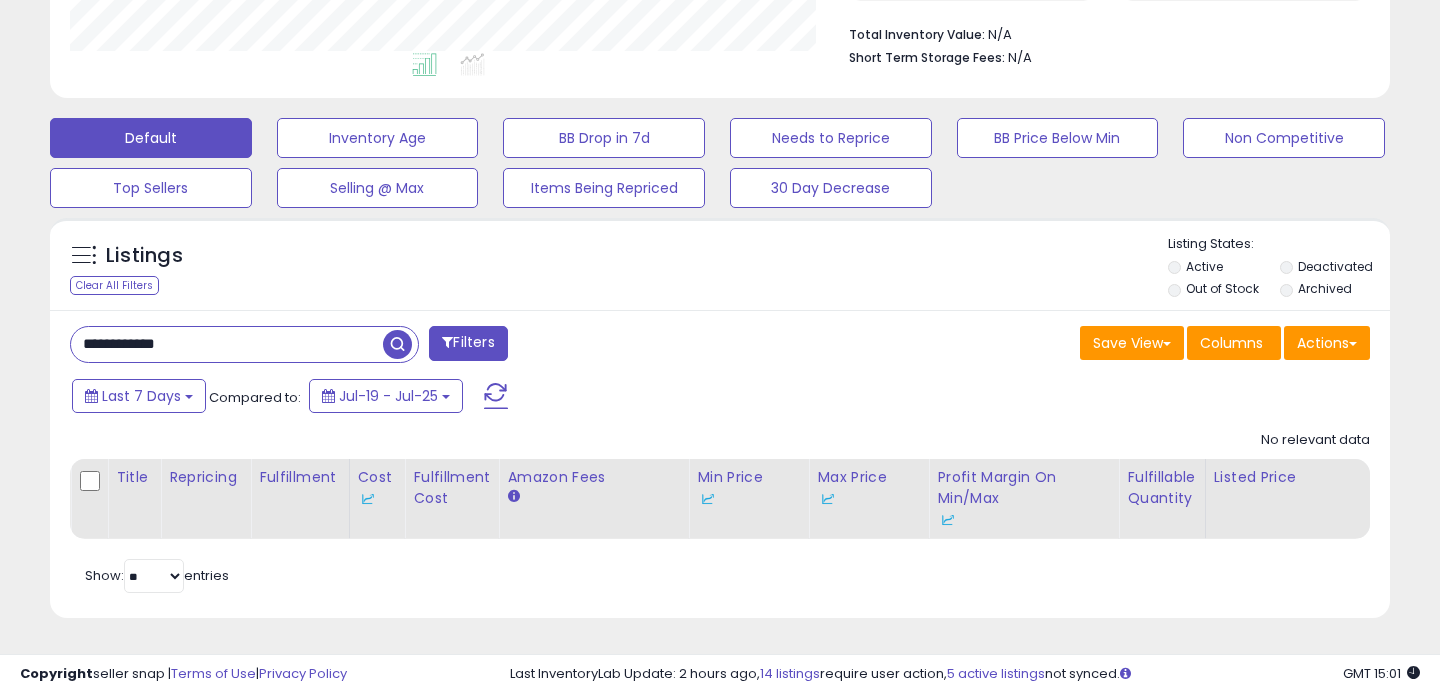 click on "**********" at bounding box center [227, 344] 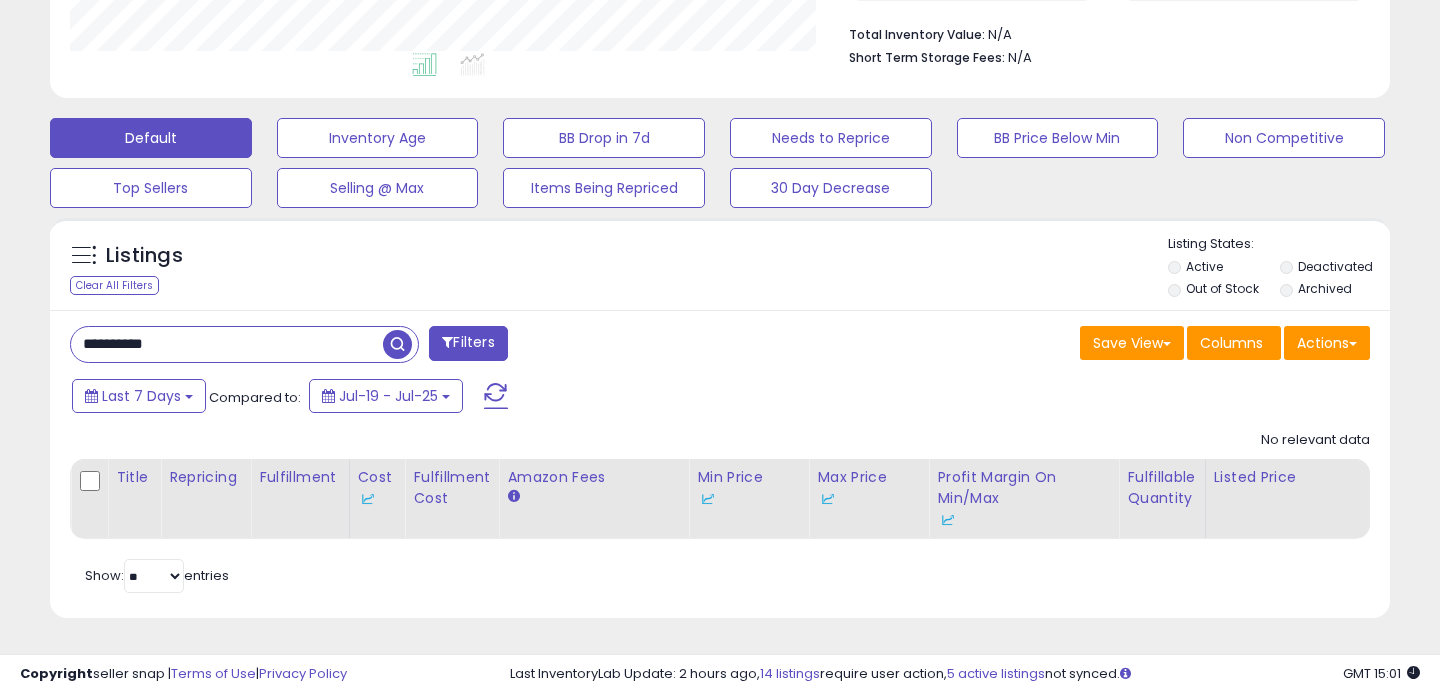 type on "**********" 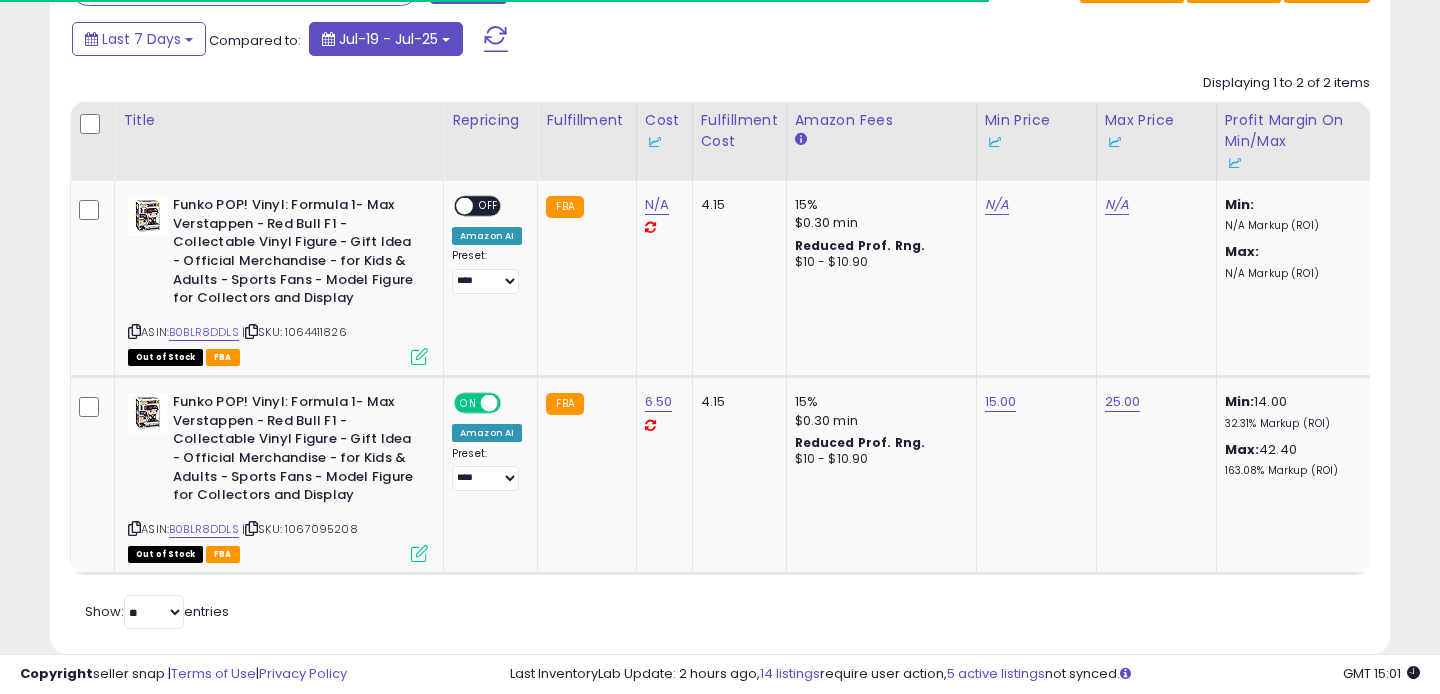 scroll, scrollTop: 905, scrollLeft: 0, axis: vertical 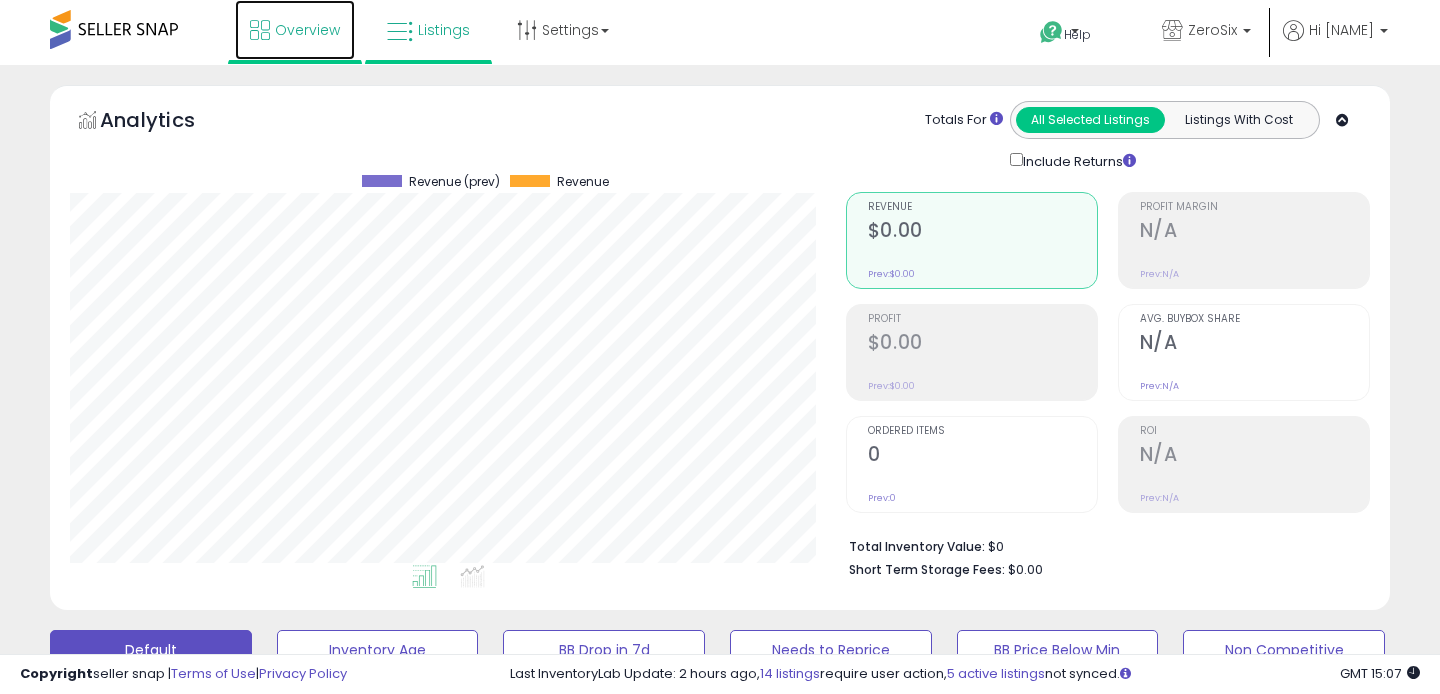 click on "Overview" at bounding box center [295, 30] 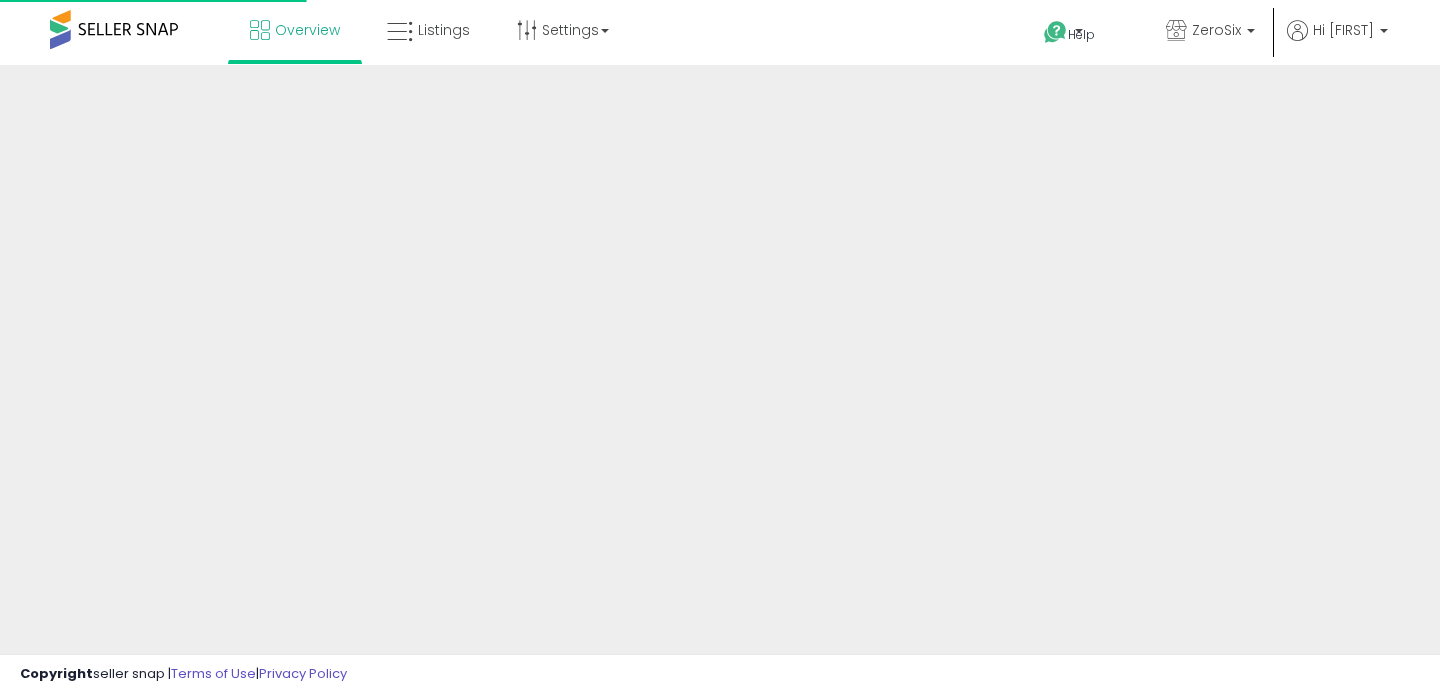 scroll, scrollTop: 0, scrollLeft: 0, axis: both 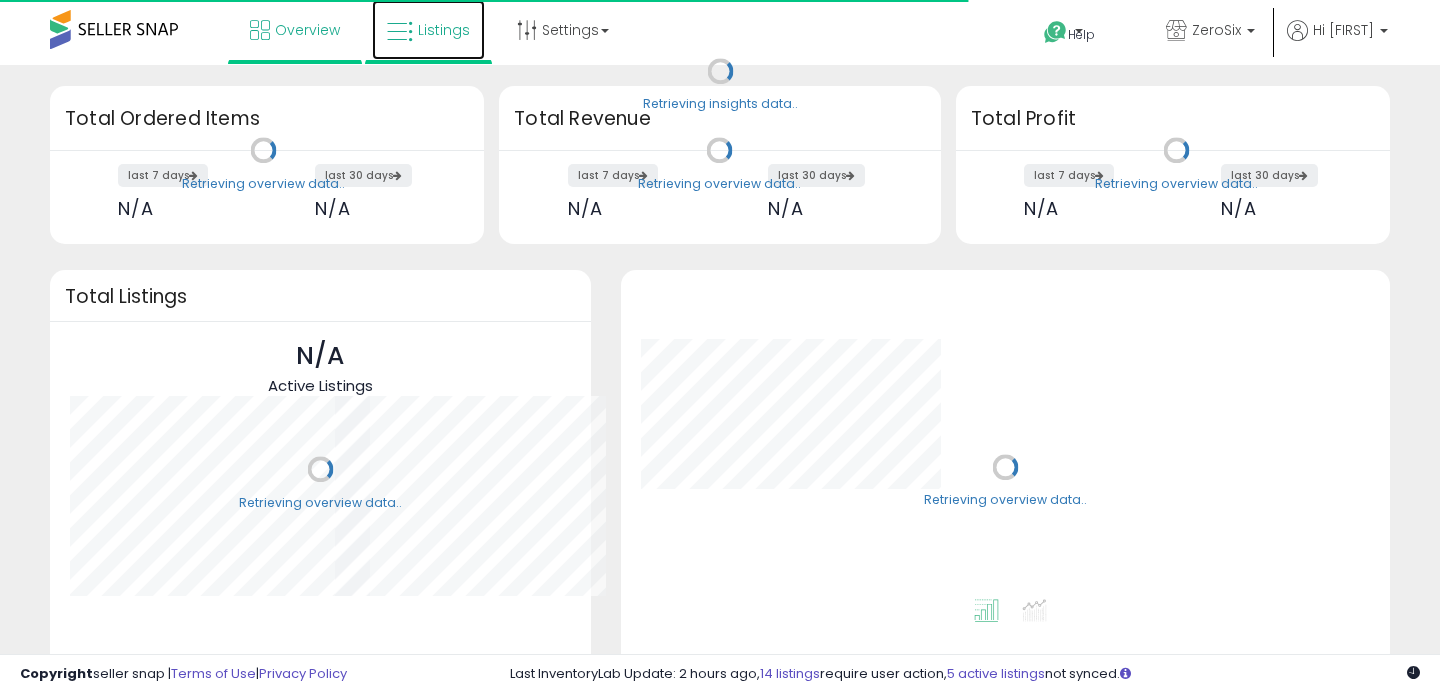 click on "Listings" at bounding box center (444, 30) 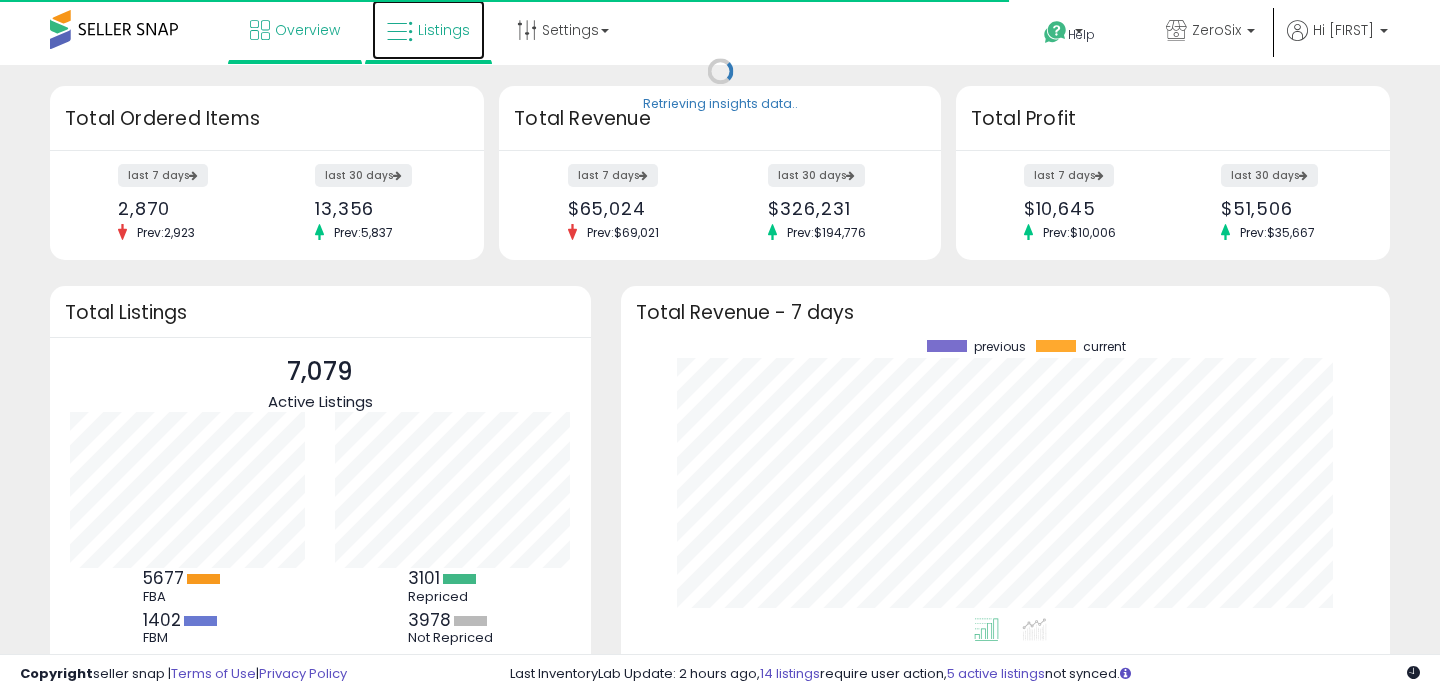 scroll, scrollTop: 999800, scrollLeft: 999734, axis: both 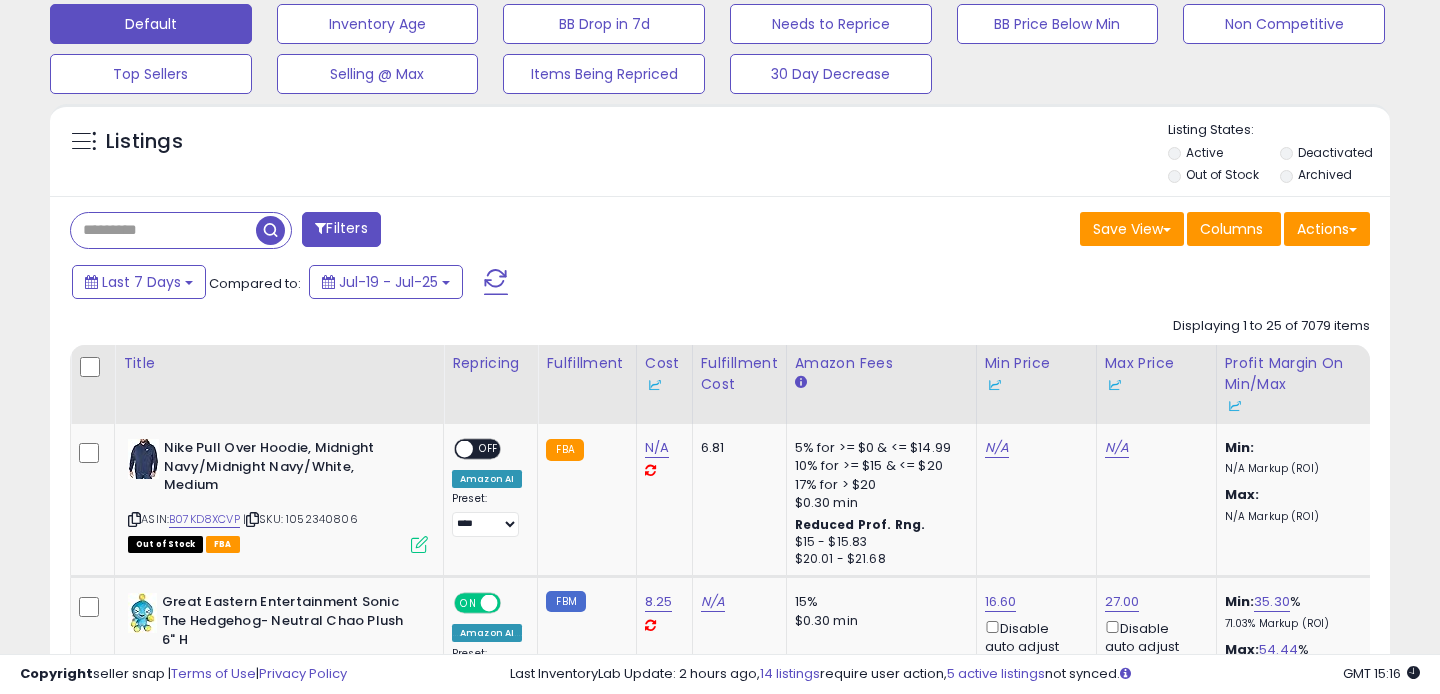 click on "Filters
Save View
Save As New View
Update Current View
Columns" at bounding box center [720, 2124] 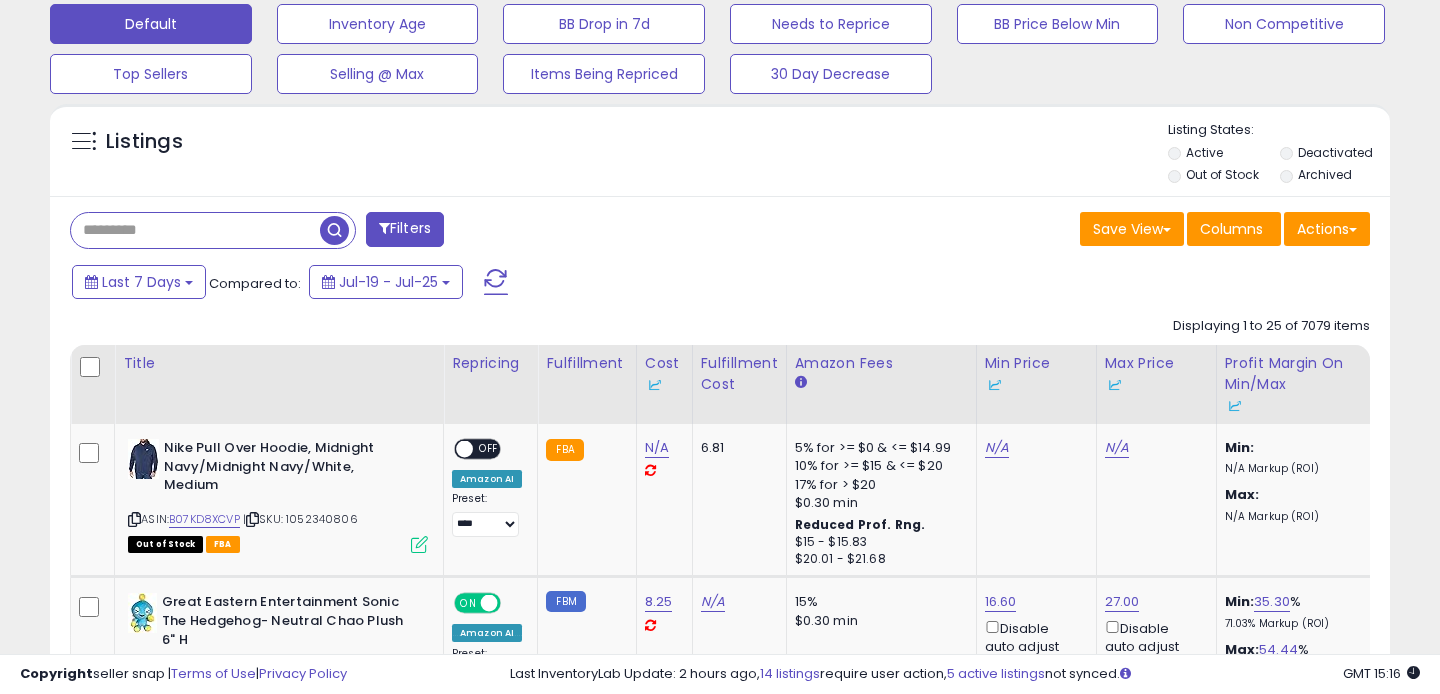 click at bounding box center [195, 230] 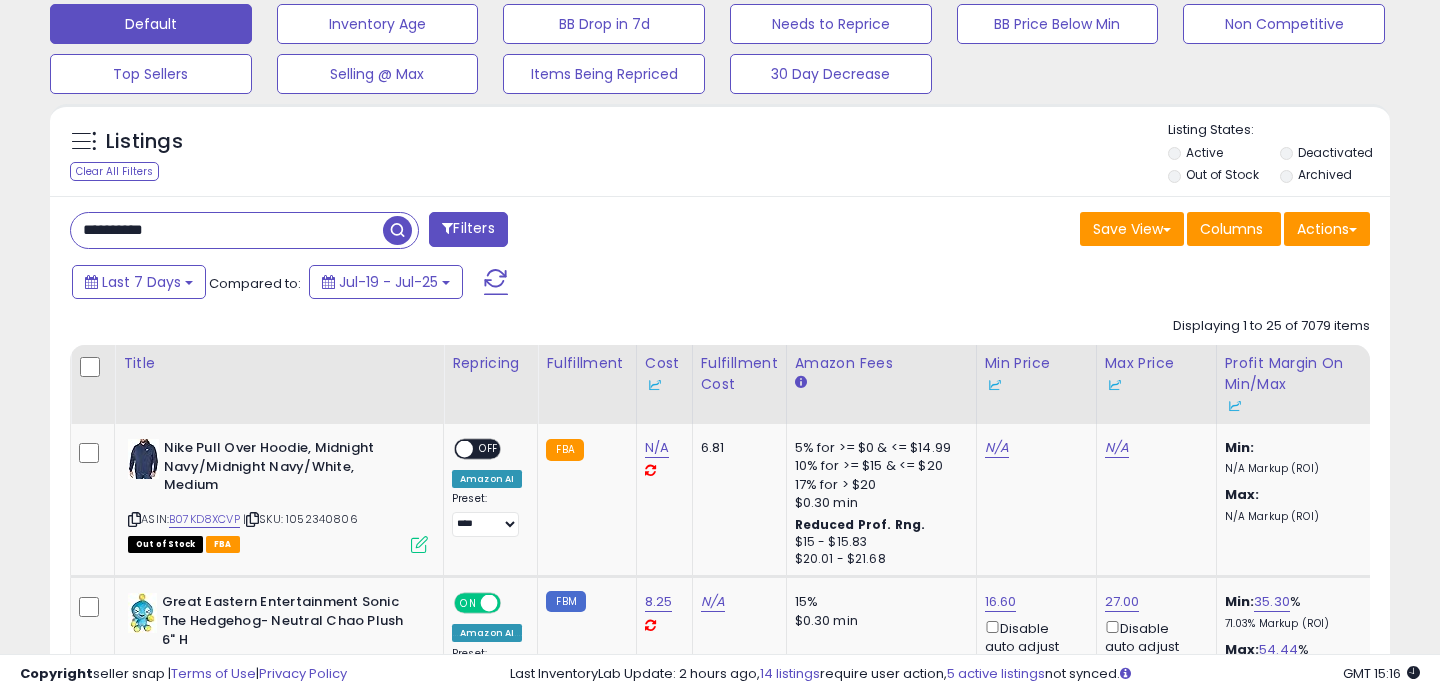 type on "**********" 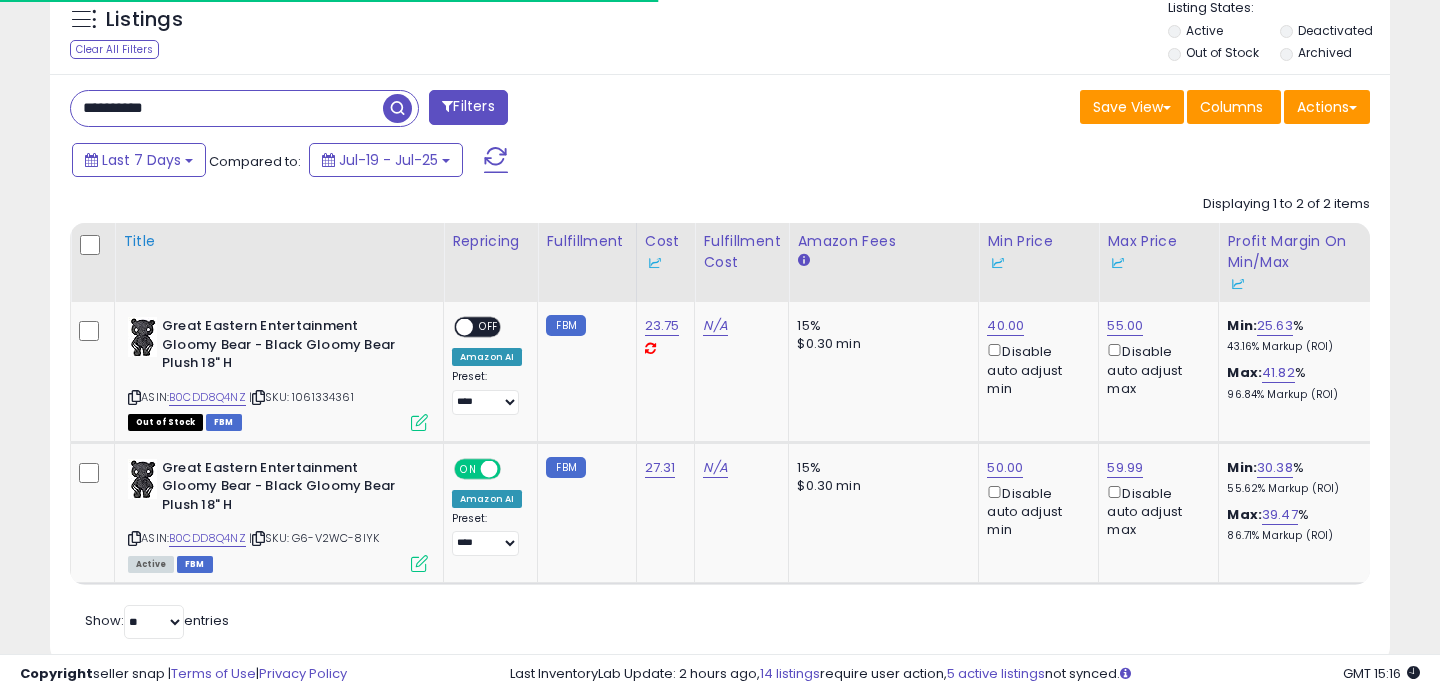 scroll, scrollTop: 793, scrollLeft: 0, axis: vertical 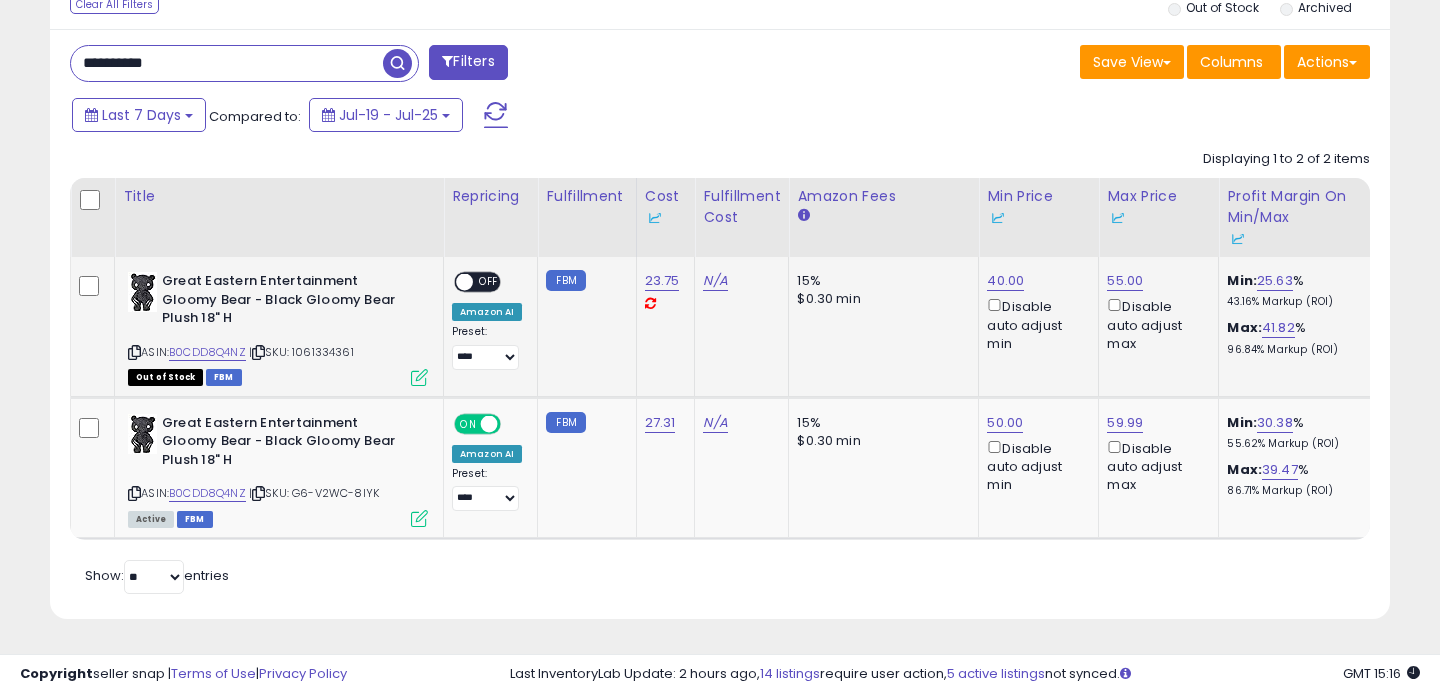 type 